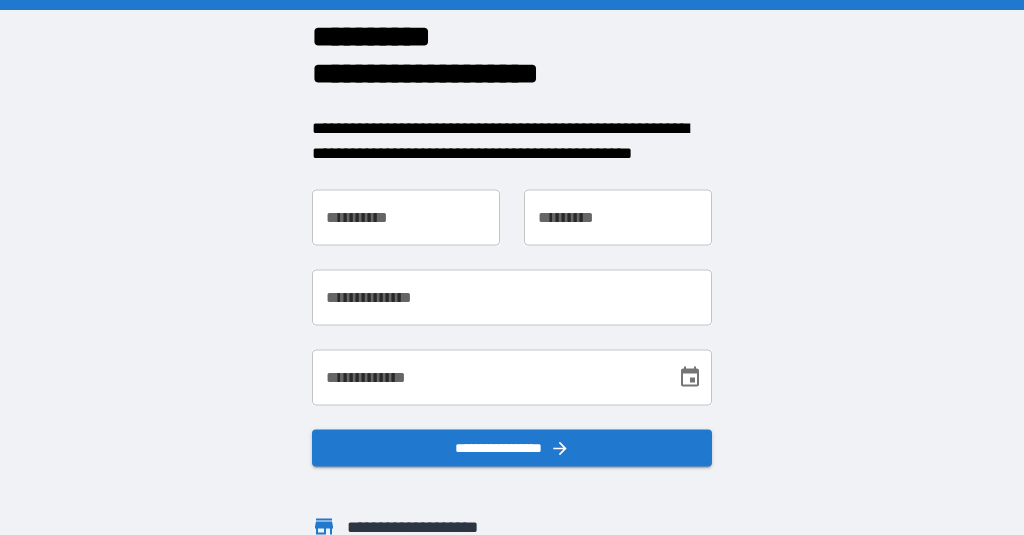 scroll, scrollTop: 0, scrollLeft: 0, axis: both 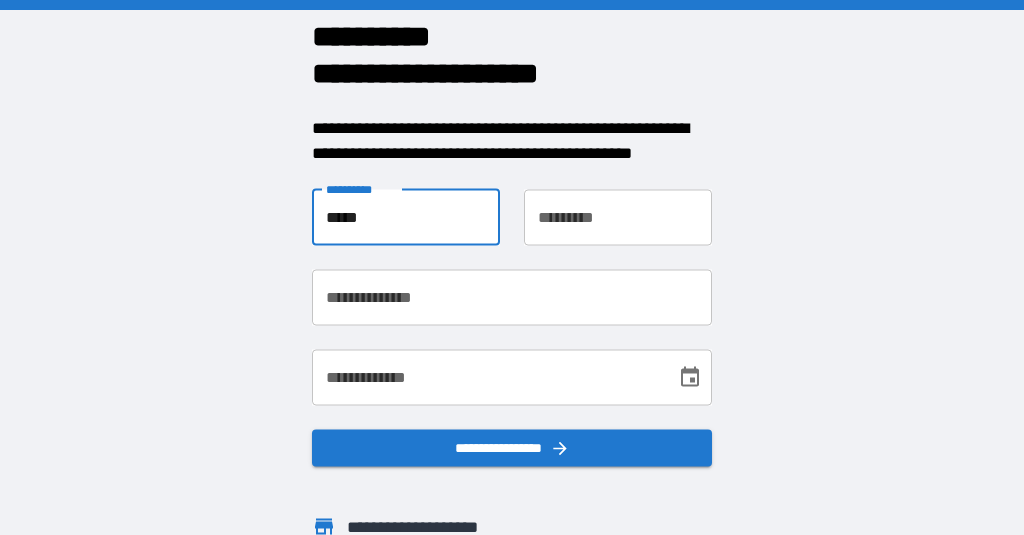 type on "*****" 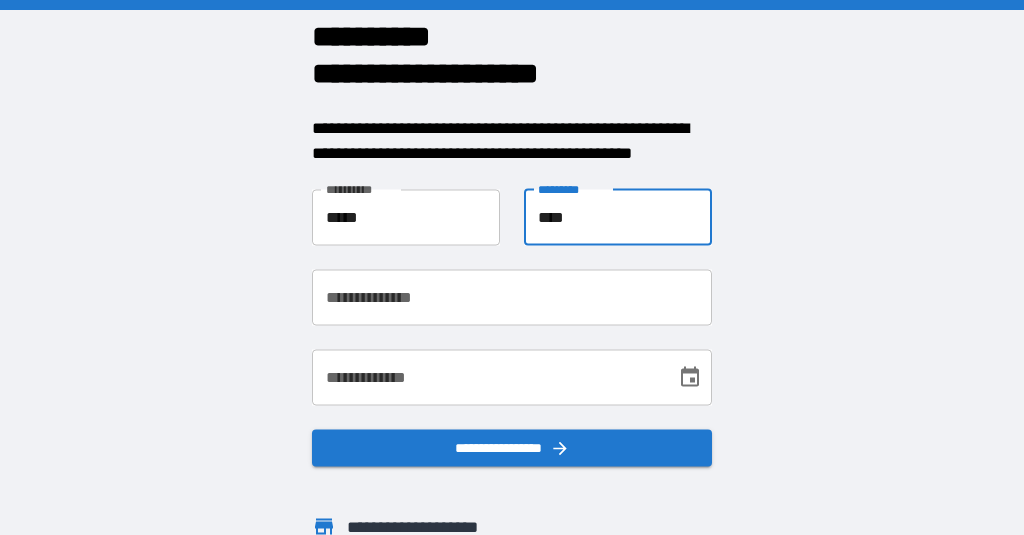 type on "****" 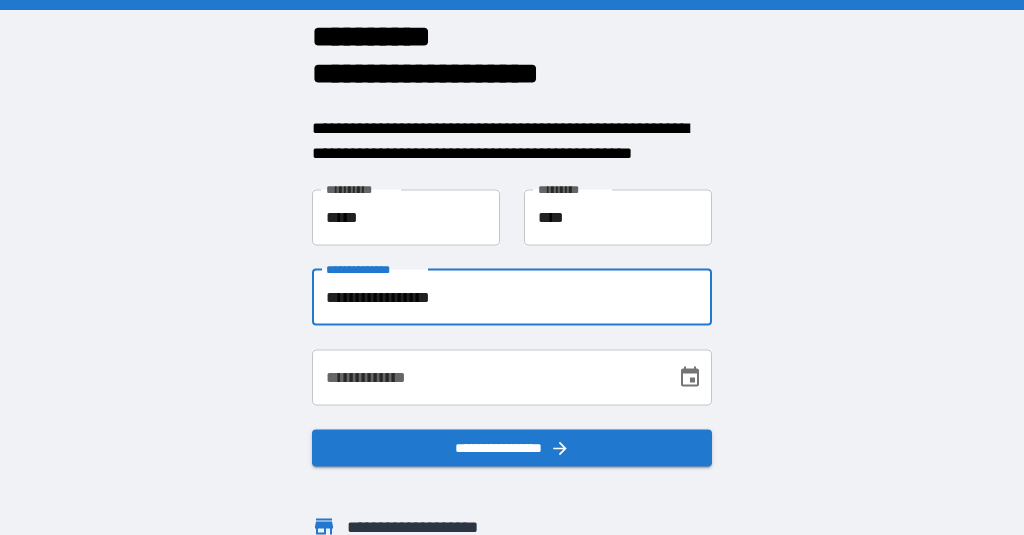 type on "**********" 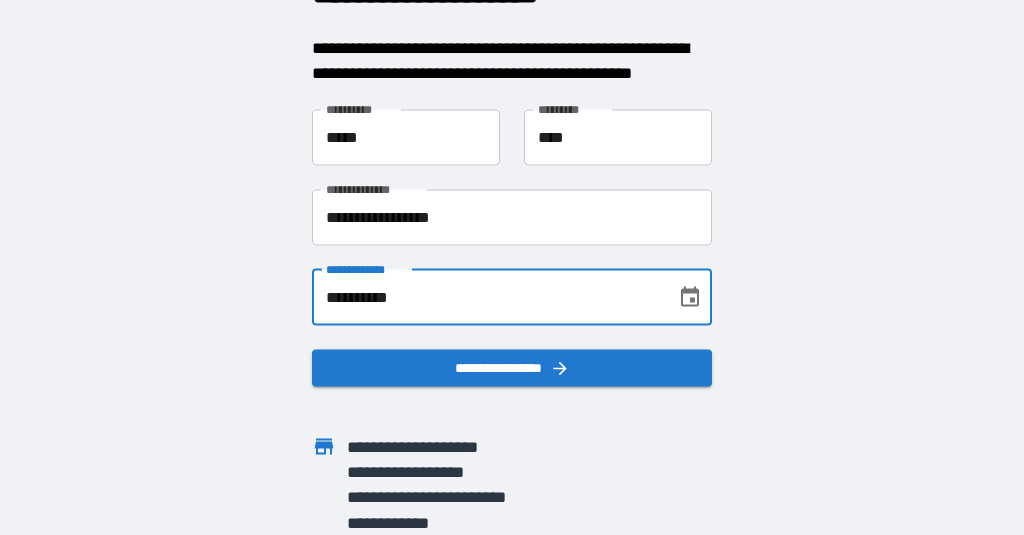 scroll, scrollTop: 79, scrollLeft: 0, axis: vertical 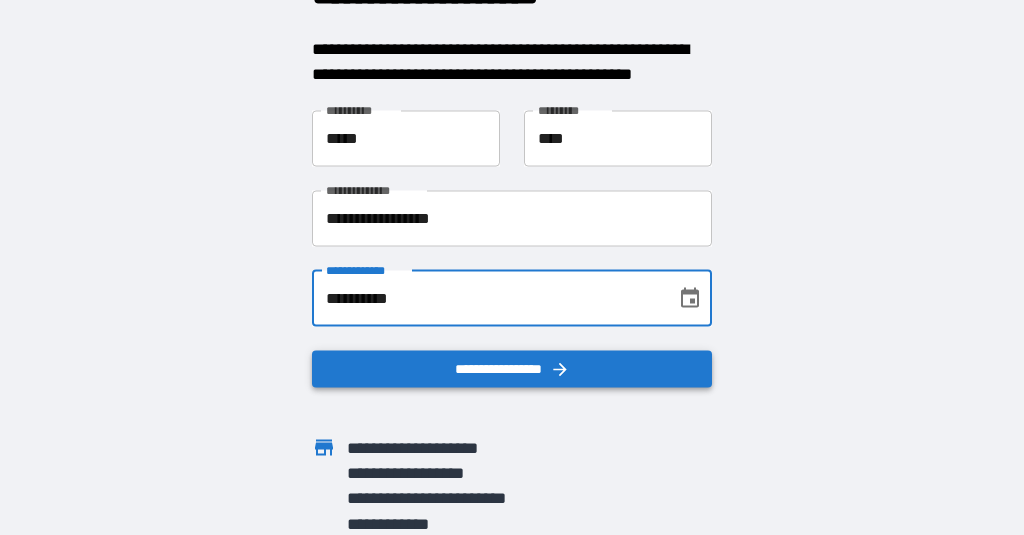 type on "**********" 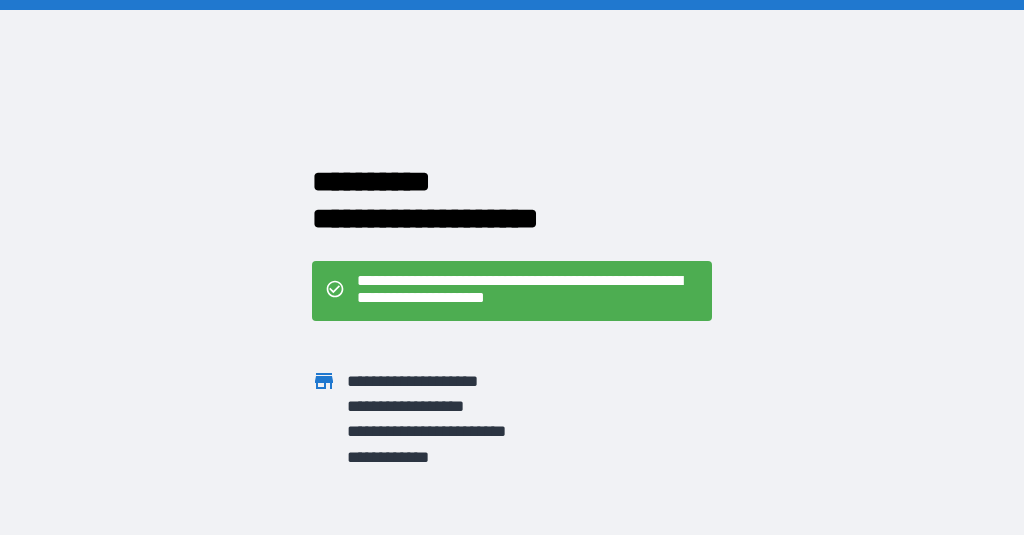 scroll, scrollTop: 0, scrollLeft: 0, axis: both 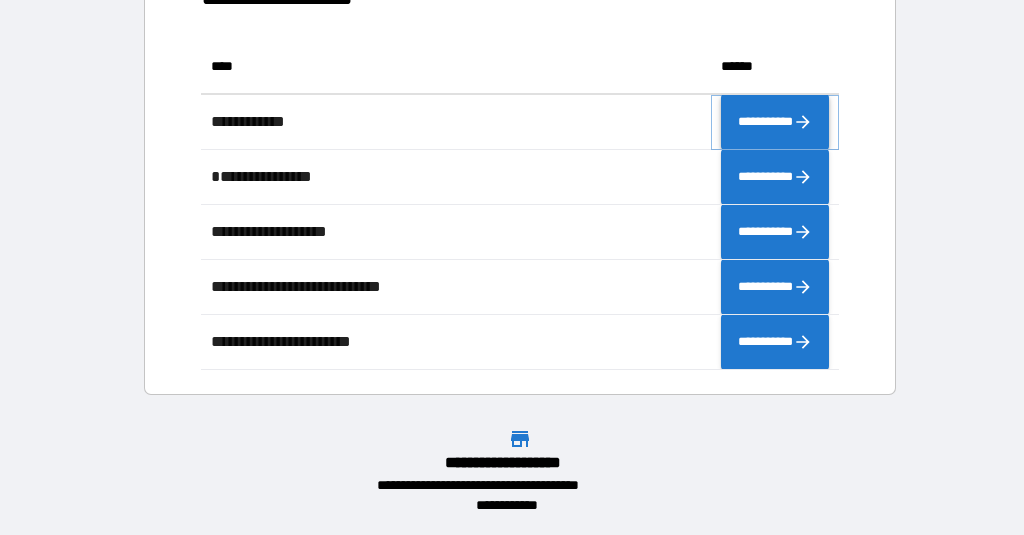 click on "**********" at bounding box center (775, 122) 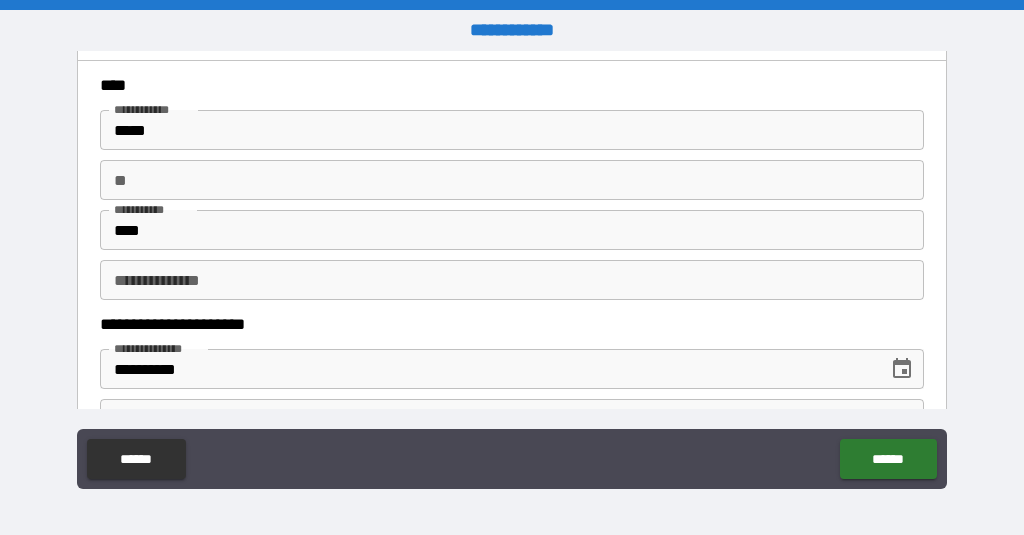 scroll, scrollTop: 98, scrollLeft: 0, axis: vertical 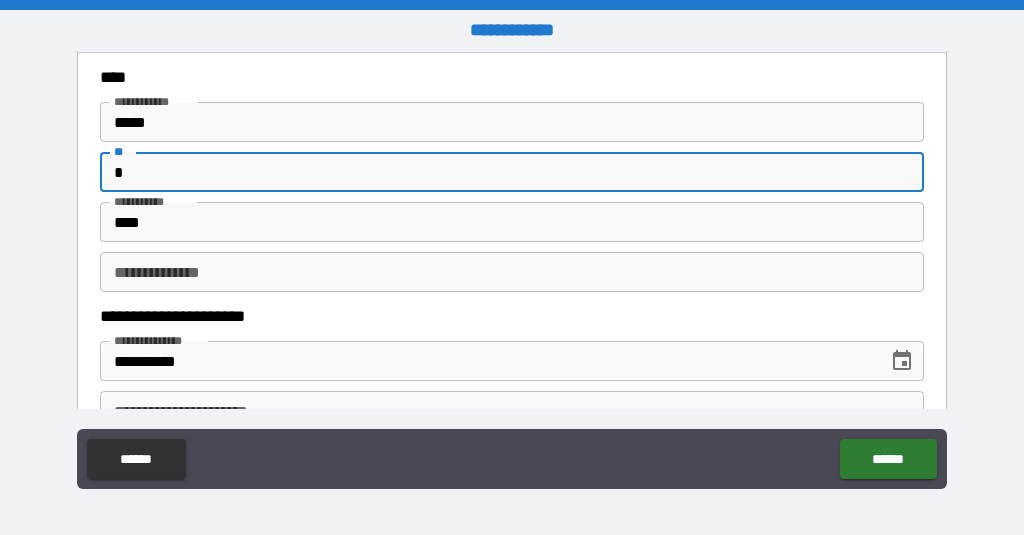 type on "*" 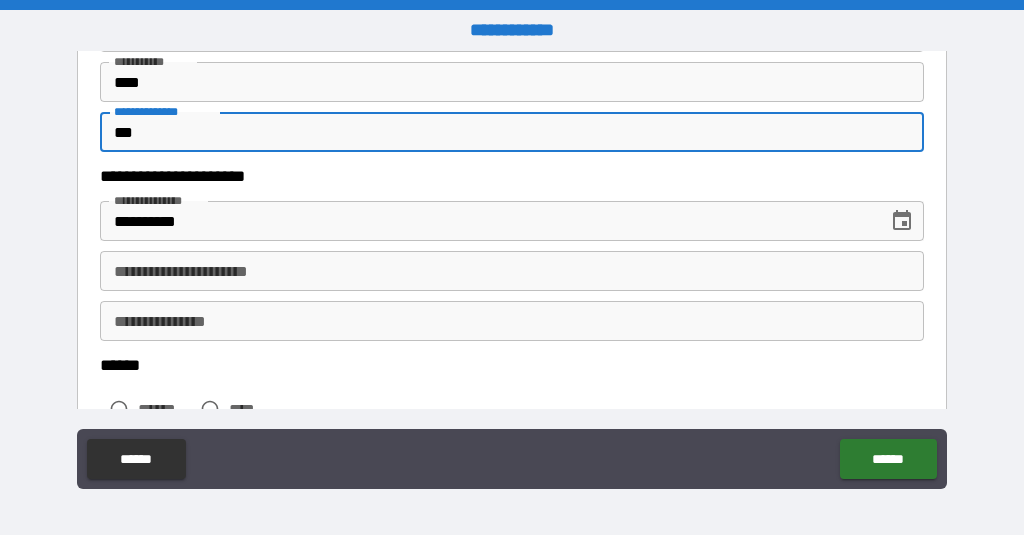 scroll, scrollTop: 272, scrollLeft: 0, axis: vertical 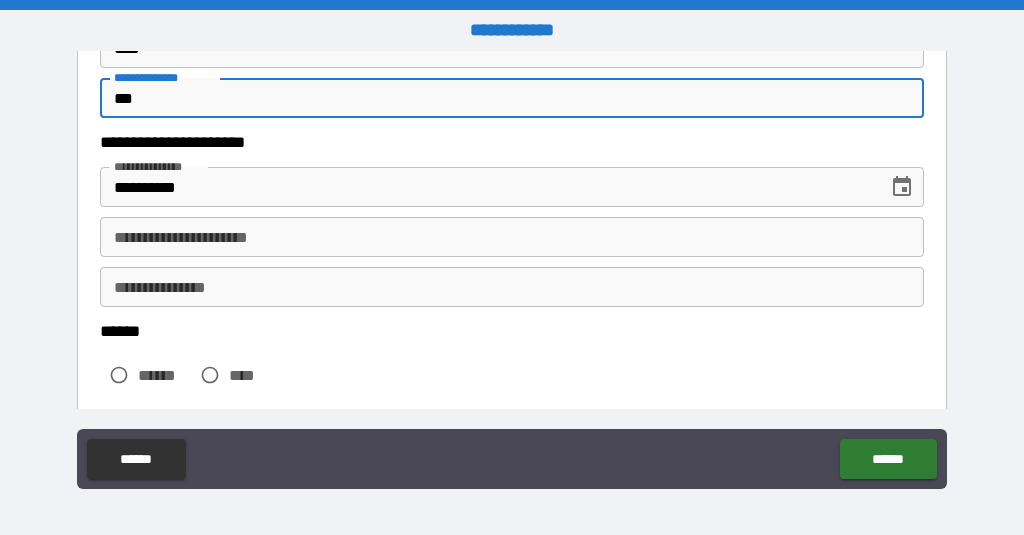 type on "***" 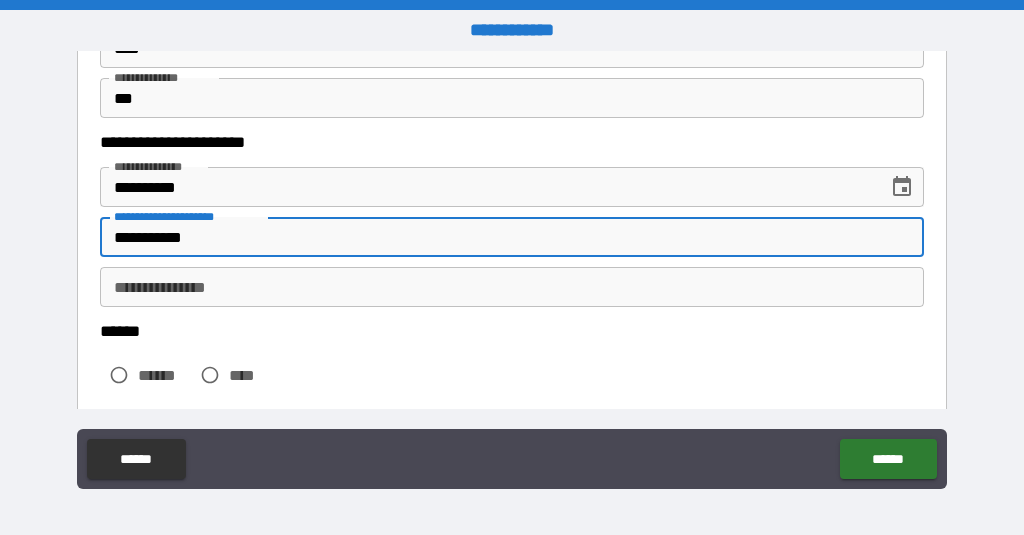 type on "**********" 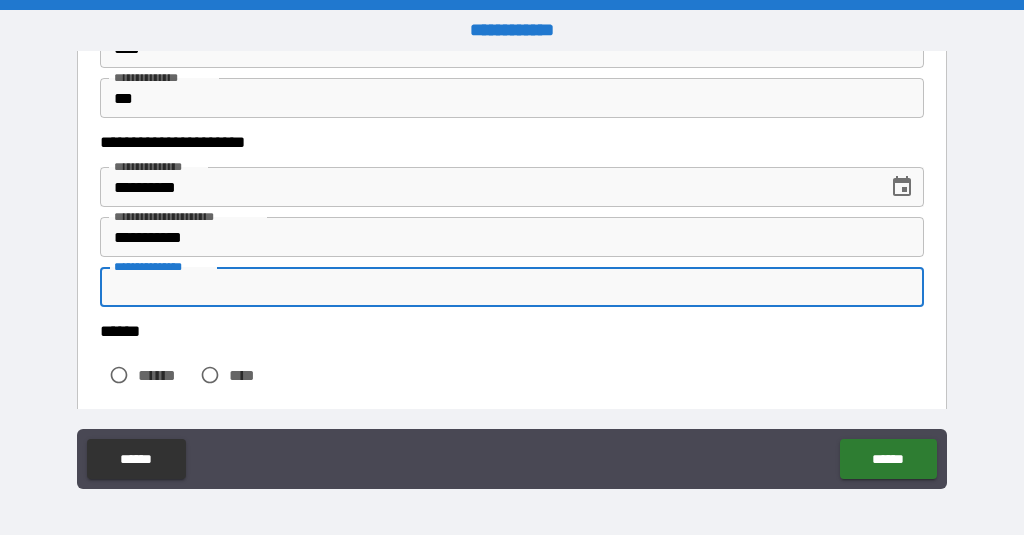 click on "**********" at bounding box center [512, 287] 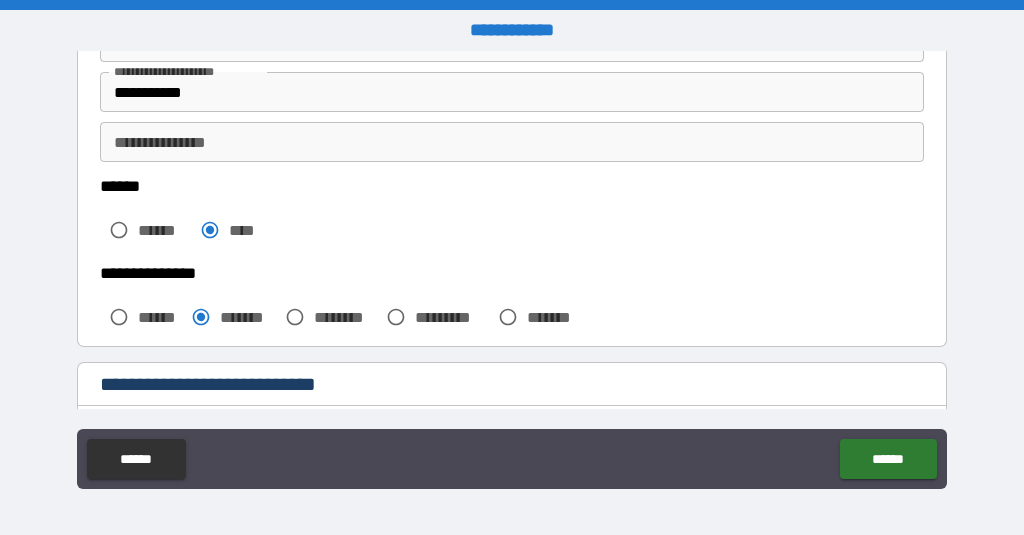 scroll, scrollTop: 396, scrollLeft: 0, axis: vertical 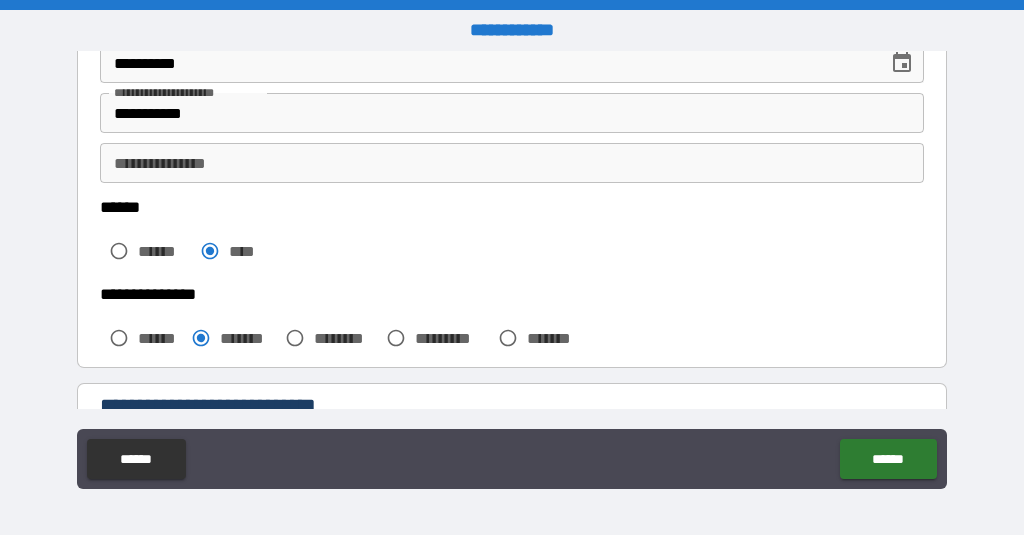 click on "**********" at bounding box center [512, 163] 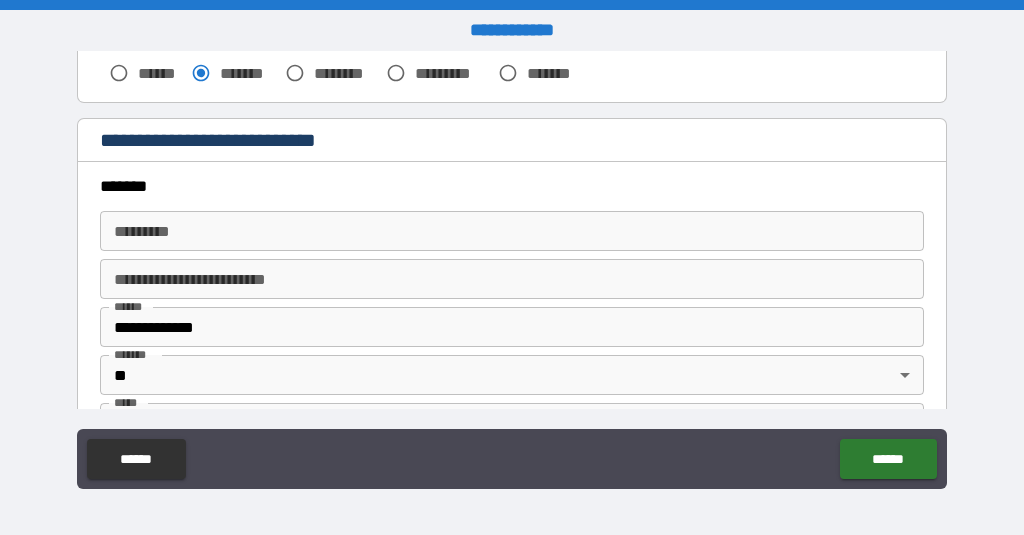scroll, scrollTop: 674, scrollLeft: 0, axis: vertical 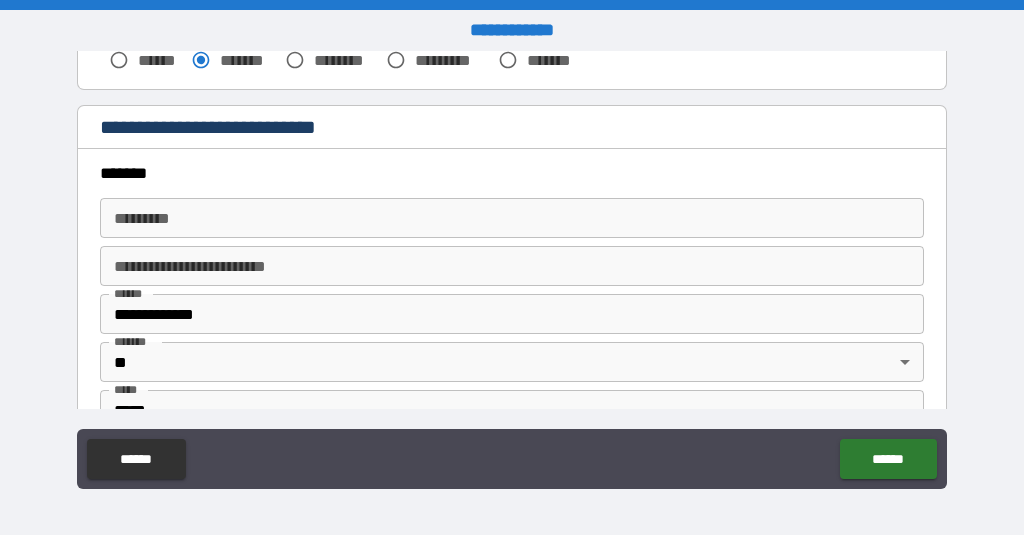 type on "*********" 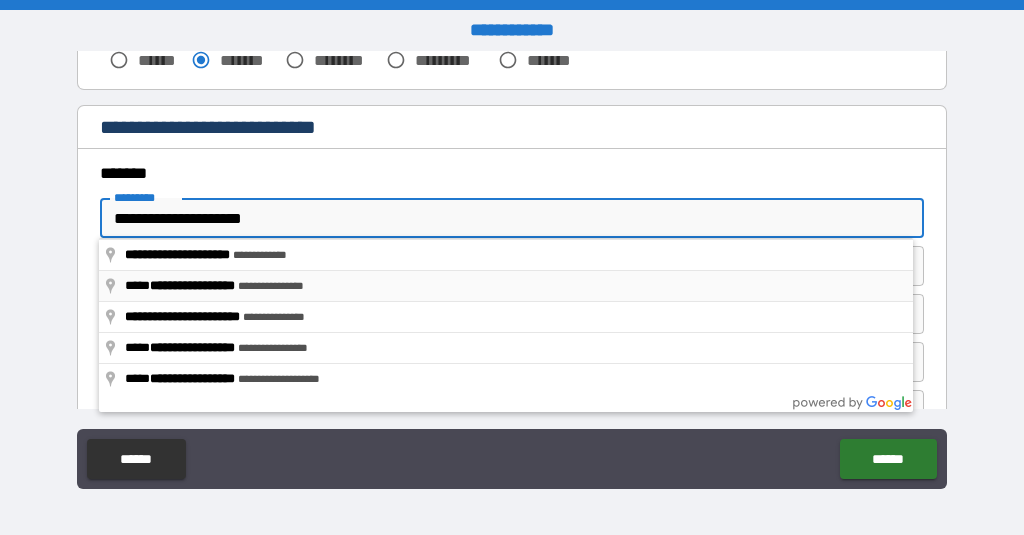 type on "**********" 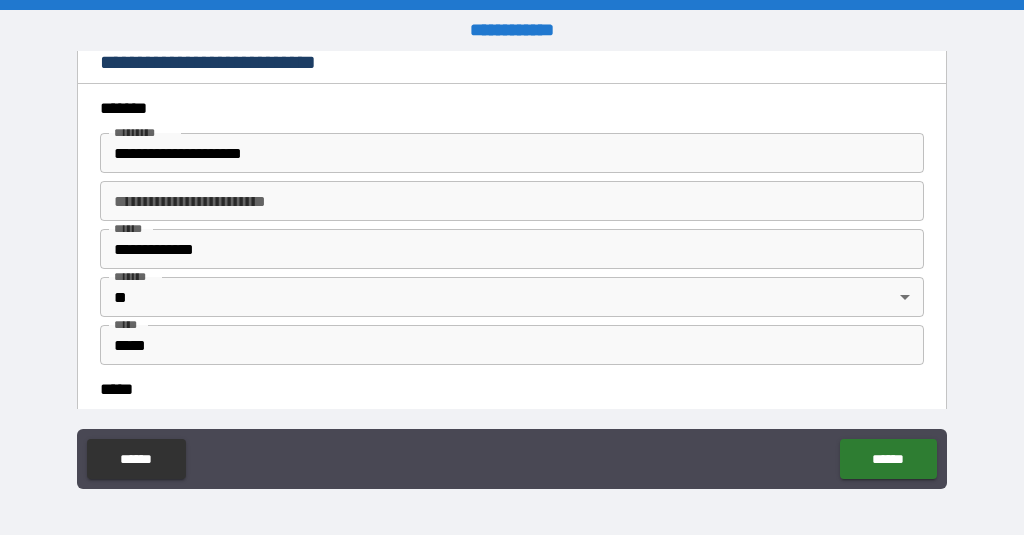 scroll, scrollTop: 745, scrollLeft: 0, axis: vertical 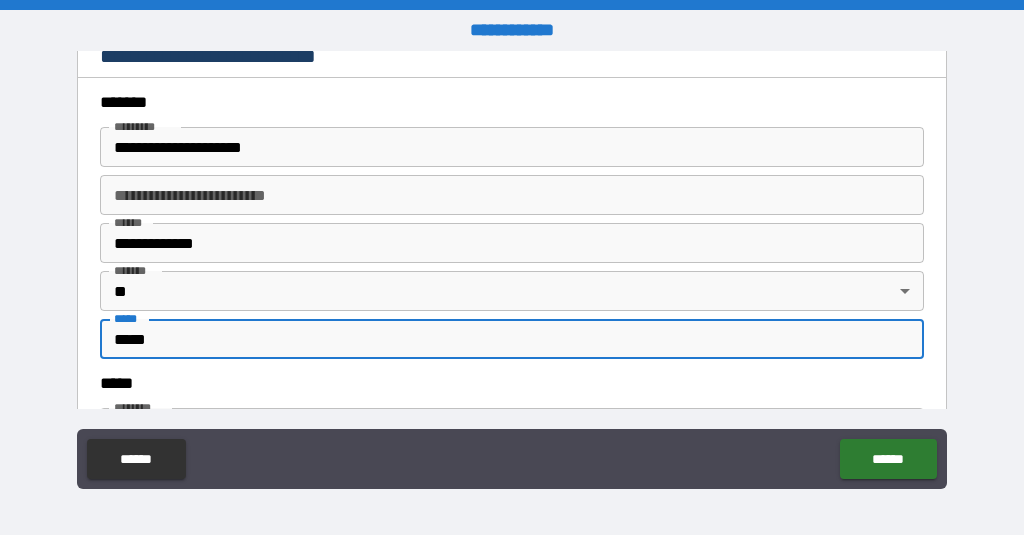 type on "*****" 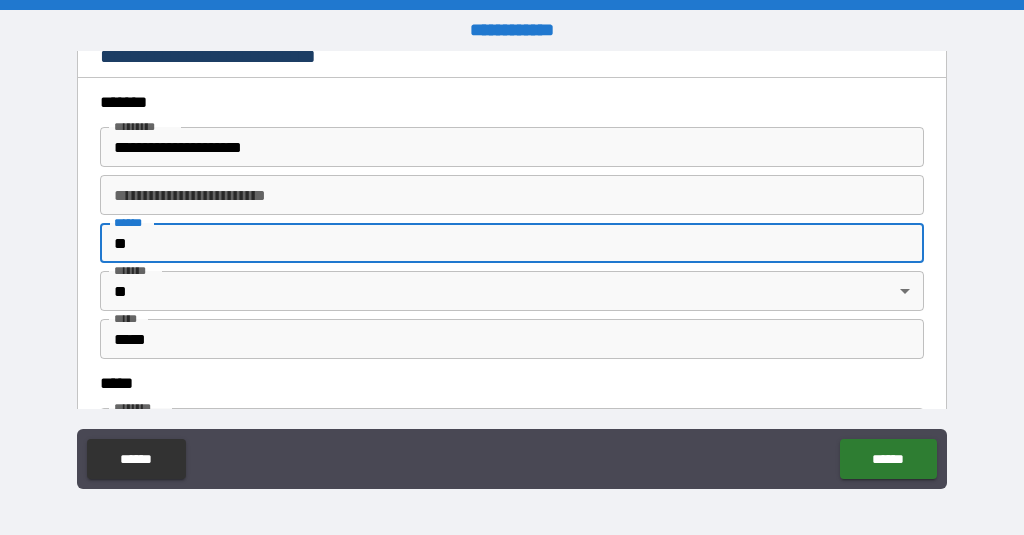 type on "*" 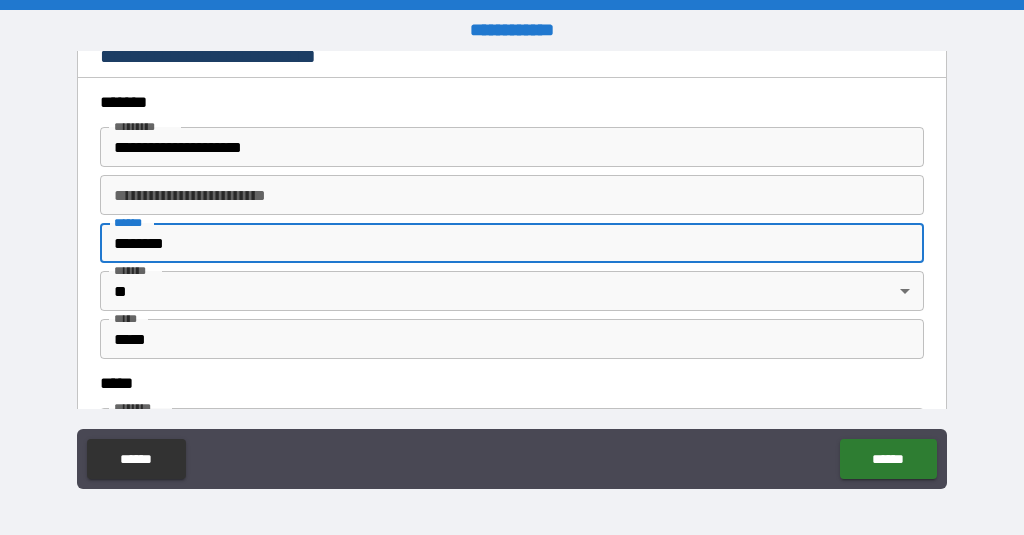 type on "********" 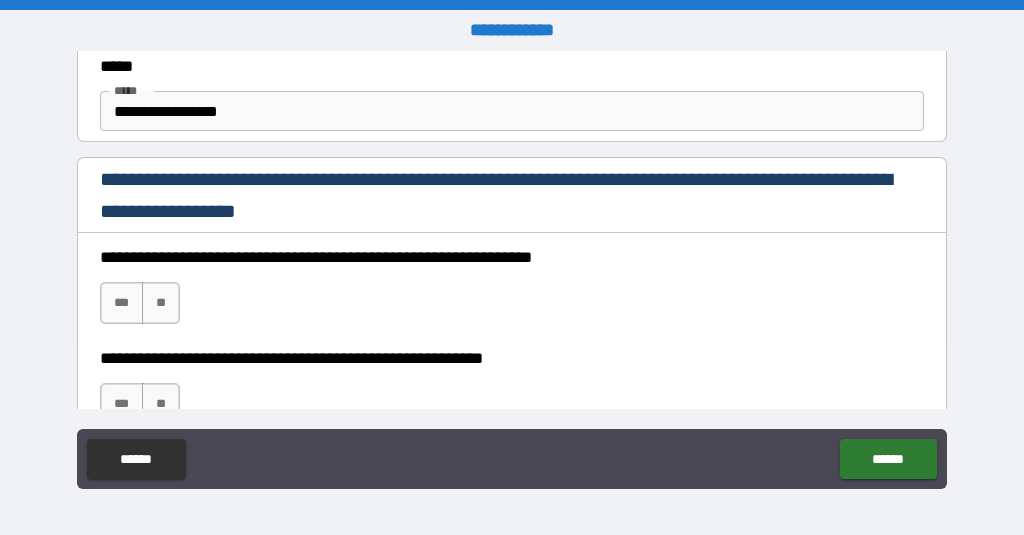 scroll, scrollTop: 1270, scrollLeft: 0, axis: vertical 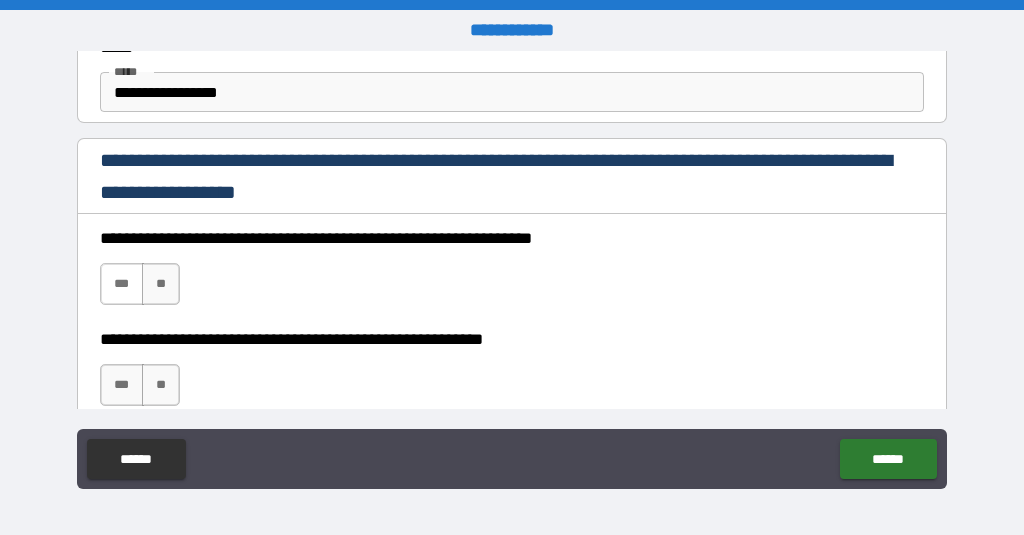 click on "***" at bounding box center [122, 284] 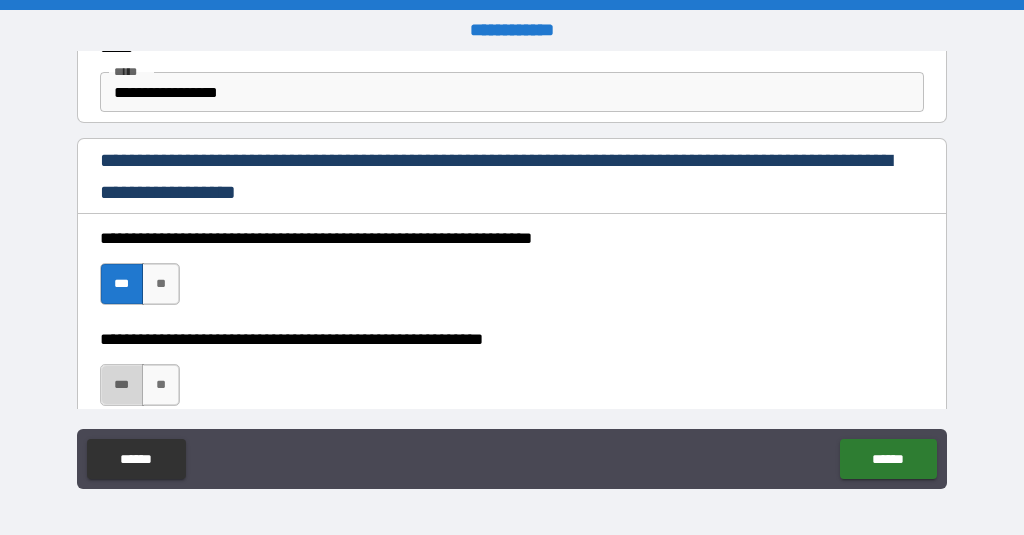 click on "***" at bounding box center (122, 385) 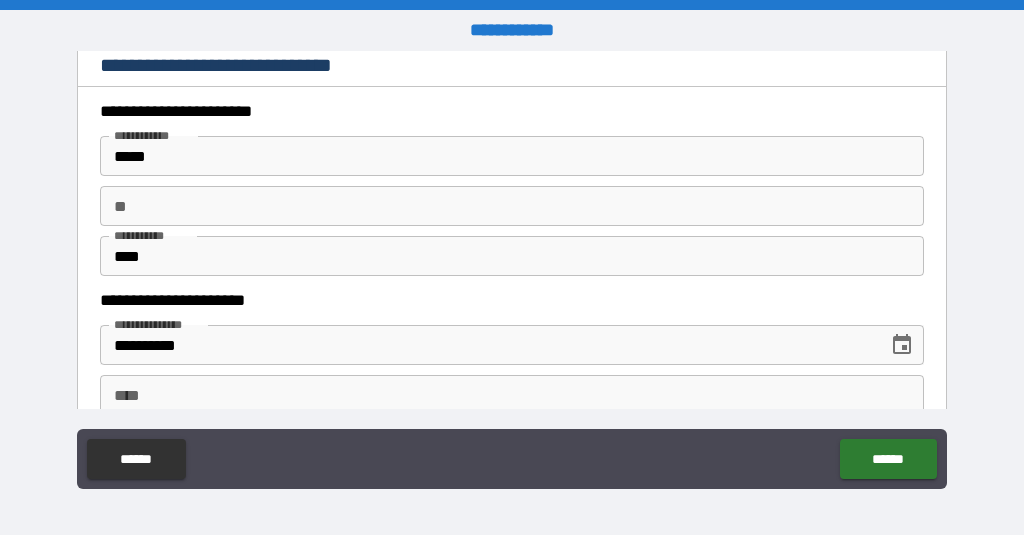 scroll, scrollTop: 1951, scrollLeft: 0, axis: vertical 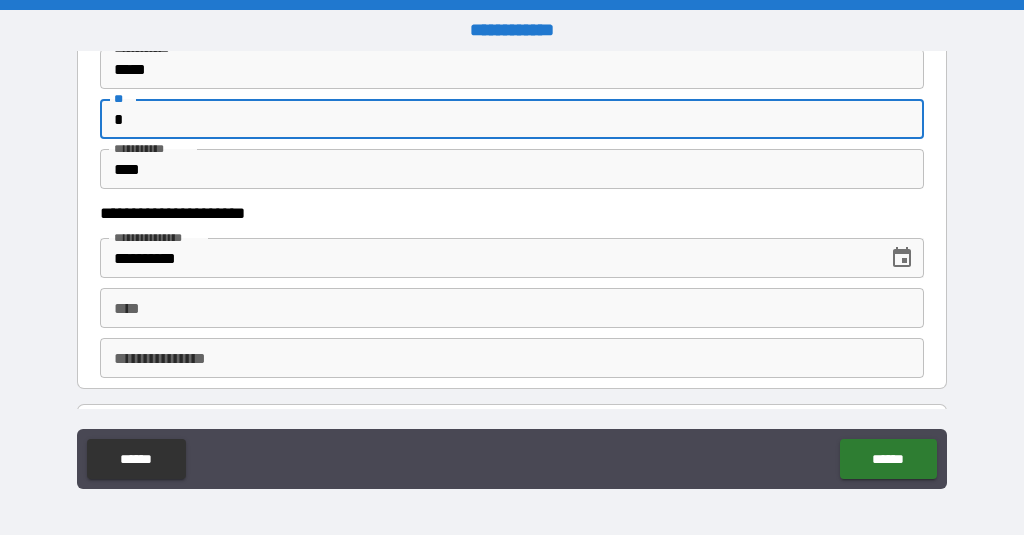 type on "*" 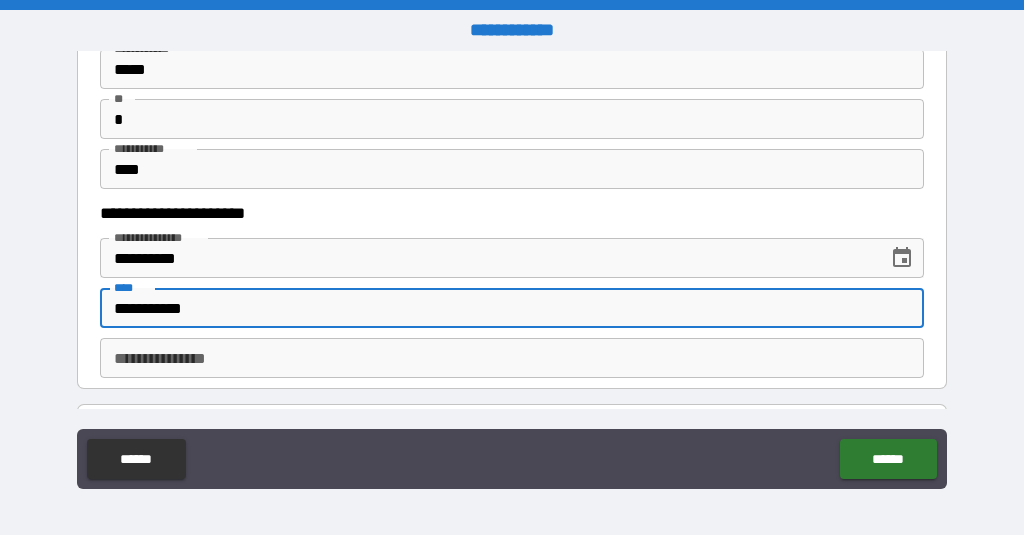 type on "**********" 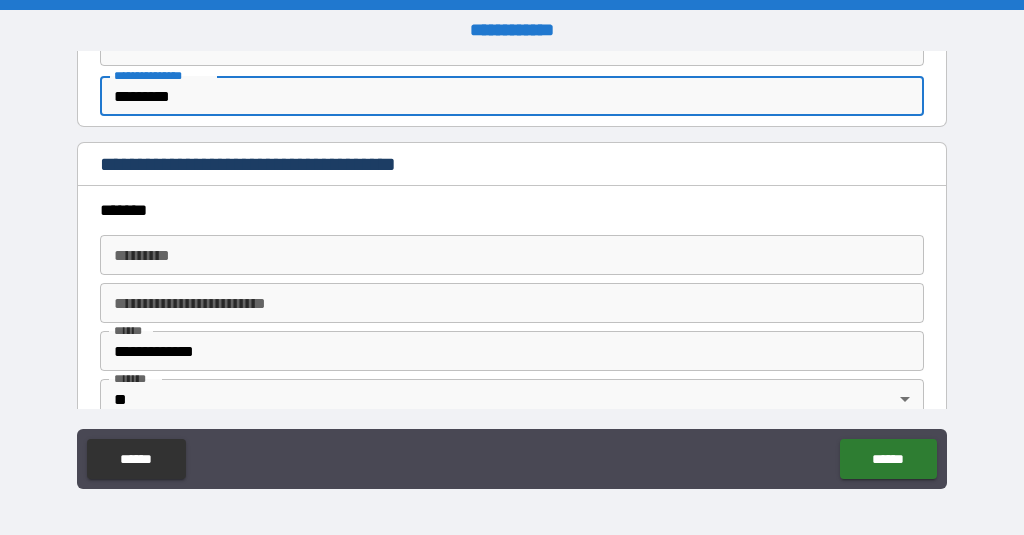 scroll, scrollTop: 2299, scrollLeft: 0, axis: vertical 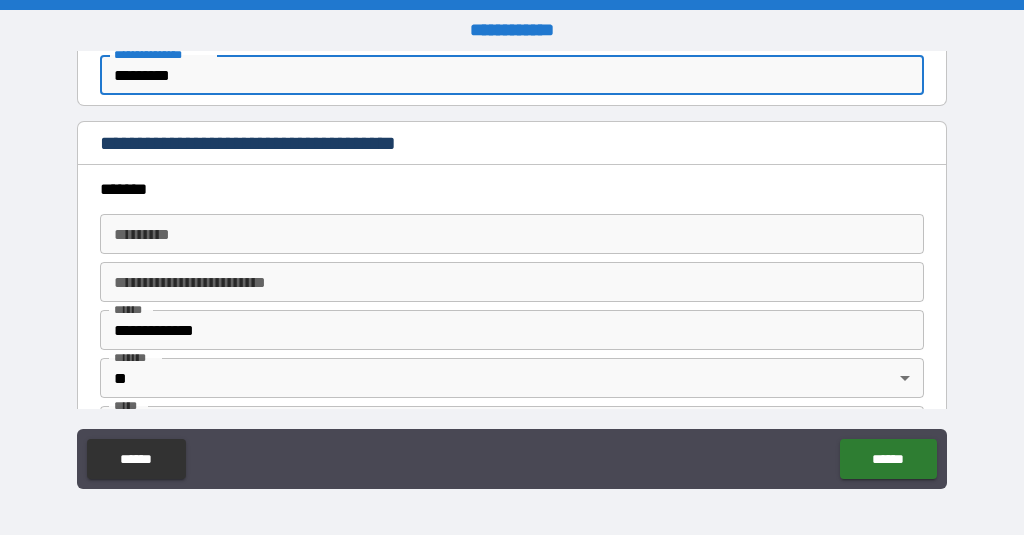 type on "*********" 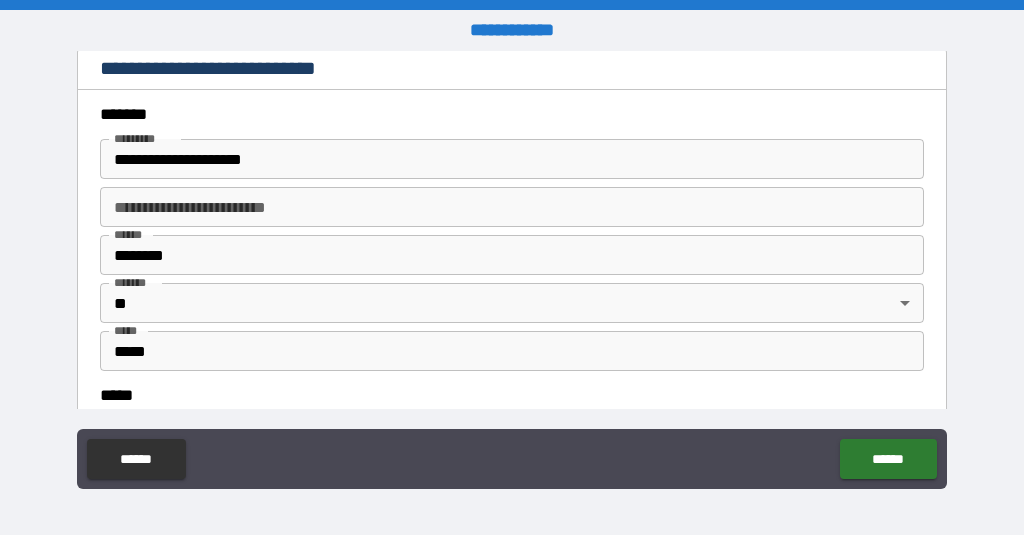 scroll, scrollTop: 692, scrollLeft: 0, axis: vertical 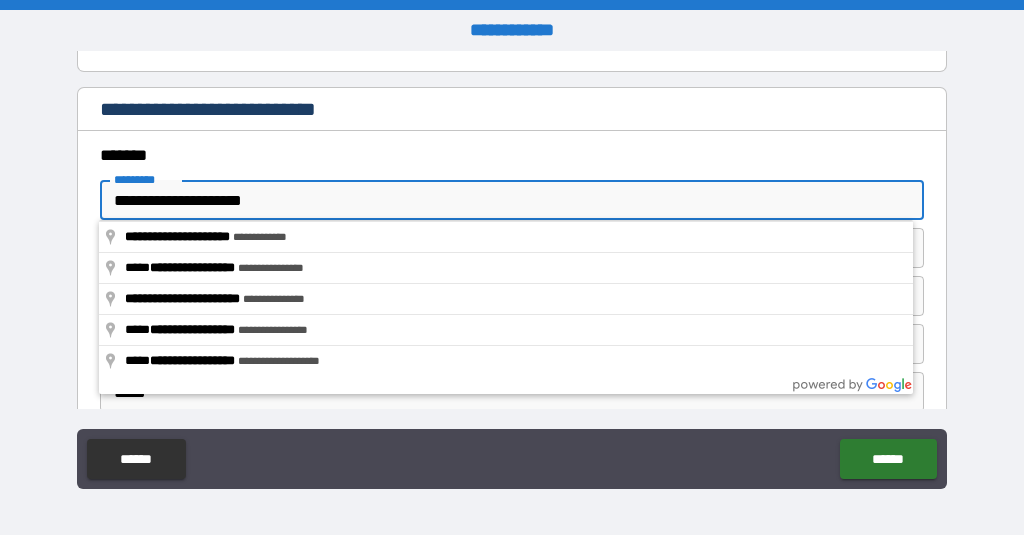drag, startPoint x: 339, startPoint y: 196, endPoint x: 101, endPoint y: 185, distance: 238.25406 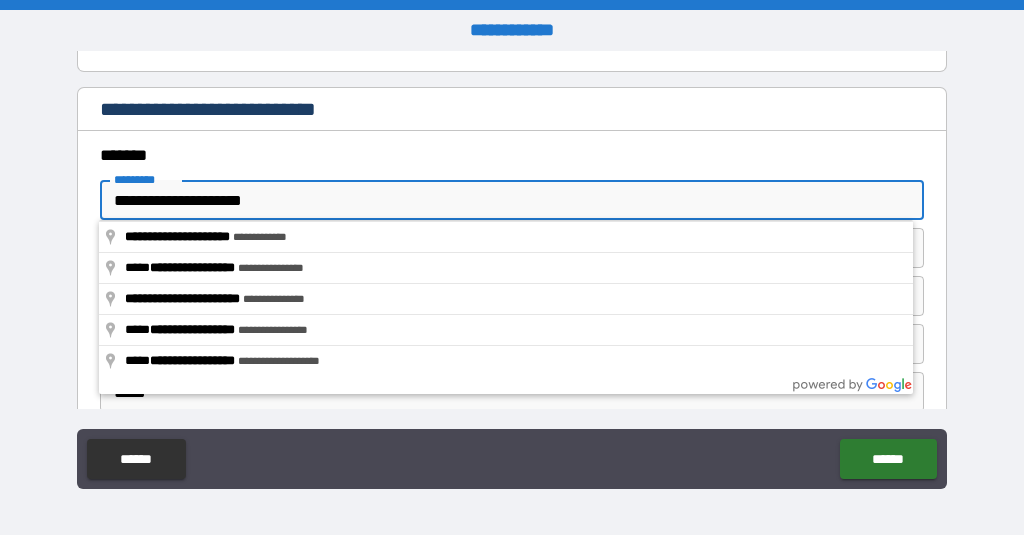click on "**********" at bounding box center [512, 200] 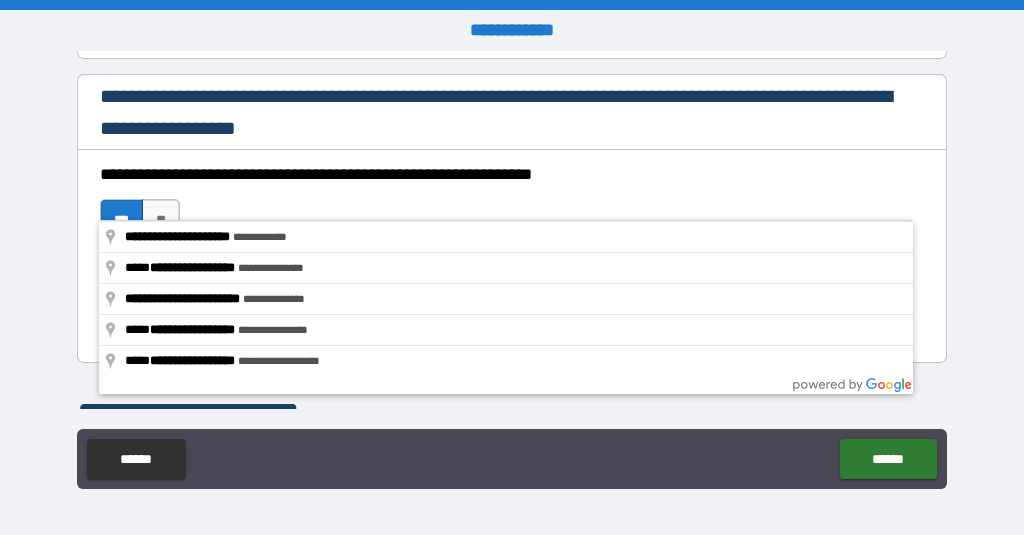 scroll, scrollTop: 1360, scrollLeft: 0, axis: vertical 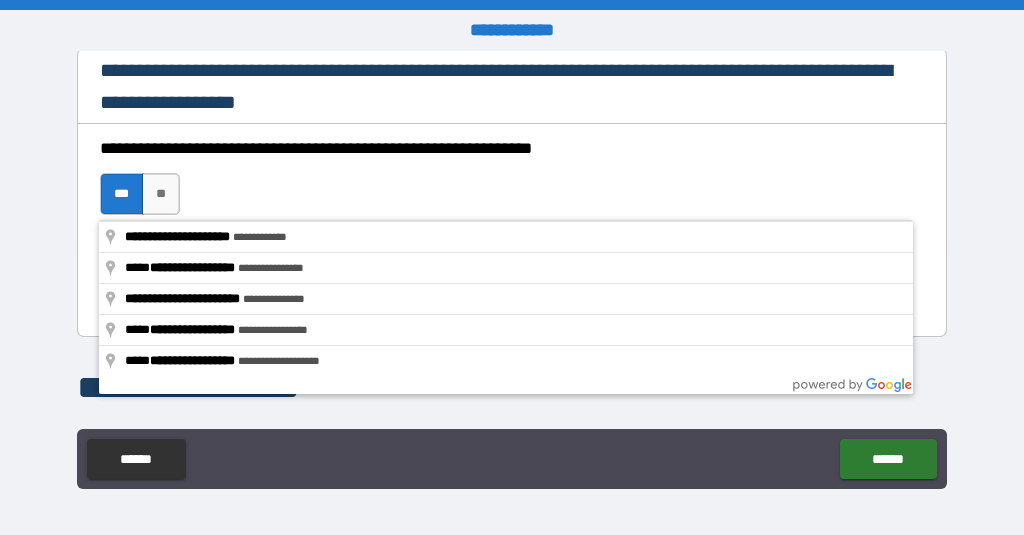 click on "**********" at bounding box center (512, 184) 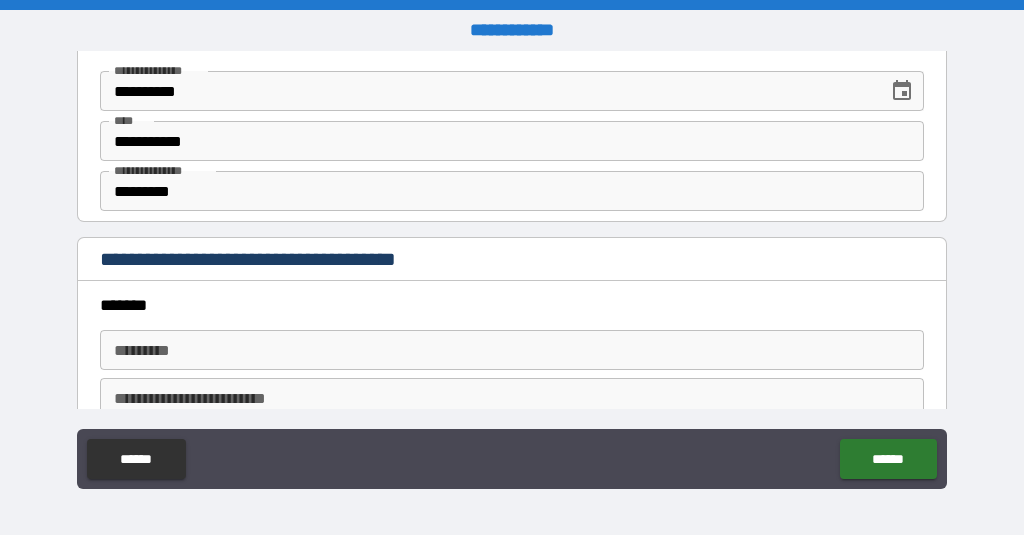 scroll, scrollTop: 2191, scrollLeft: 0, axis: vertical 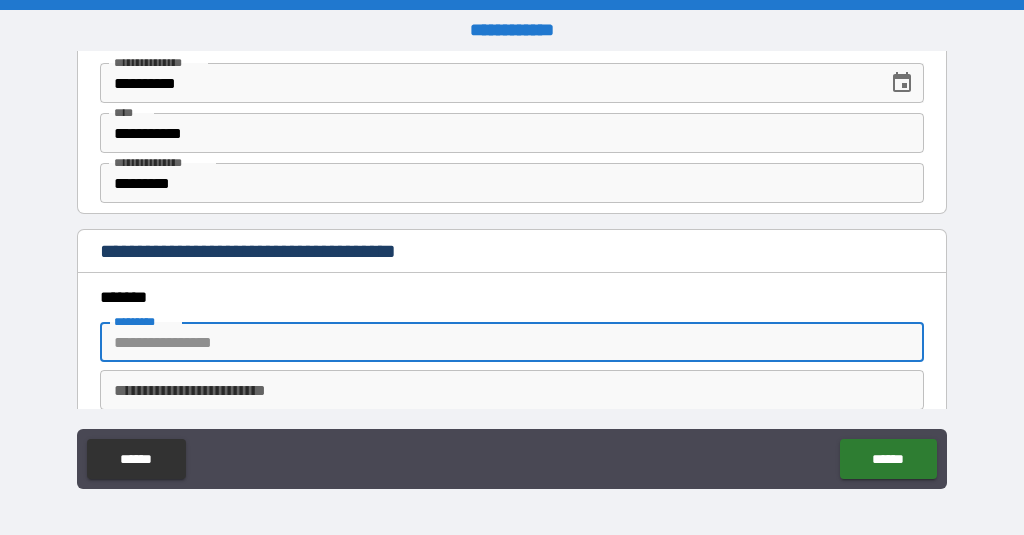 click on "*******   *" at bounding box center (512, 342) 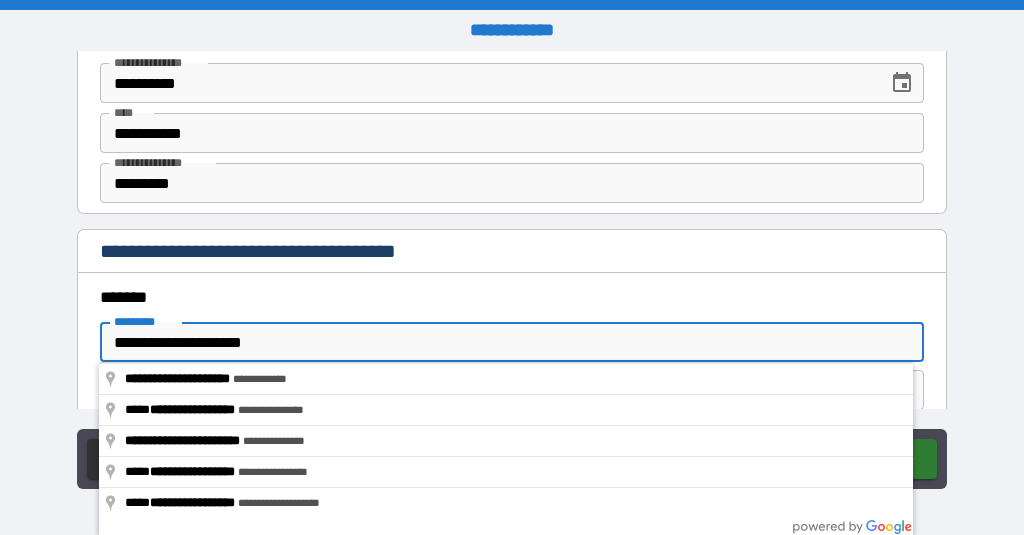 click on "**********" at bounding box center [512, 342] 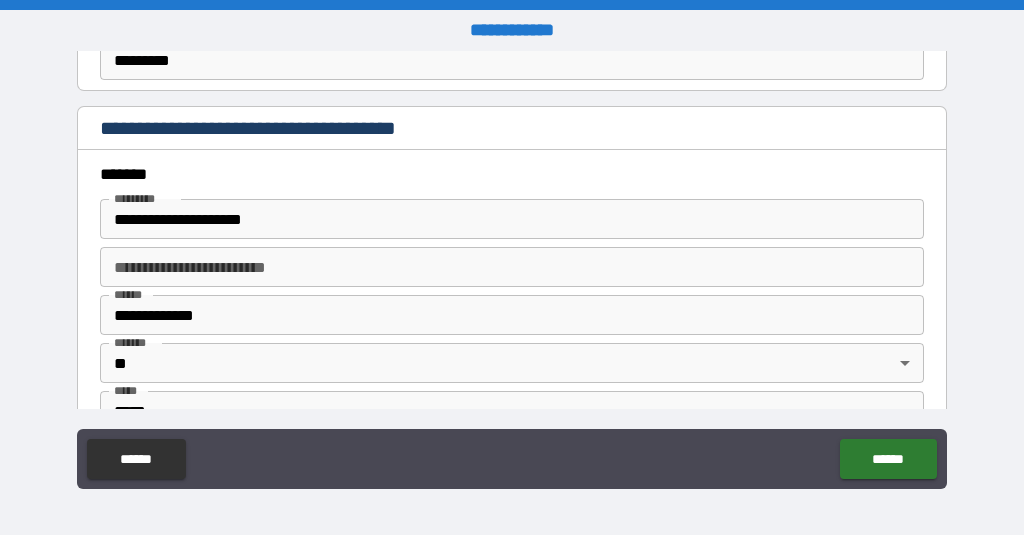 scroll, scrollTop: 2316, scrollLeft: 0, axis: vertical 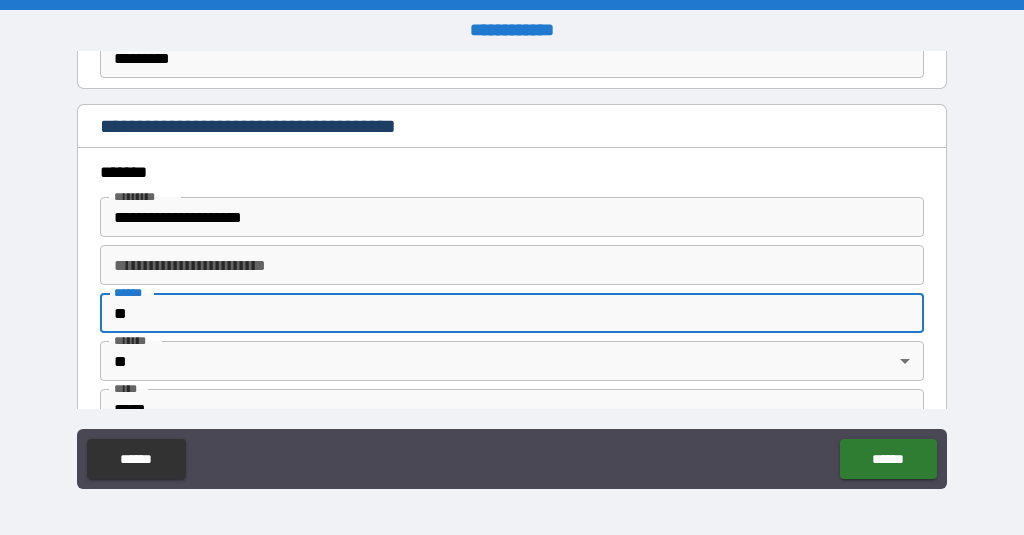 type on "*" 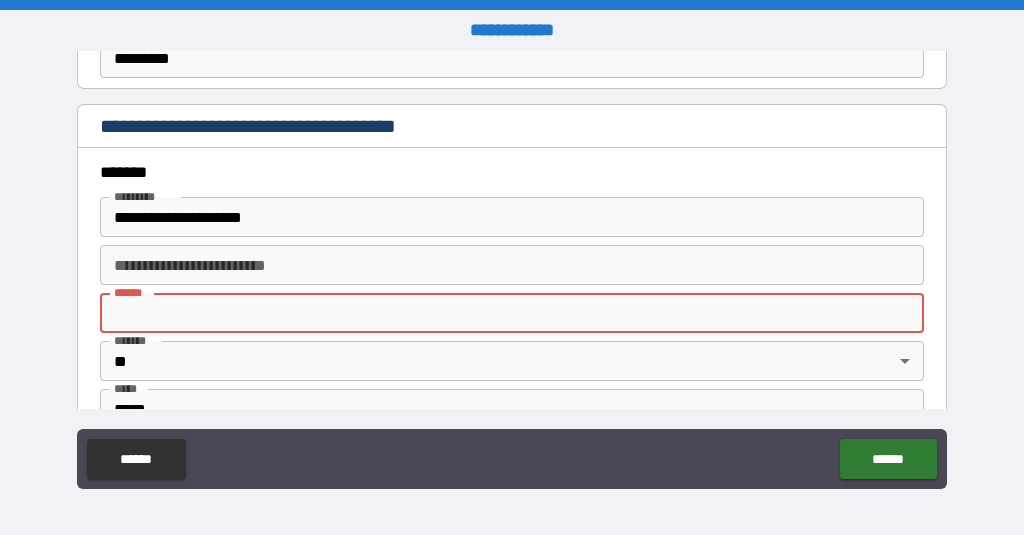 type on "*" 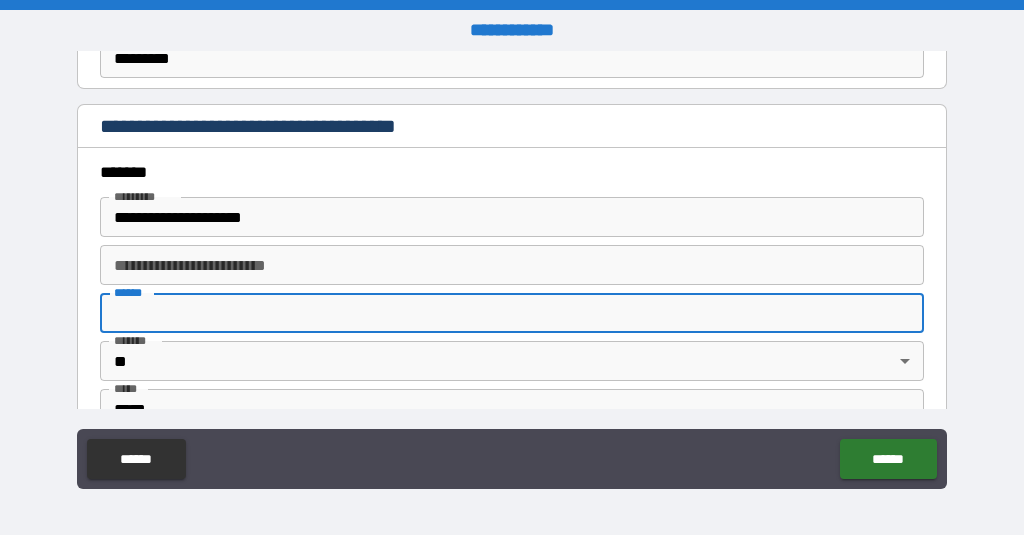 type on "********" 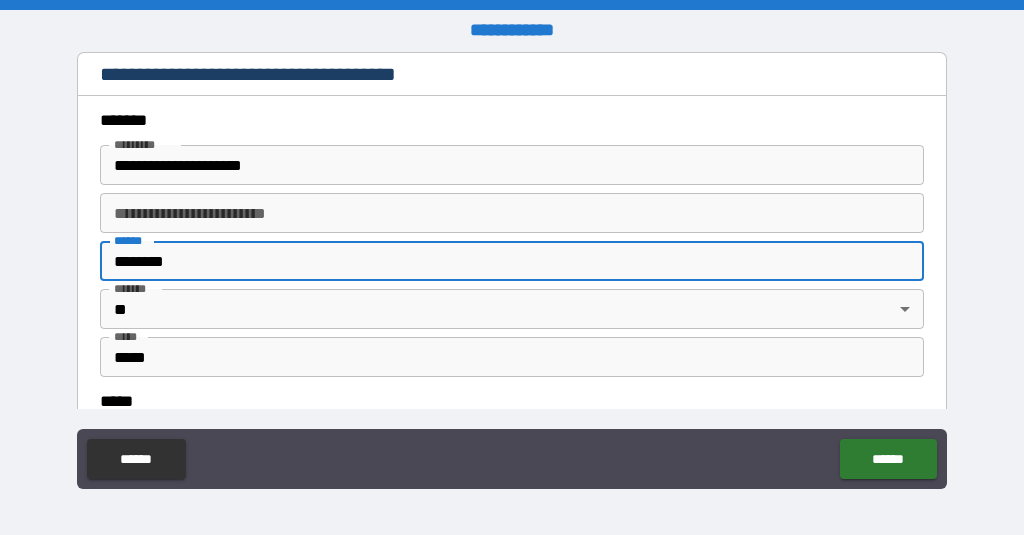 scroll, scrollTop: 2389, scrollLeft: 0, axis: vertical 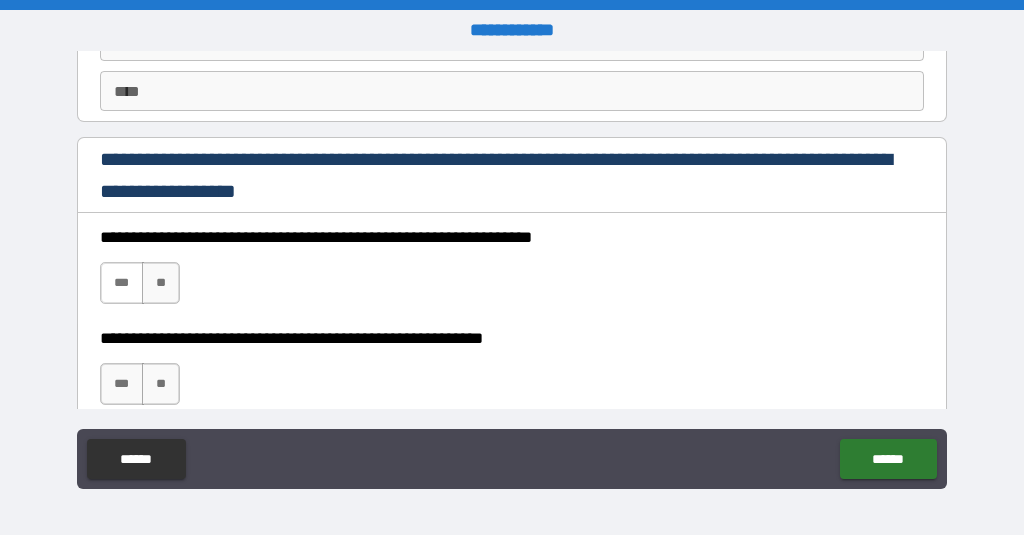 type on "*****" 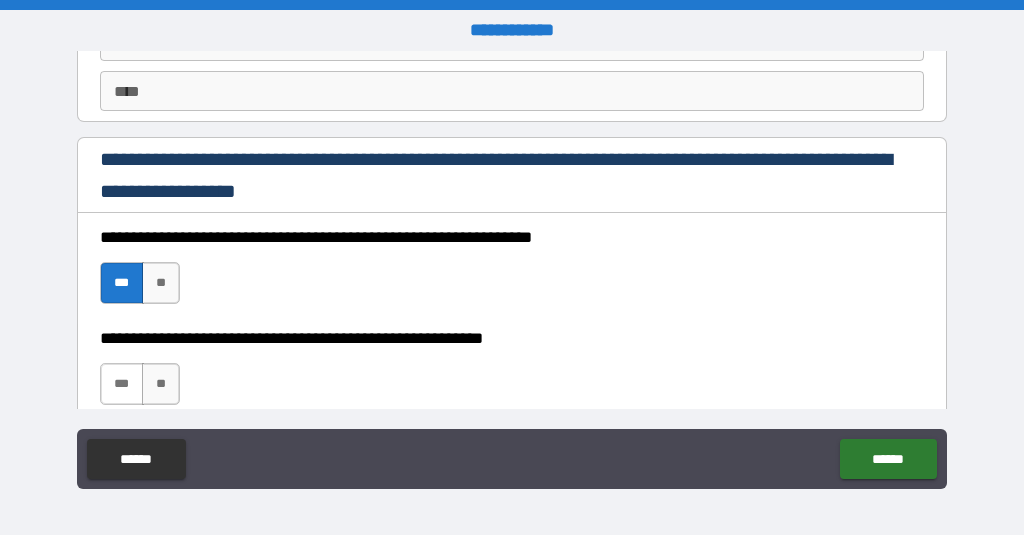click on "***" at bounding box center [122, 384] 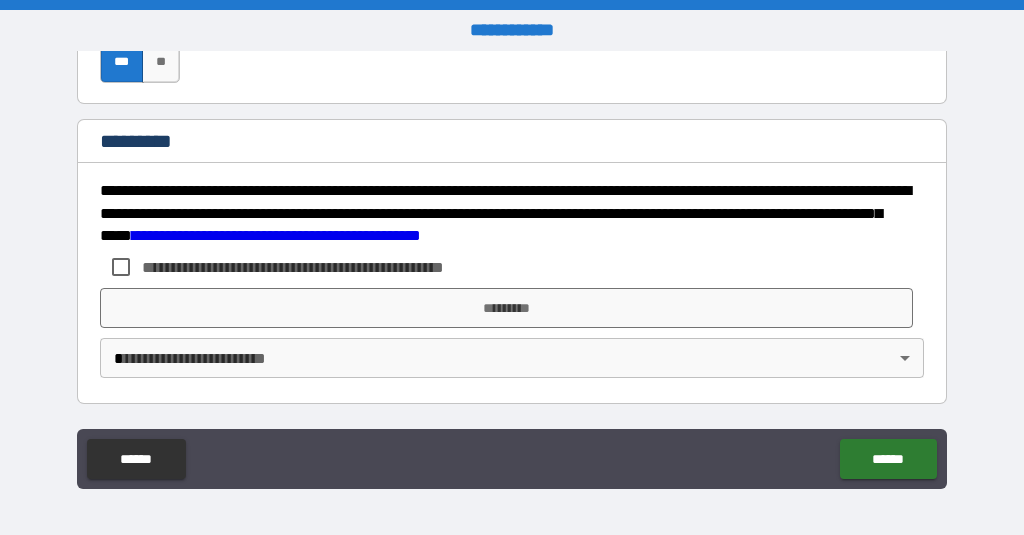 scroll, scrollTop: 3234, scrollLeft: 0, axis: vertical 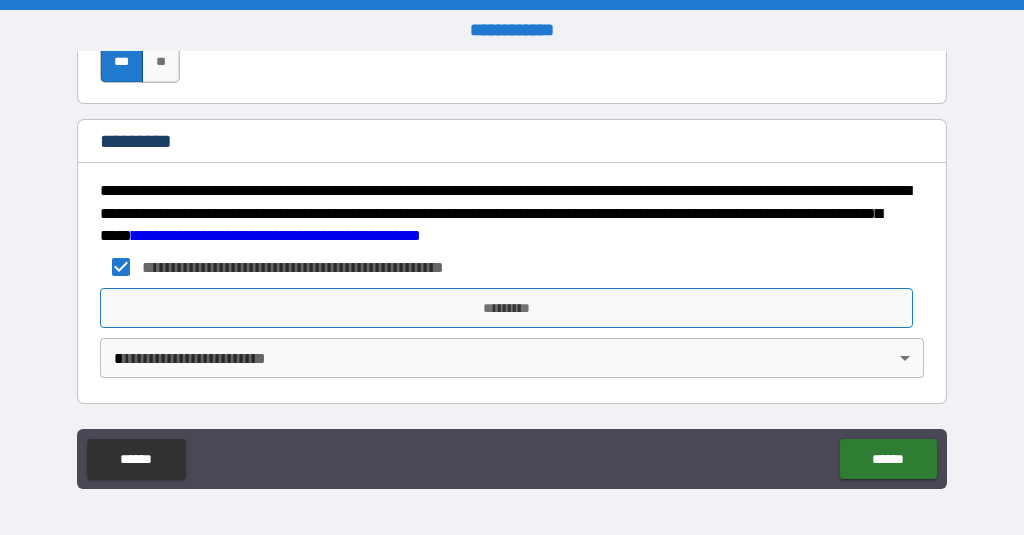 click on "*********" at bounding box center [507, 308] 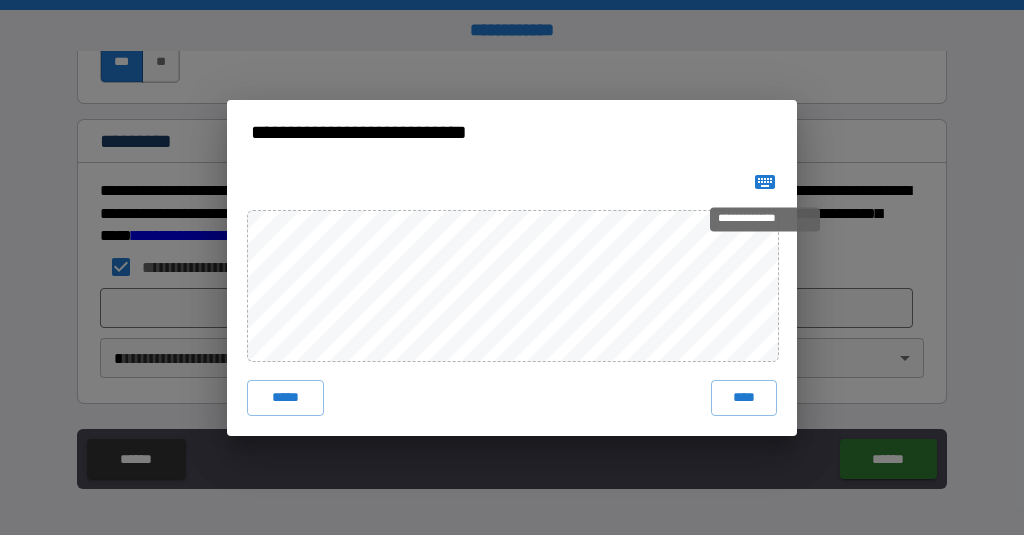 click 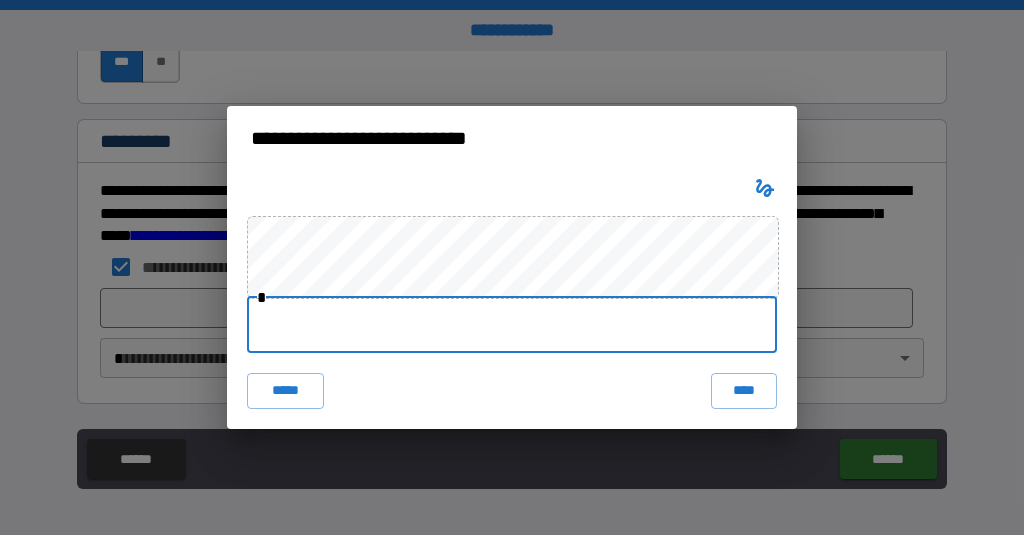click at bounding box center (512, 325) 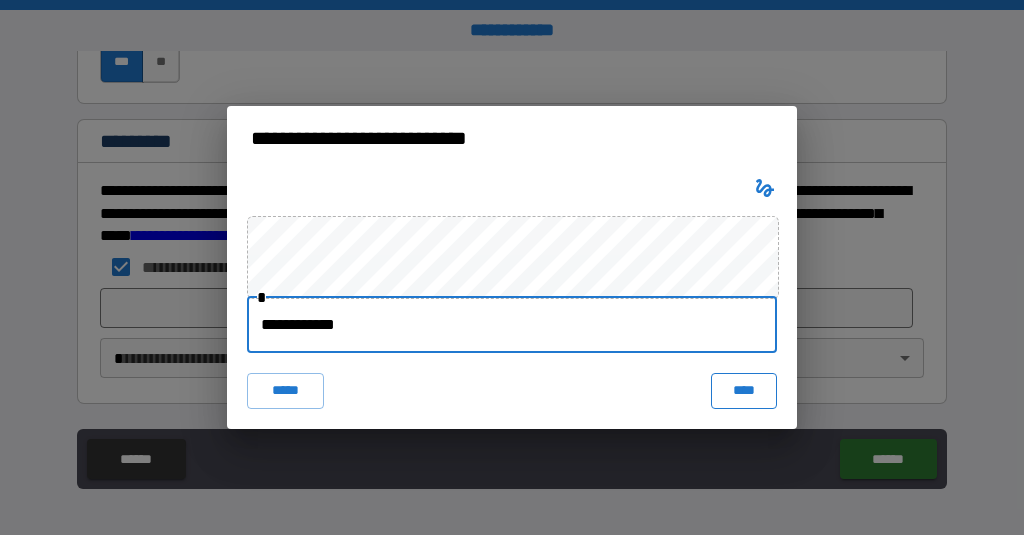 type on "**********" 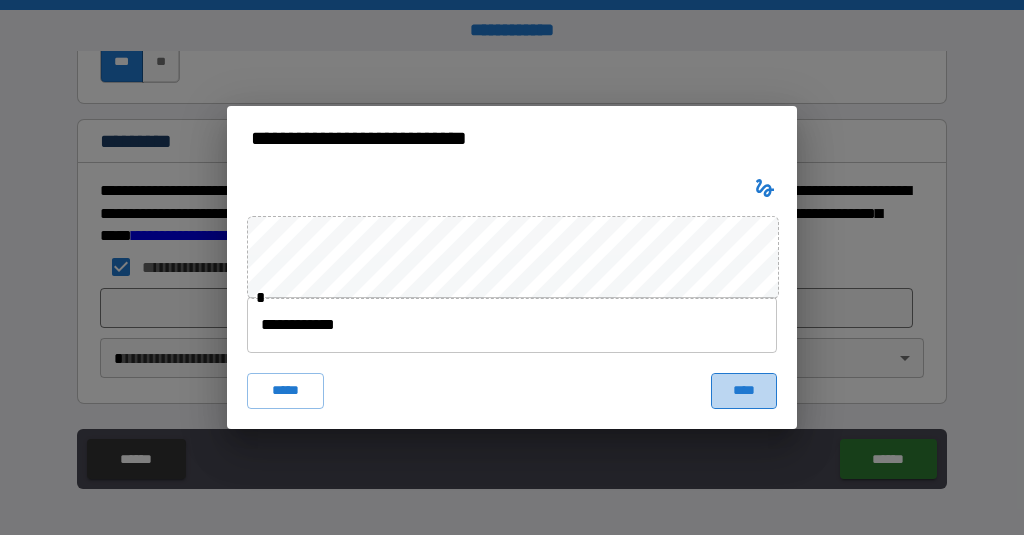 click on "****" at bounding box center (744, 391) 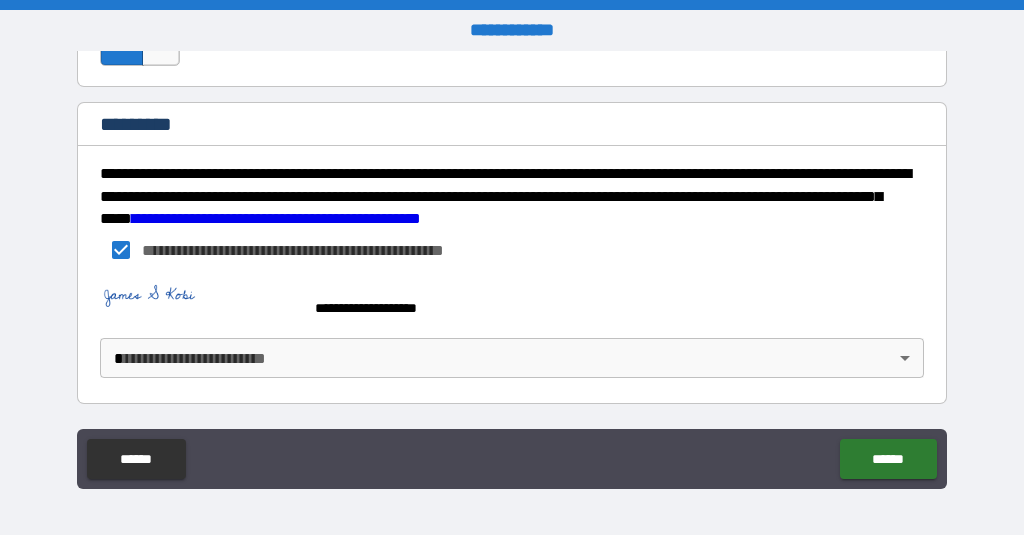 scroll, scrollTop: 3251, scrollLeft: 0, axis: vertical 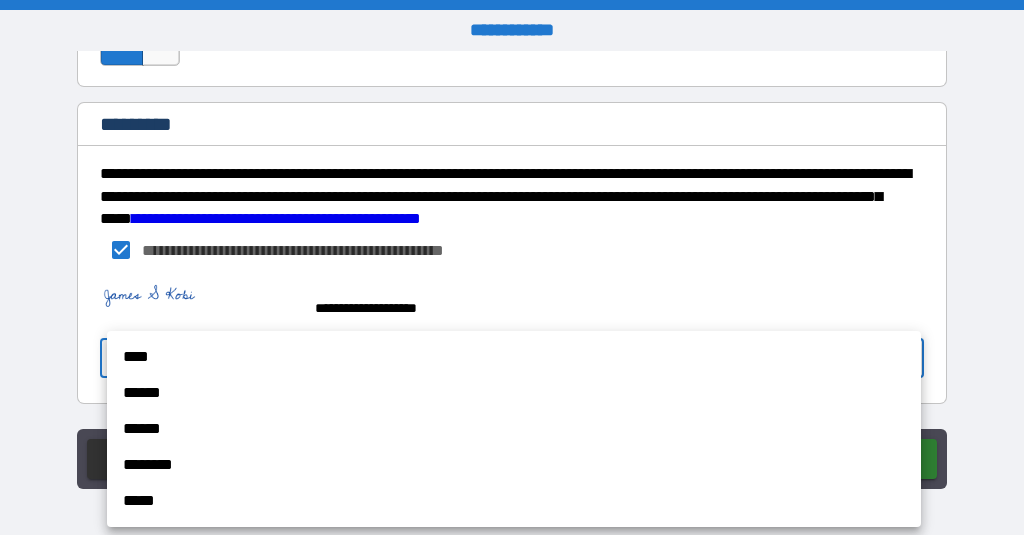 click on "****" at bounding box center (514, 357) 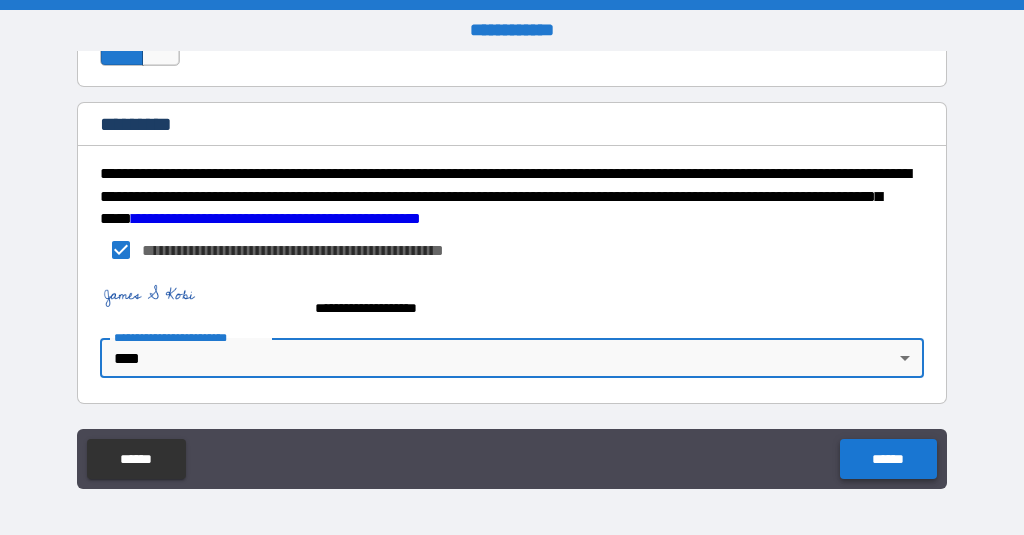click on "******" at bounding box center (888, 459) 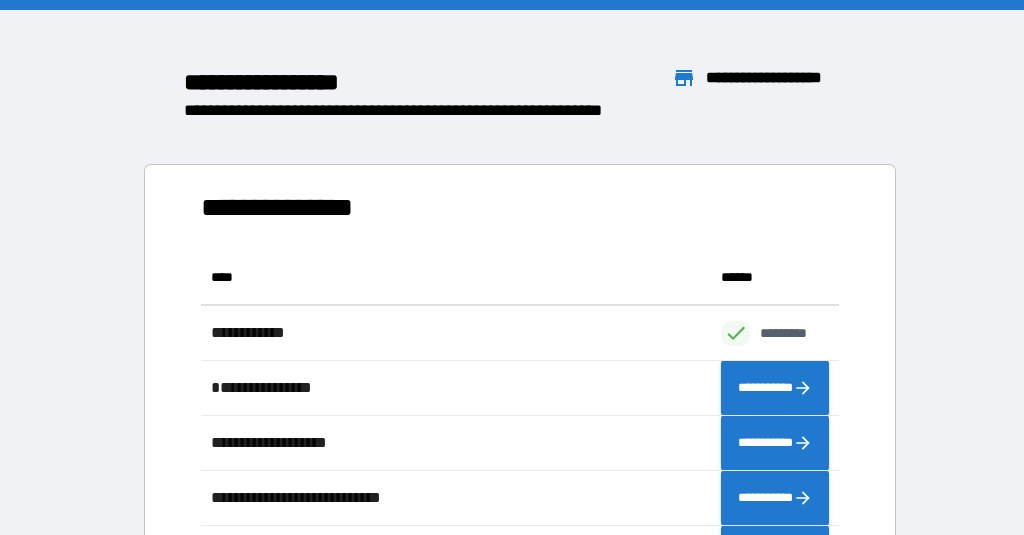 scroll, scrollTop: 331, scrollLeft: 638, axis: both 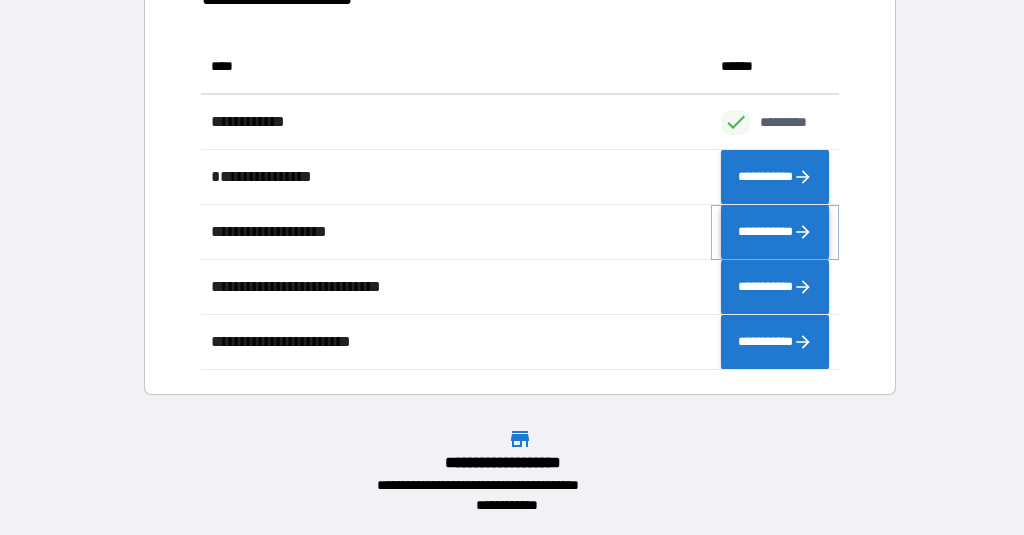 click 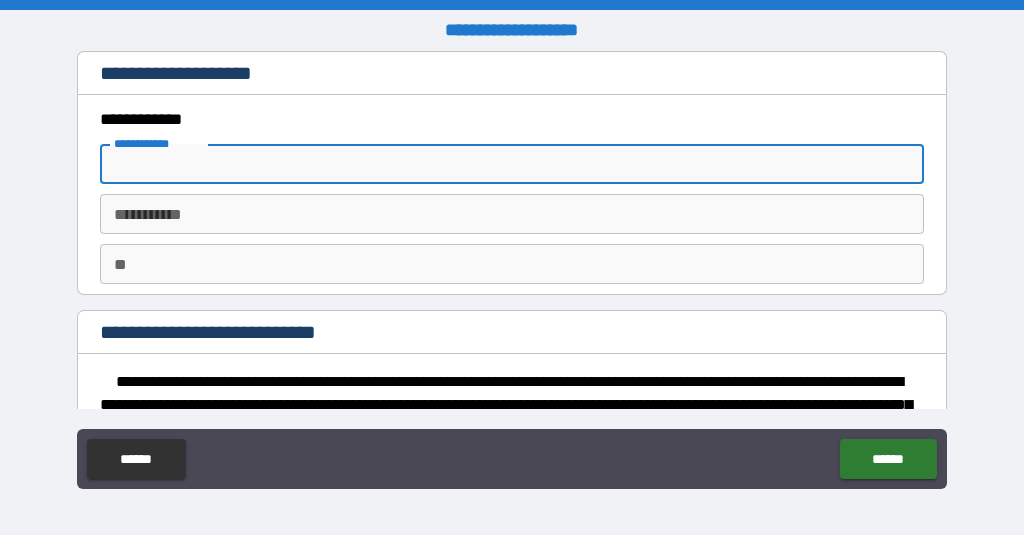 click on "**********" at bounding box center (512, 164) 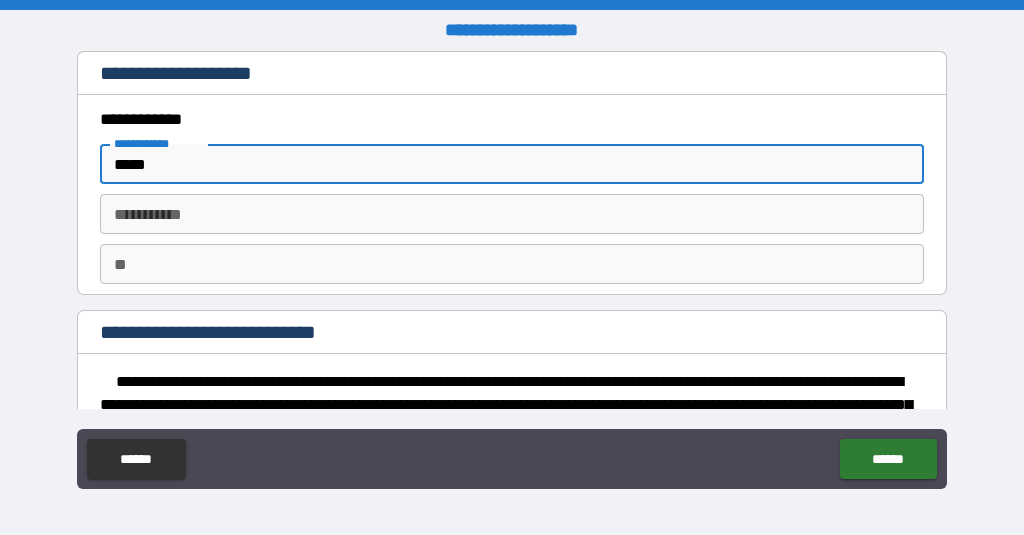 type on "*****" 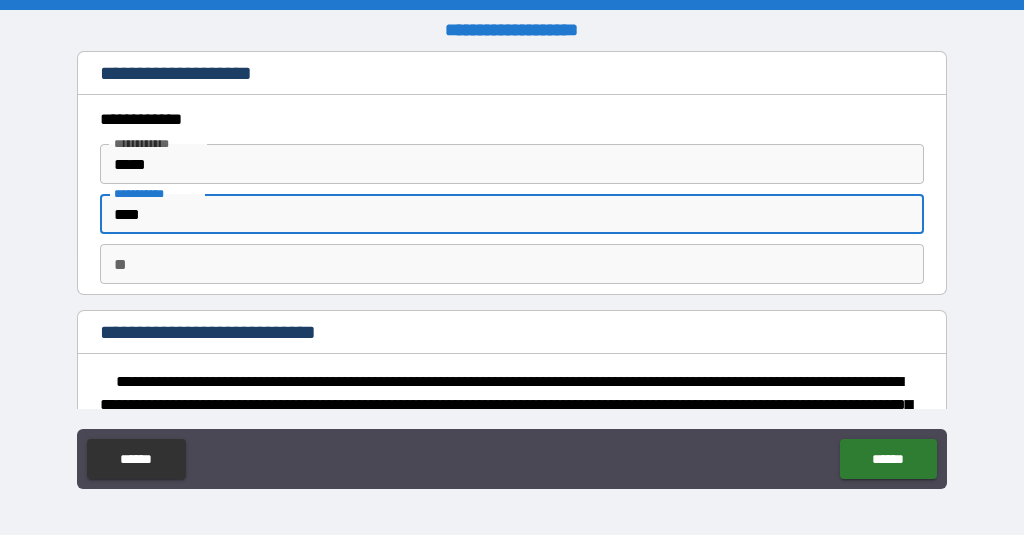 type on "****" 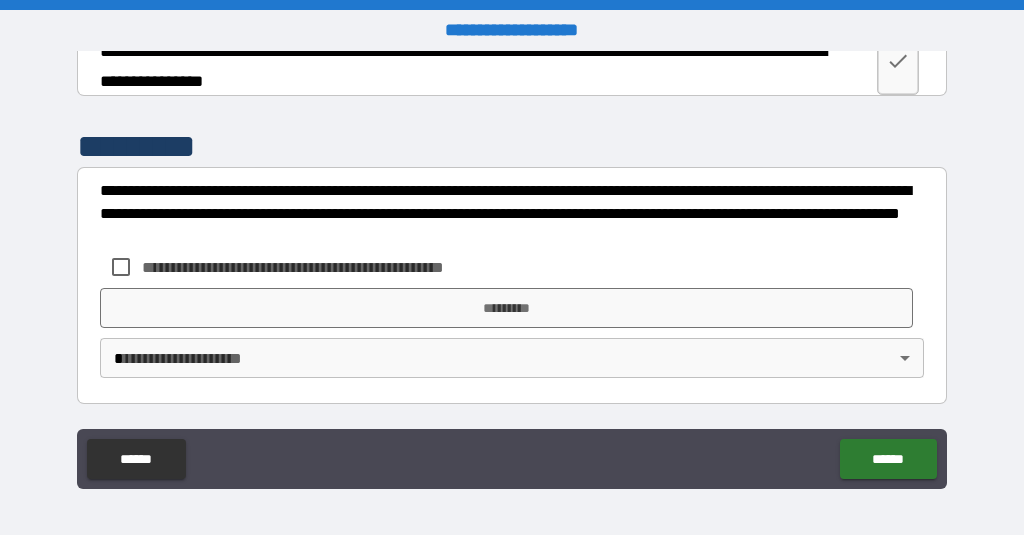 scroll, scrollTop: 1070, scrollLeft: 0, axis: vertical 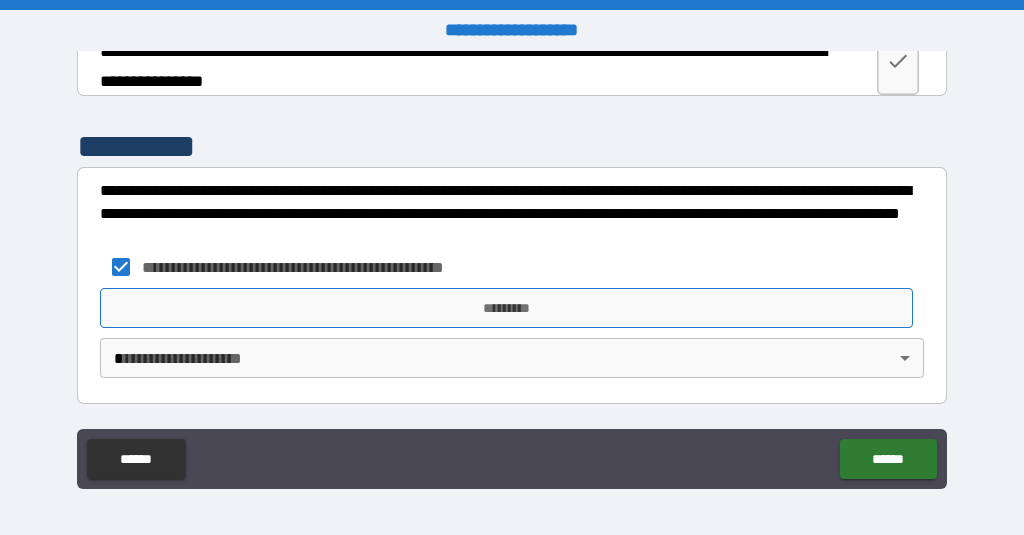 click on "*********" at bounding box center (507, 308) 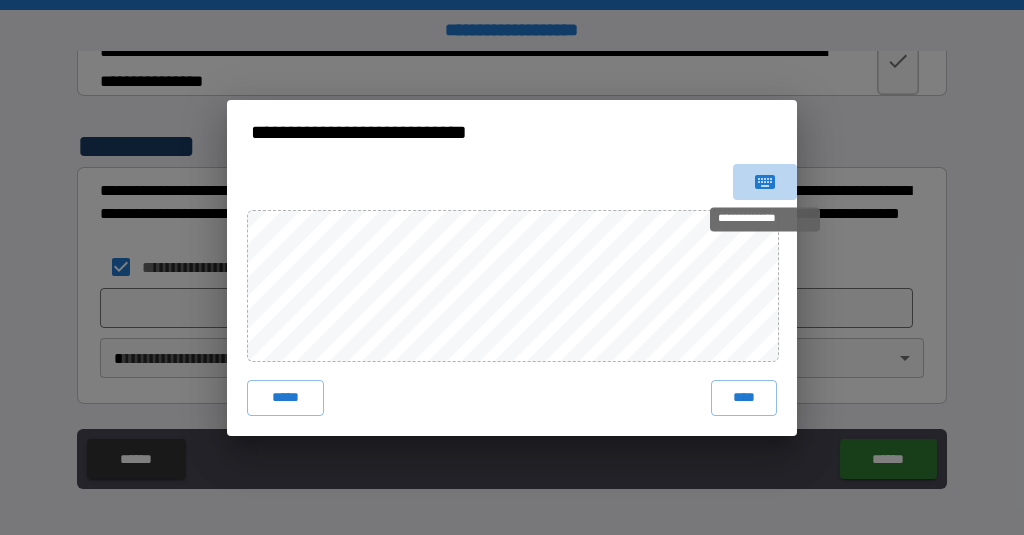 click 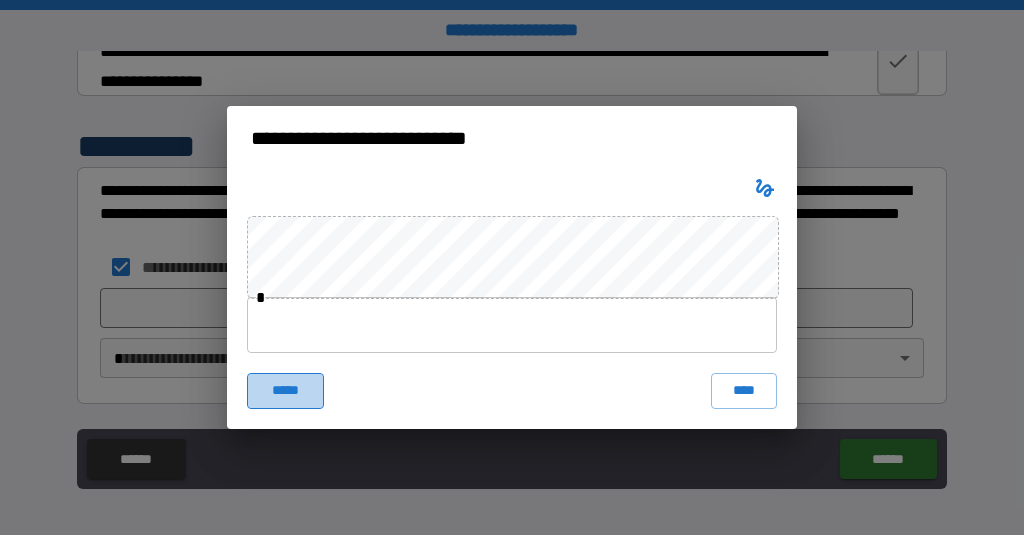 click on "*****" at bounding box center [285, 391] 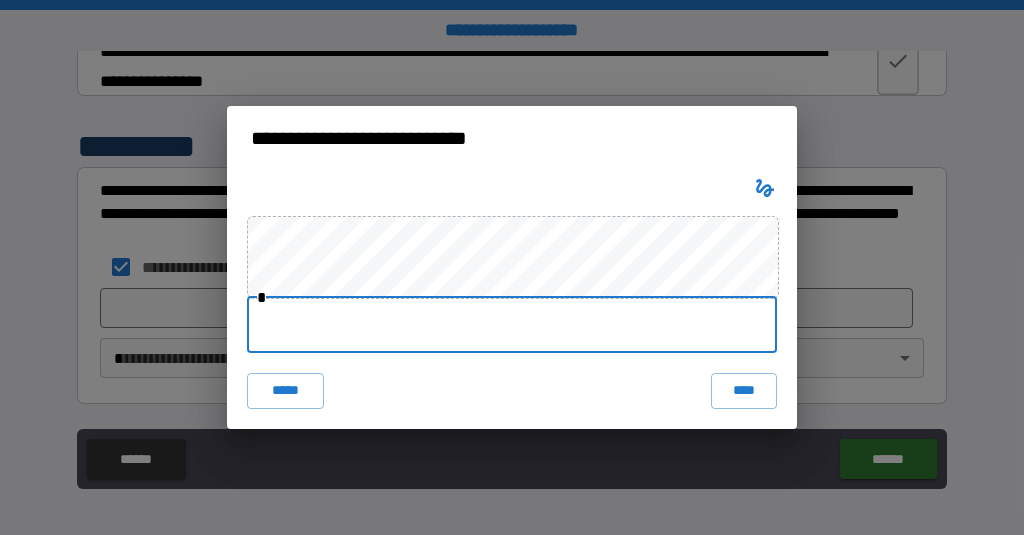 click at bounding box center [512, 325] 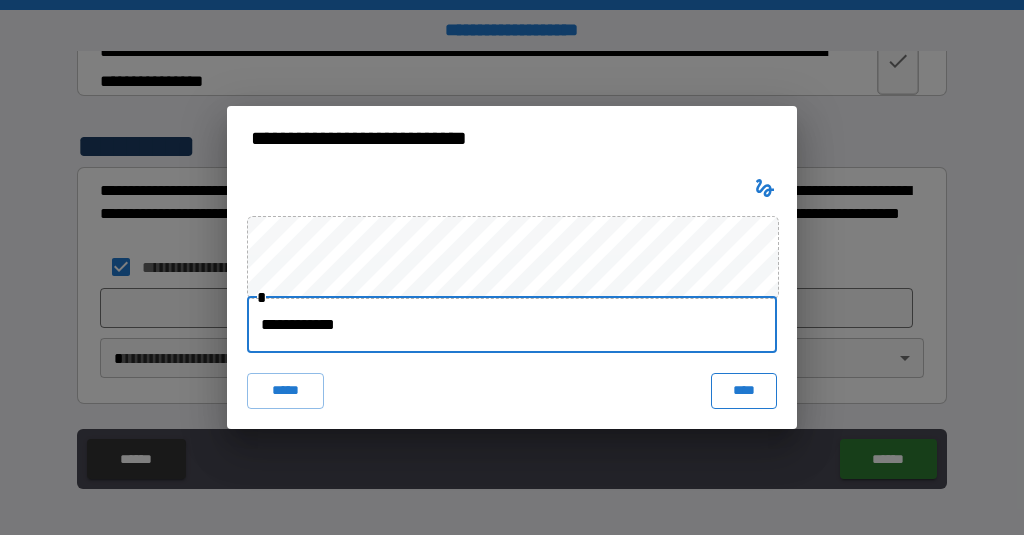 type on "**********" 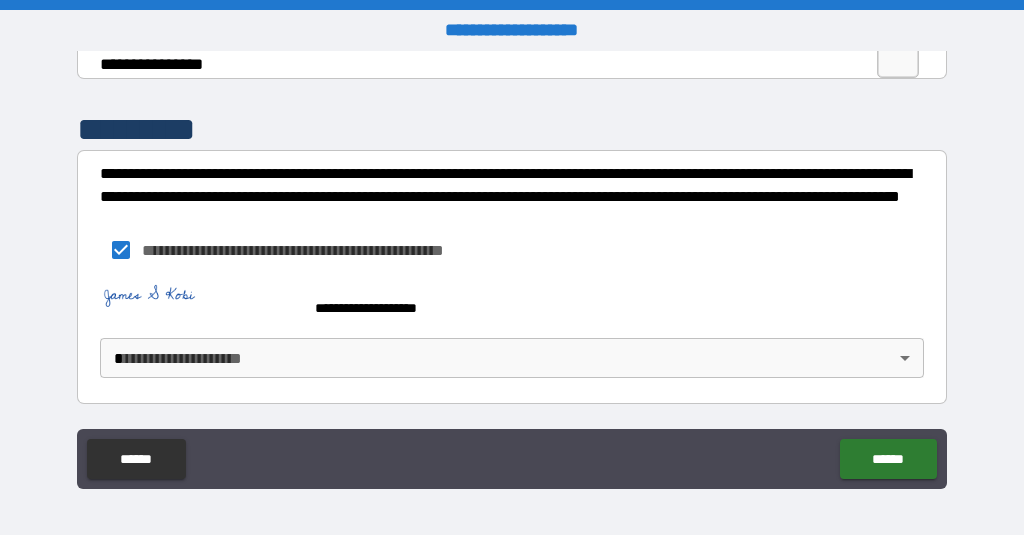 scroll, scrollTop: 1087, scrollLeft: 0, axis: vertical 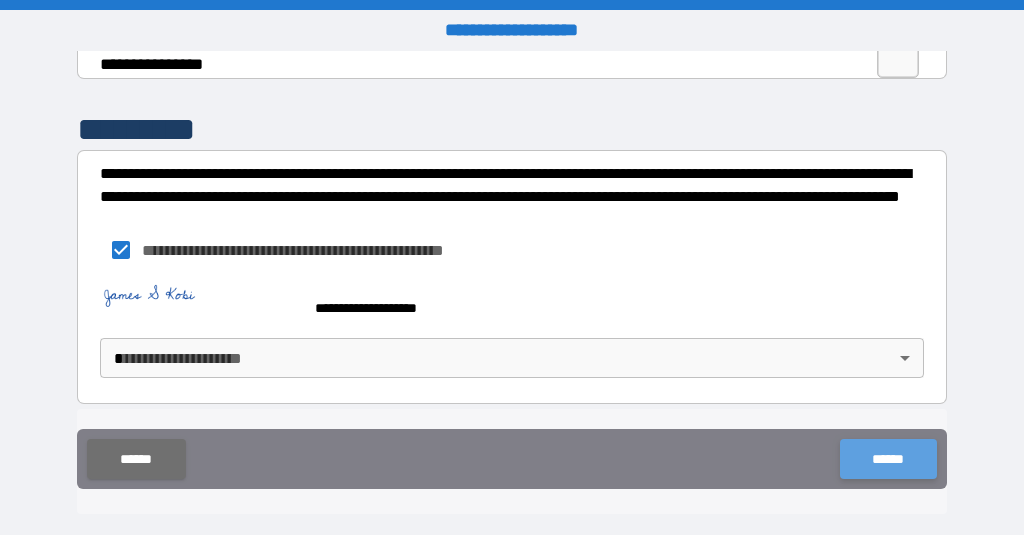 click on "******" at bounding box center [888, 459] 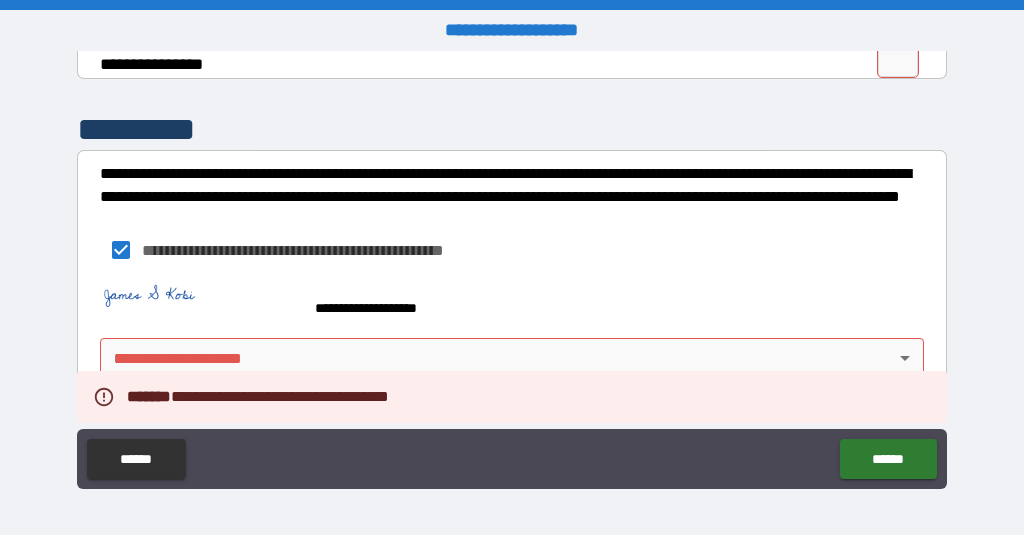 click on "**********" at bounding box center (512, 267) 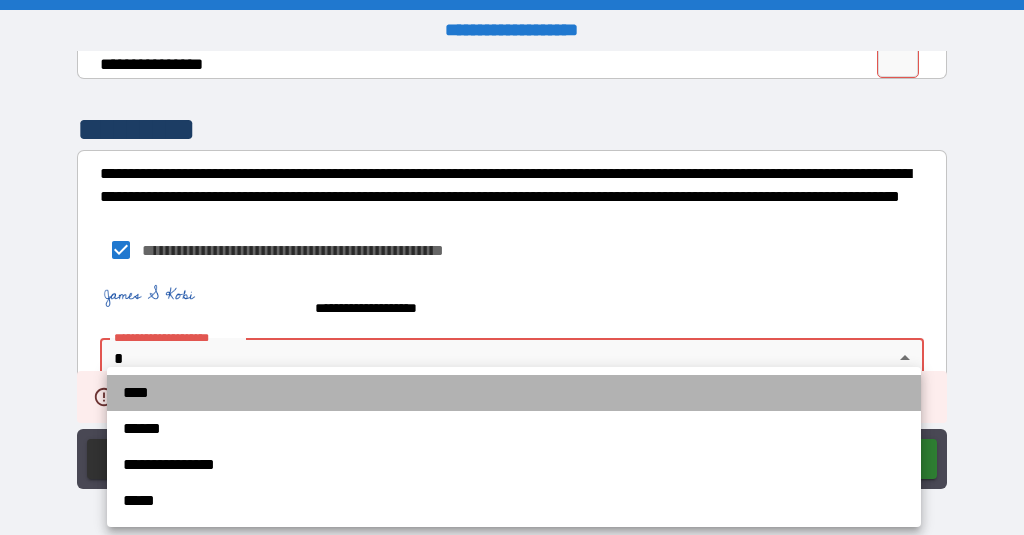 click on "****" at bounding box center [514, 393] 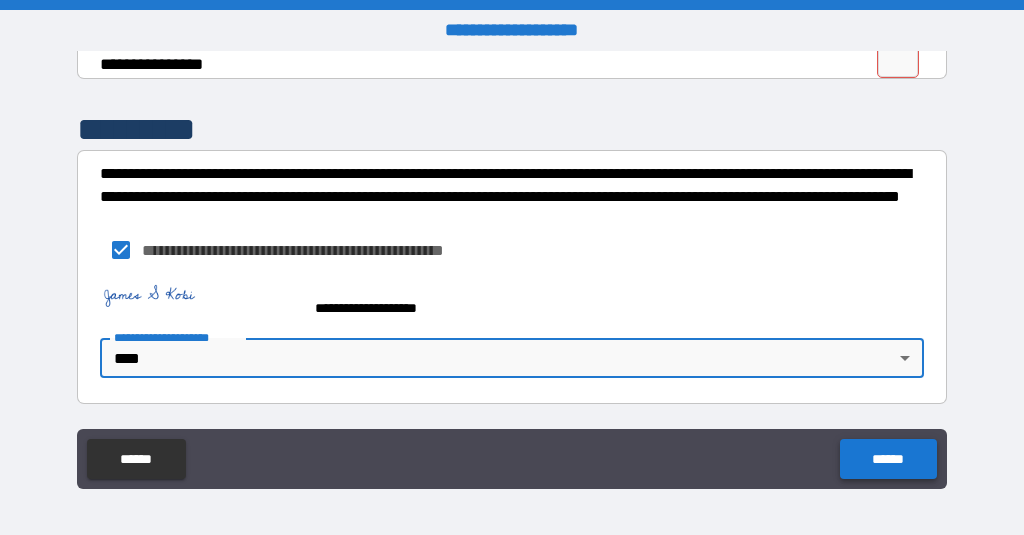 click on "******" at bounding box center [888, 459] 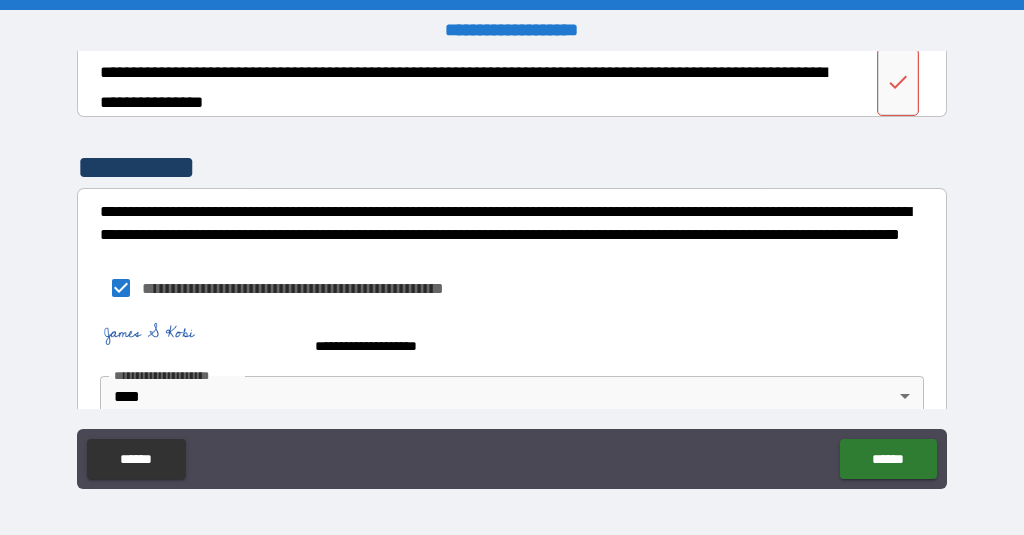 scroll, scrollTop: 977, scrollLeft: 0, axis: vertical 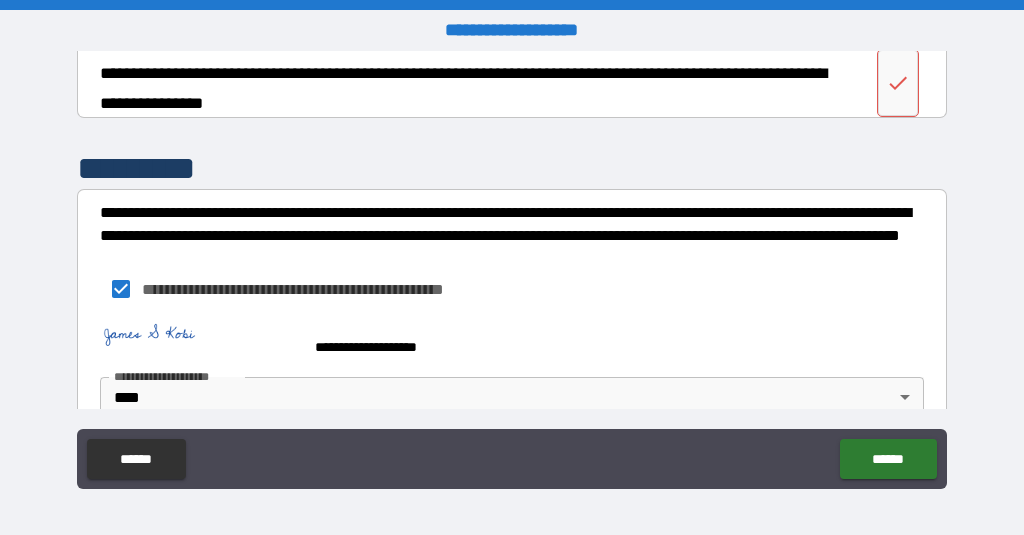 click on "**********" at bounding box center (507, 235) 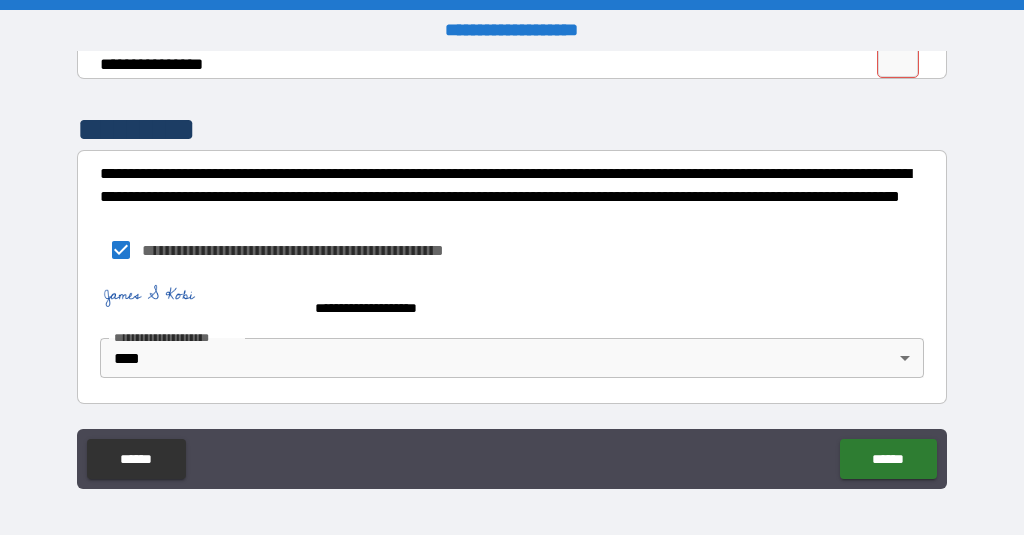 scroll, scrollTop: 1087, scrollLeft: 0, axis: vertical 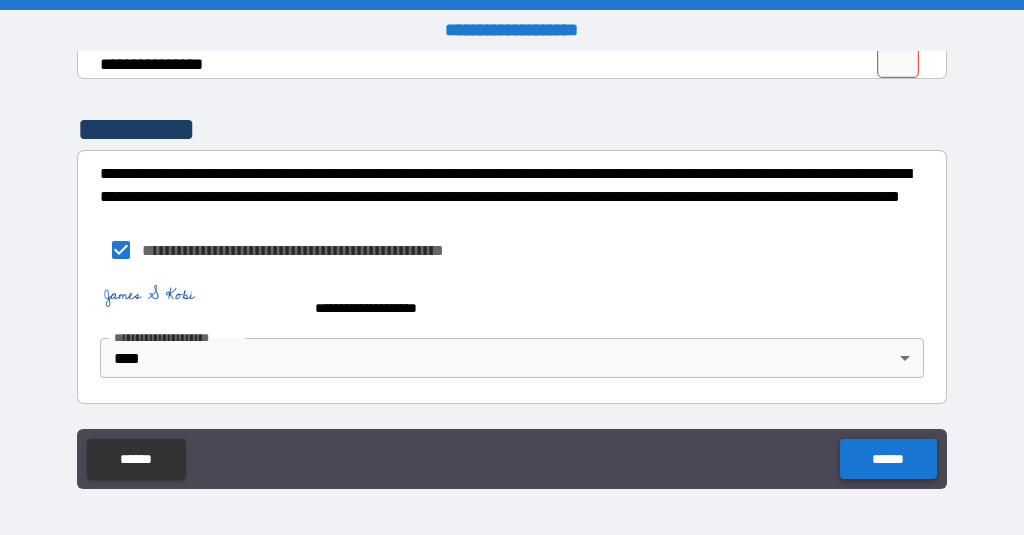 click on "******" at bounding box center (888, 459) 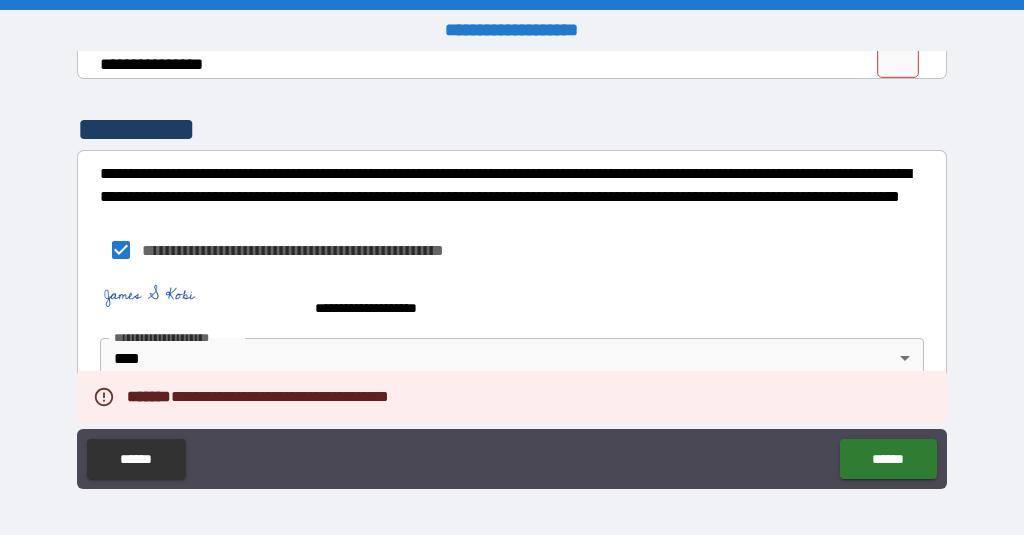 click on "**********" at bounding box center [512, 267] 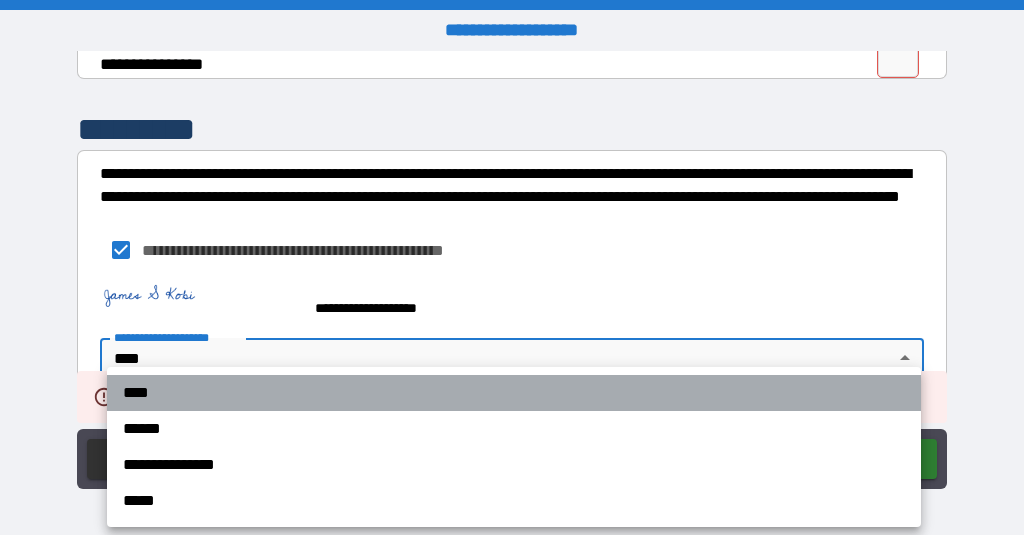 click on "****" at bounding box center (514, 393) 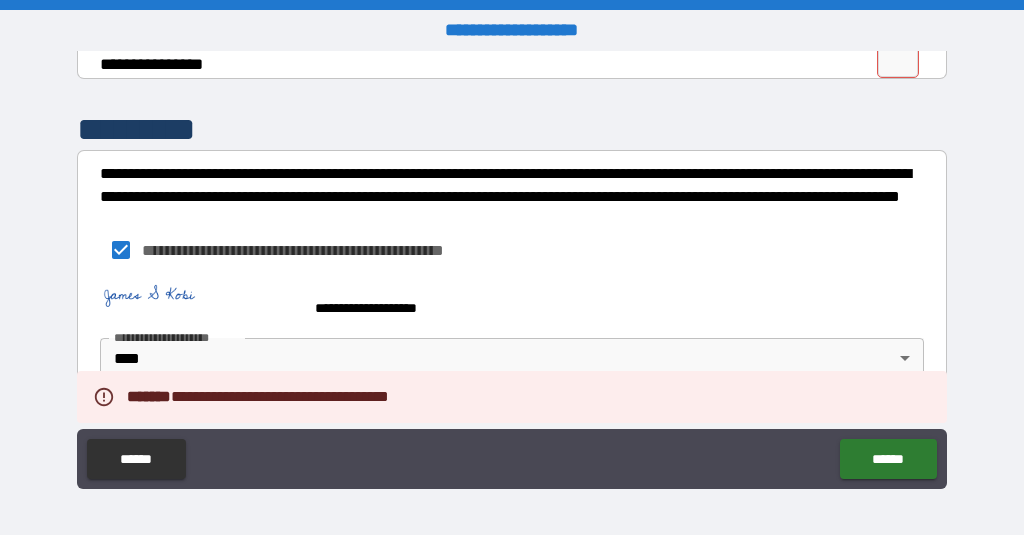 click on "**********" at bounding box center [507, 299] 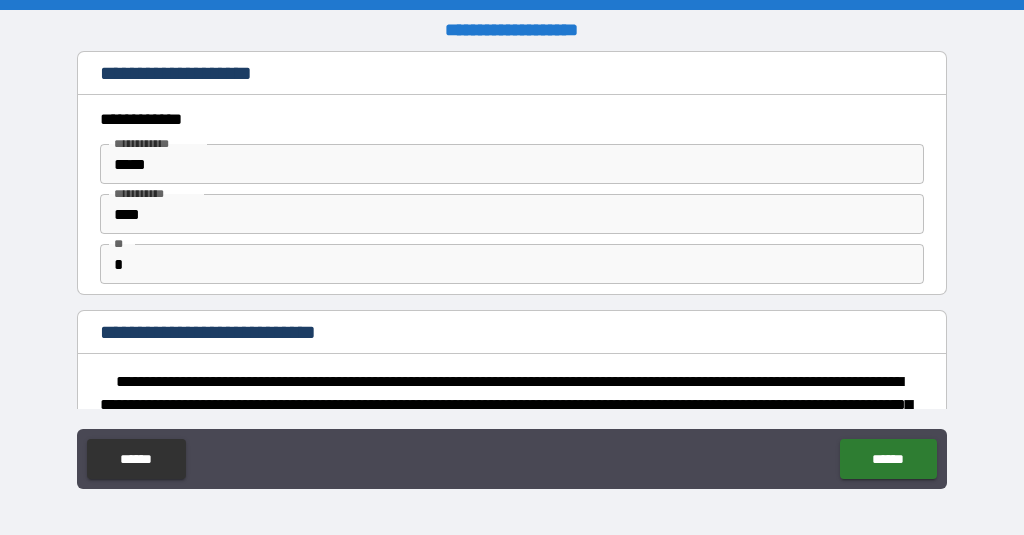 scroll, scrollTop: 0, scrollLeft: 0, axis: both 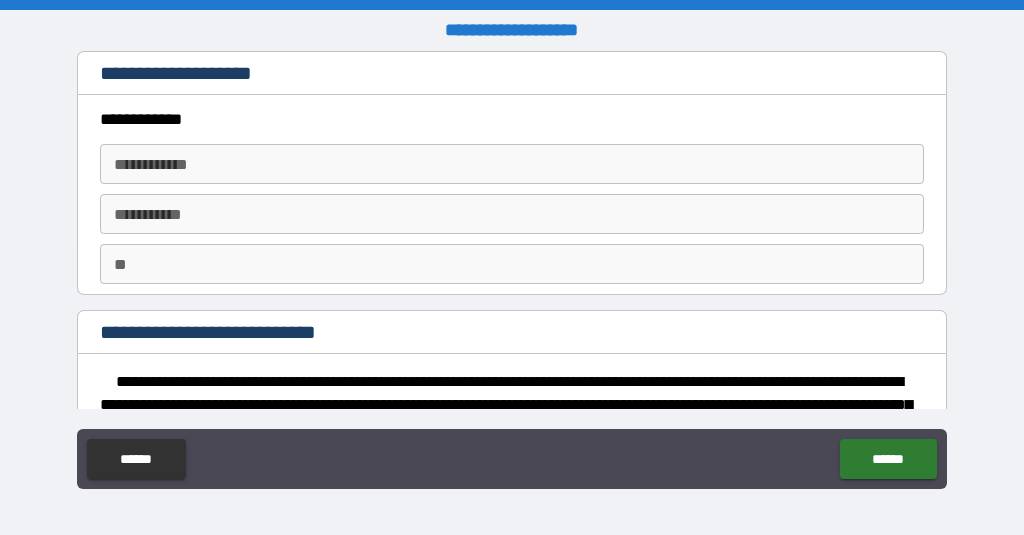 click on "**********" at bounding box center (512, 164) 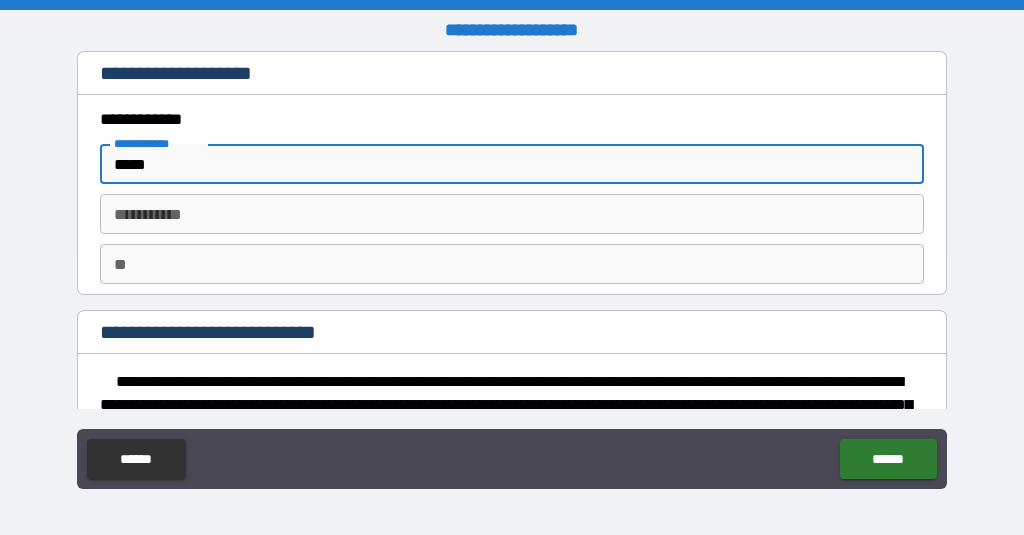 type on "*****" 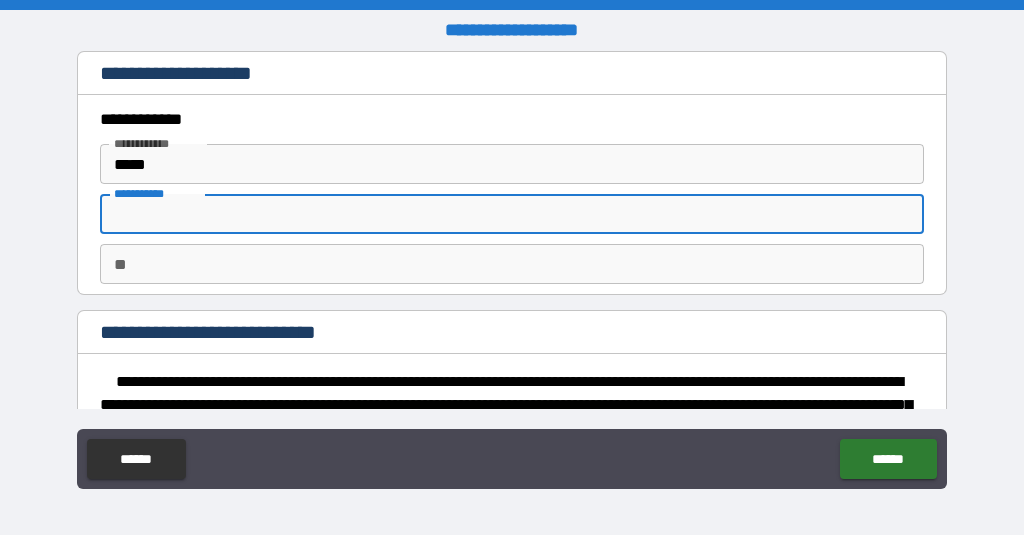 click on "*********   *" at bounding box center (512, 214) 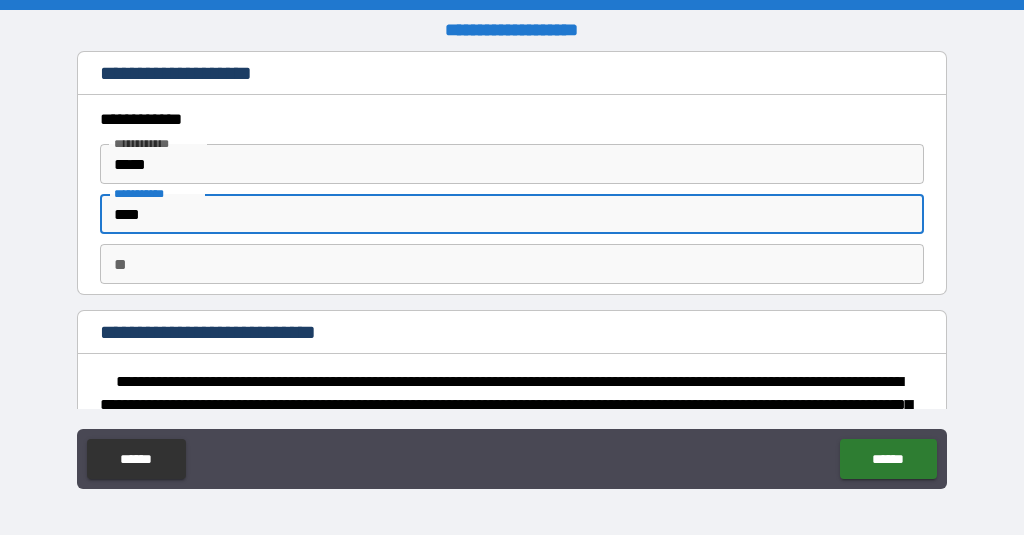type on "****" 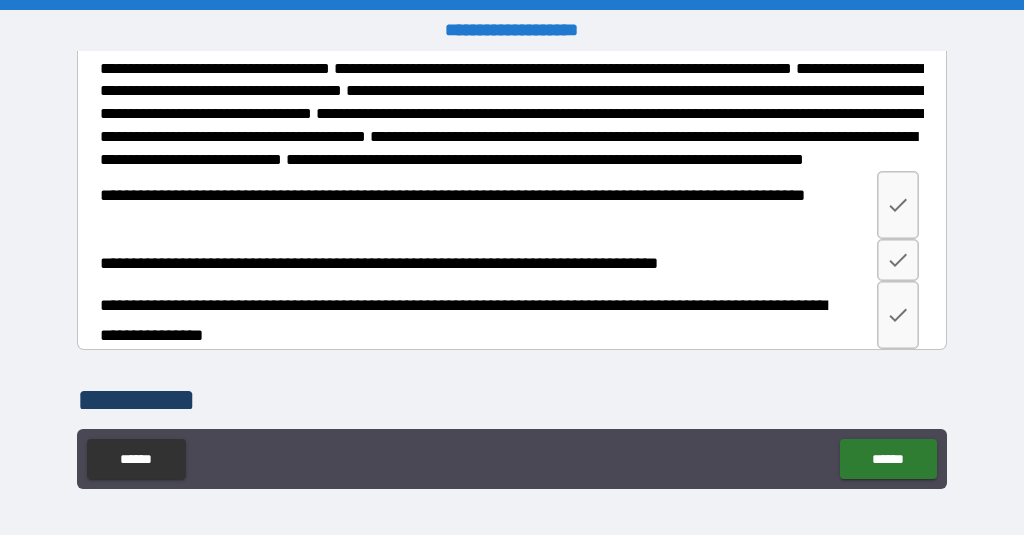 scroll, scrollTop: 748, scrollLeft: 0, axis: vertical 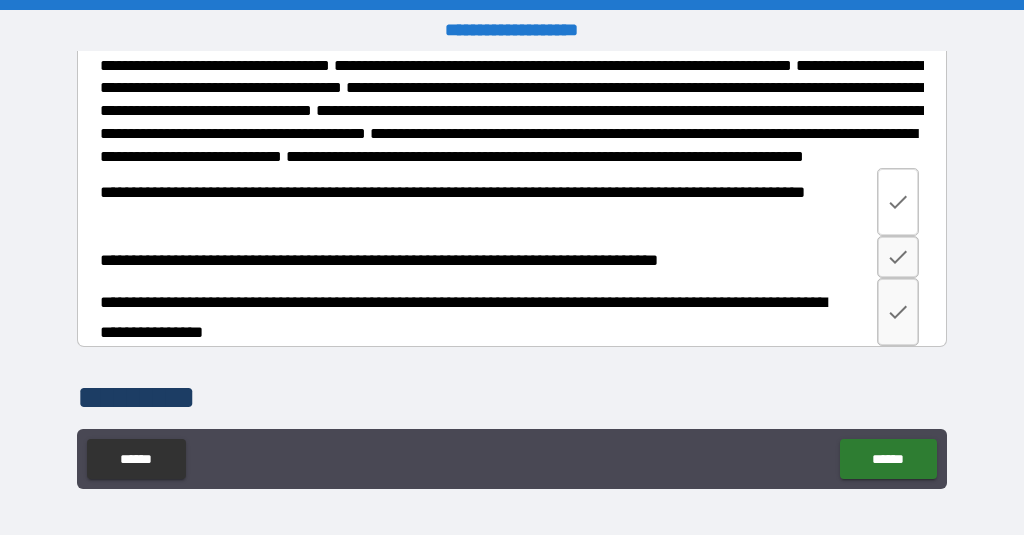 type on "*" 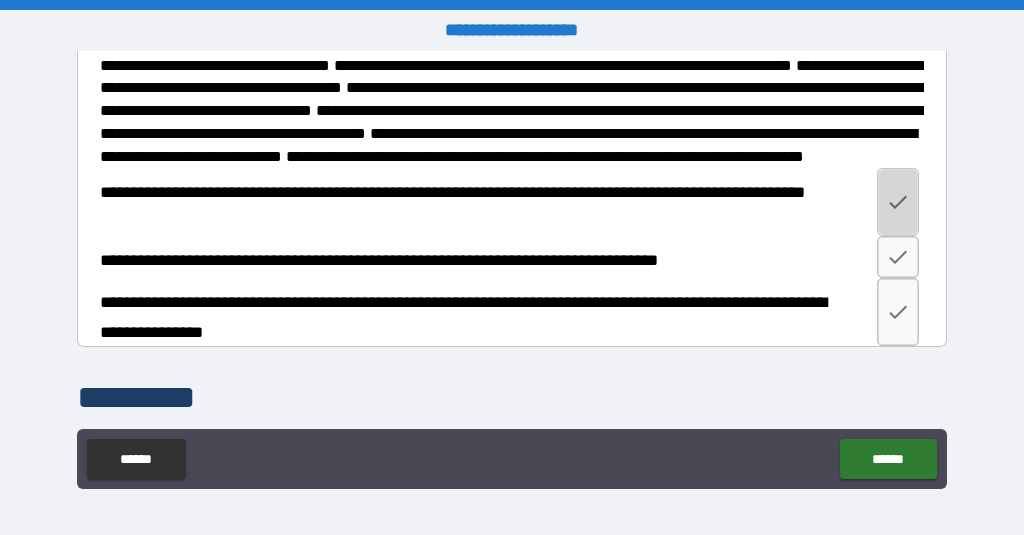 click 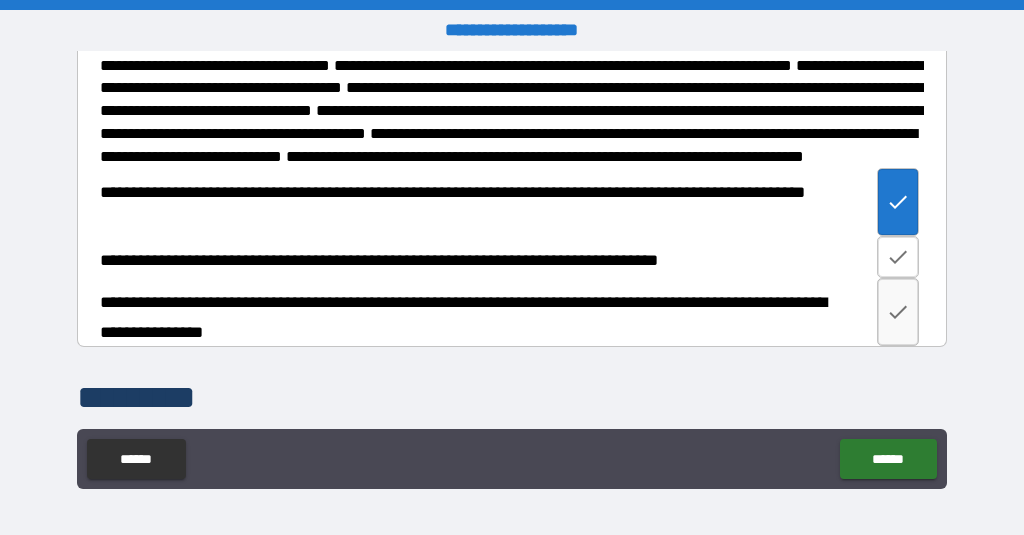 click at bounding box center (898, 257) 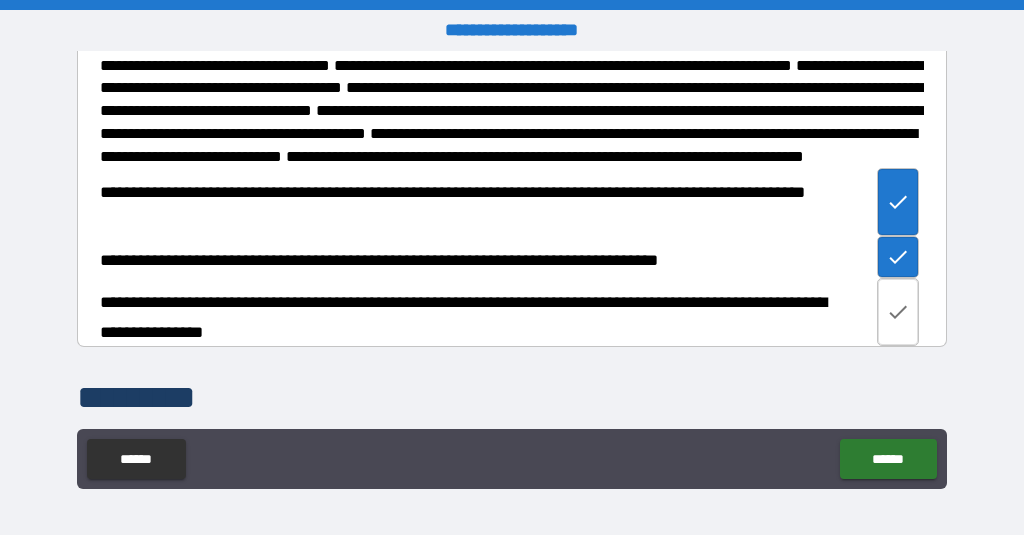 click 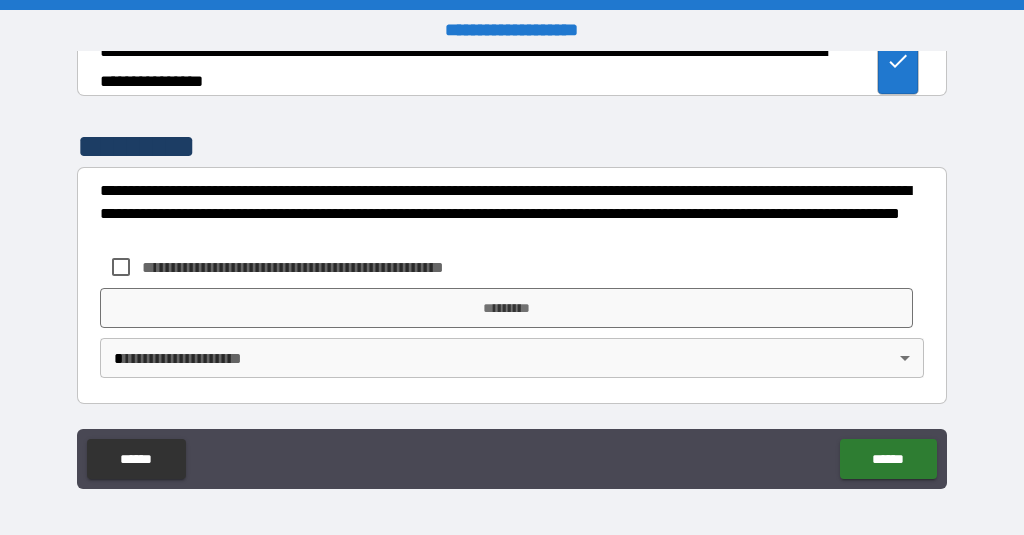 scroll, scrollTop: 1070, scrollLeft: 0, axis: vertical 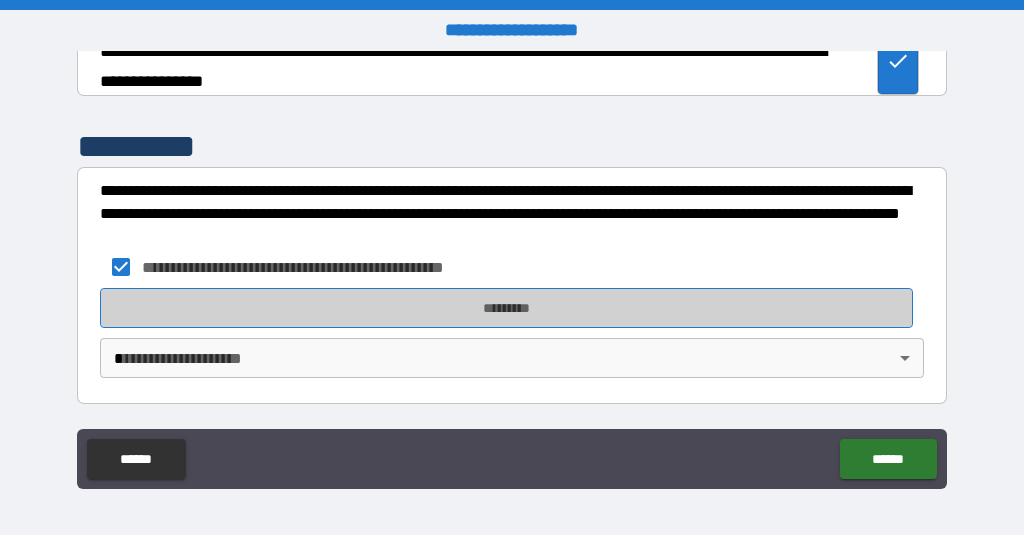 click on "*********" at bounding box center [507, 308] 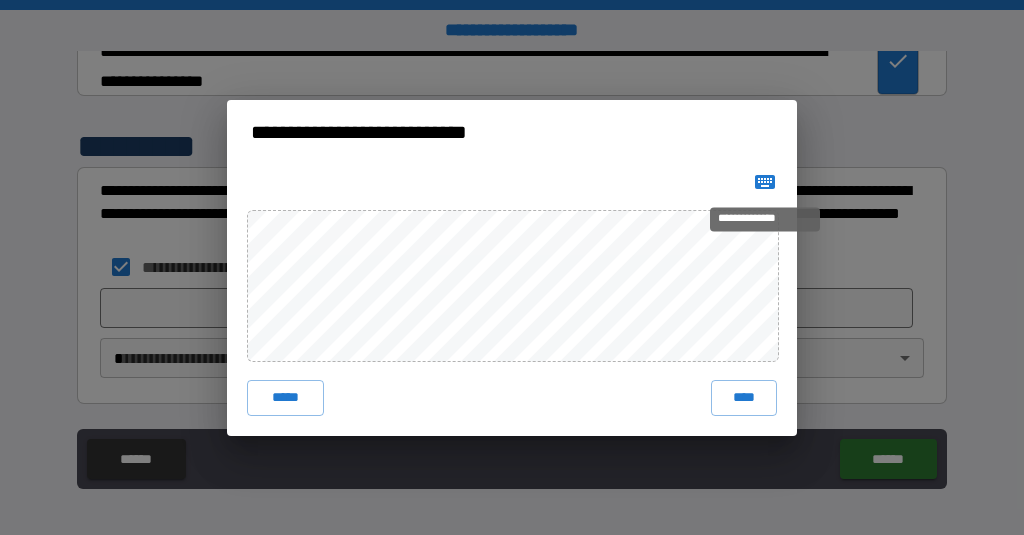 click 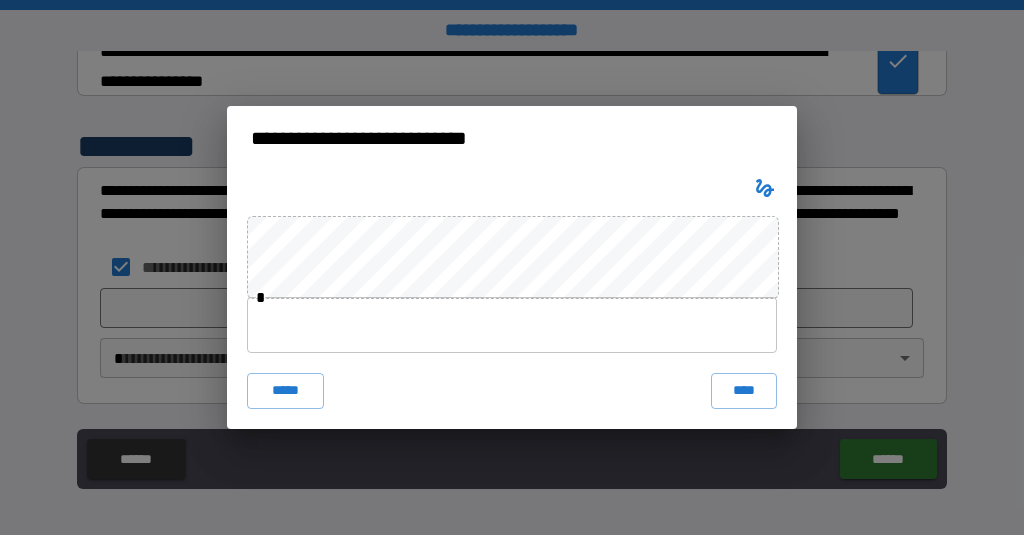 click at bounding box center (512, 325) 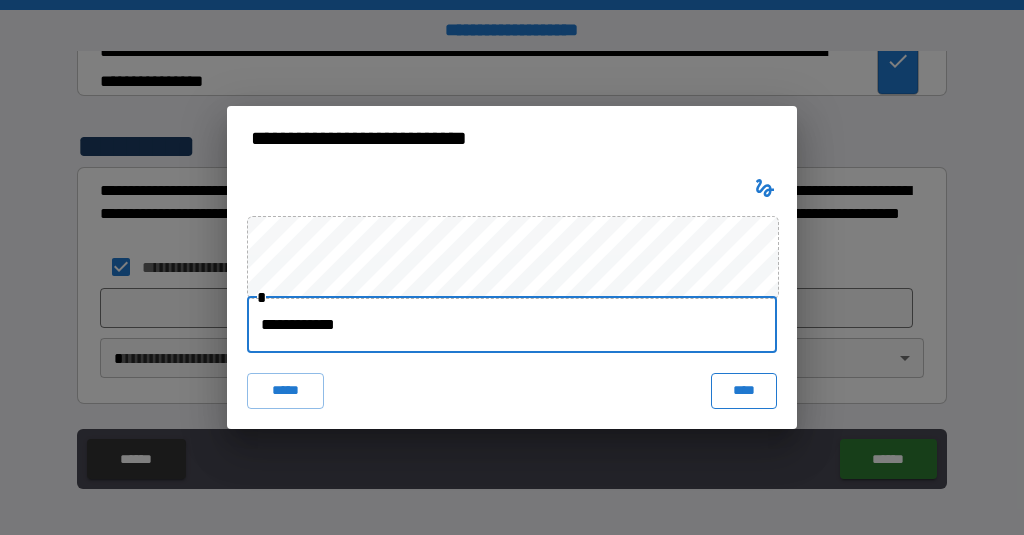 type on "**********" 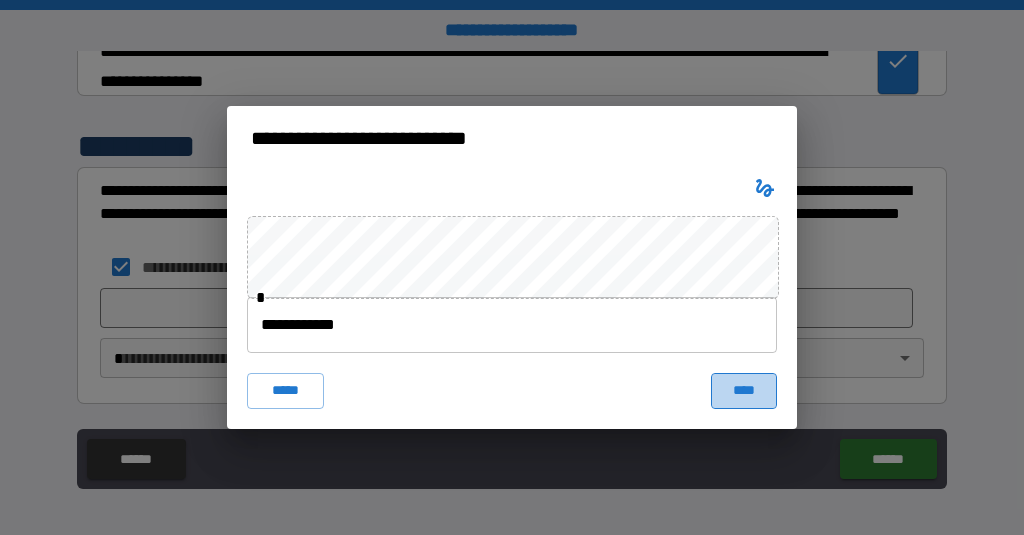 click on "****" at bounding box center [744, 391] 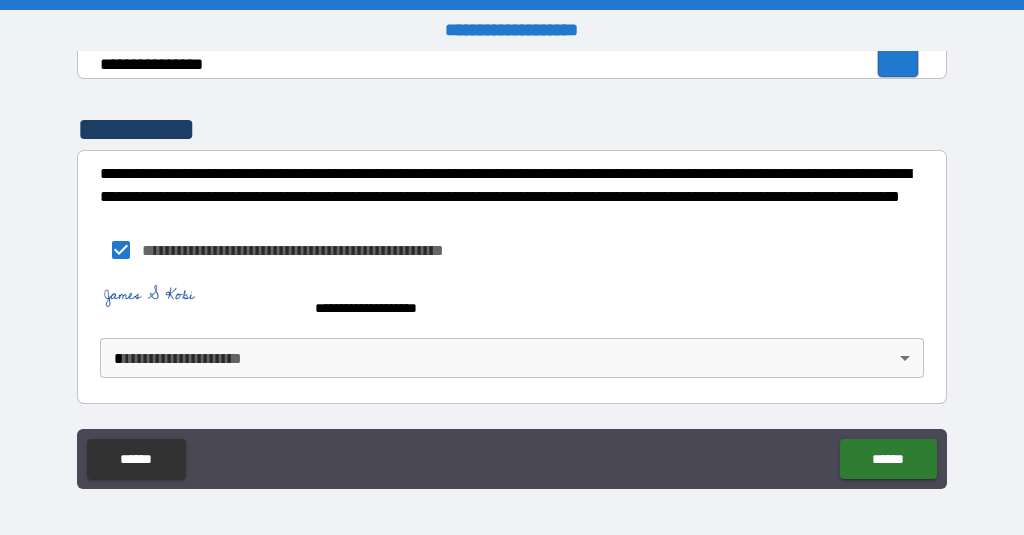 click on "**********" at bounding box center [512, 267] 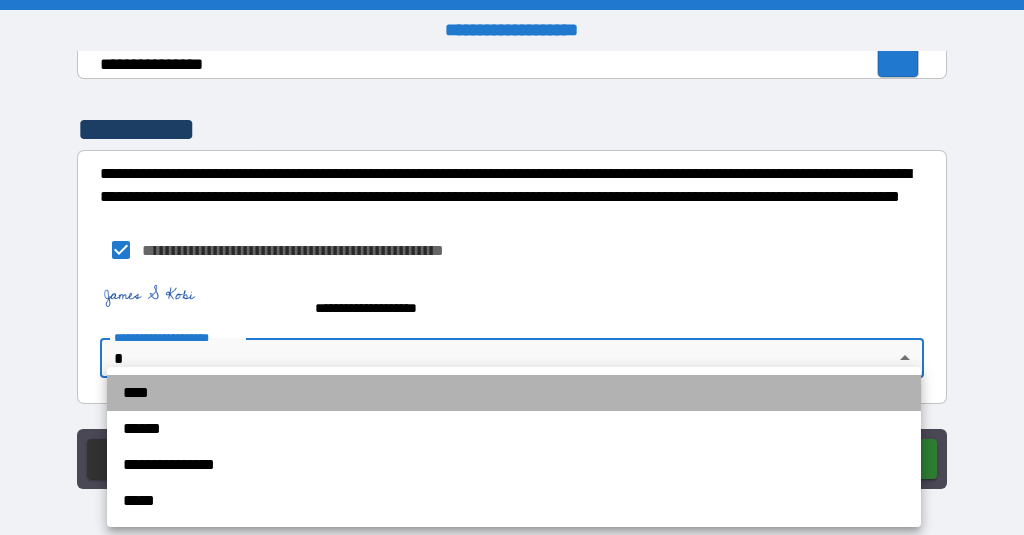 click on "****" at bounding box center (514, 393) 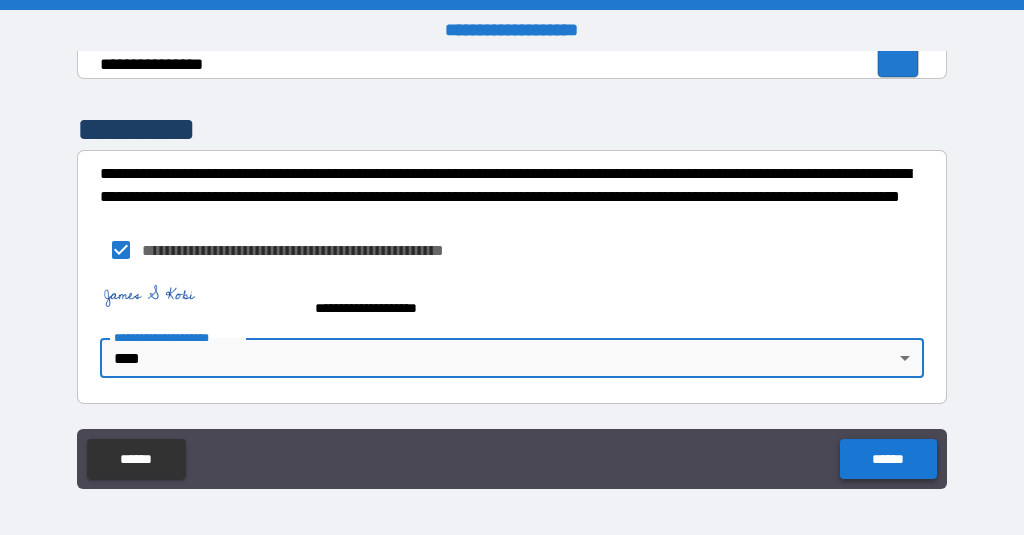 click on "******" at bounding box center [888, 459] 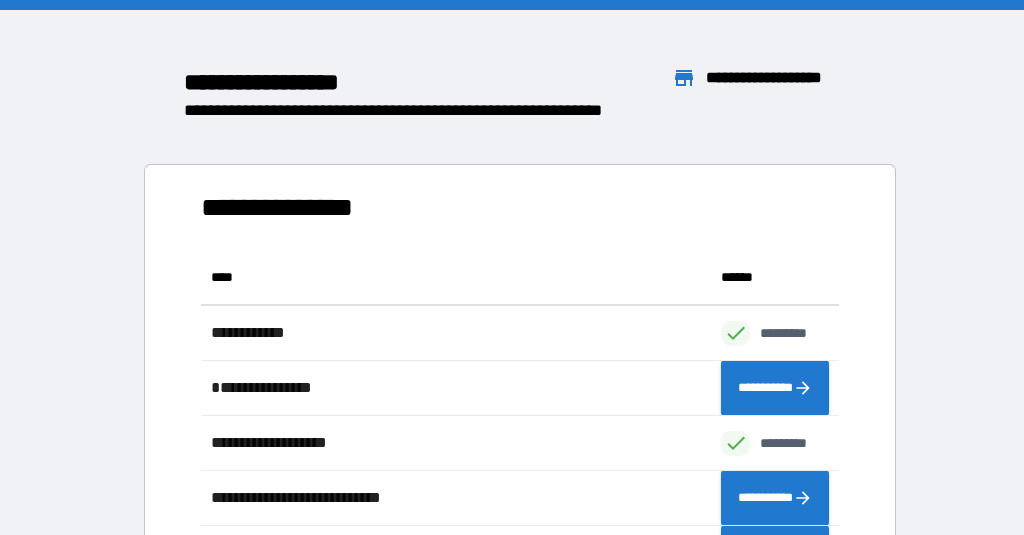 scroll, scrollTop: 1, scrollLeft: 1, axis: both 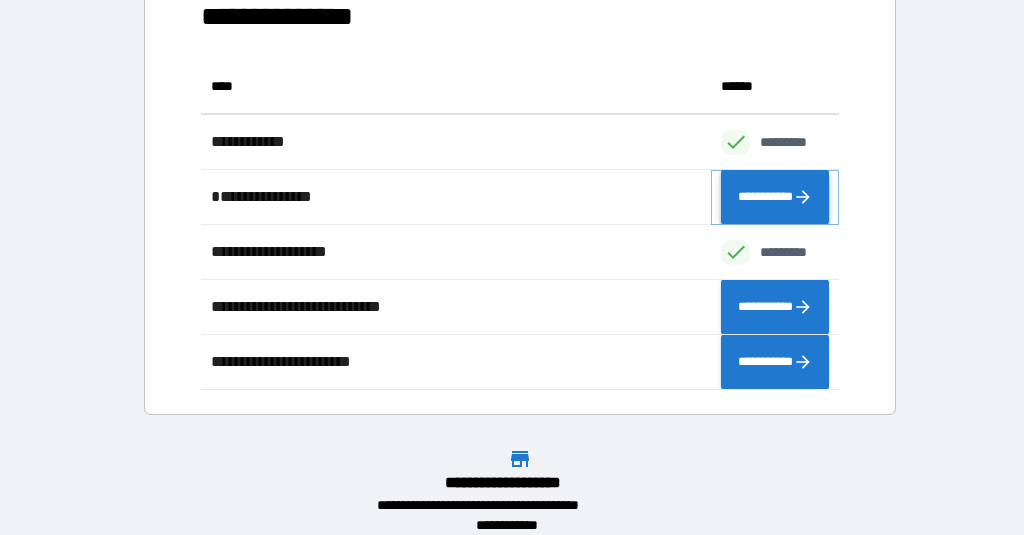 click on "**********" at bounding box center [775, 197] 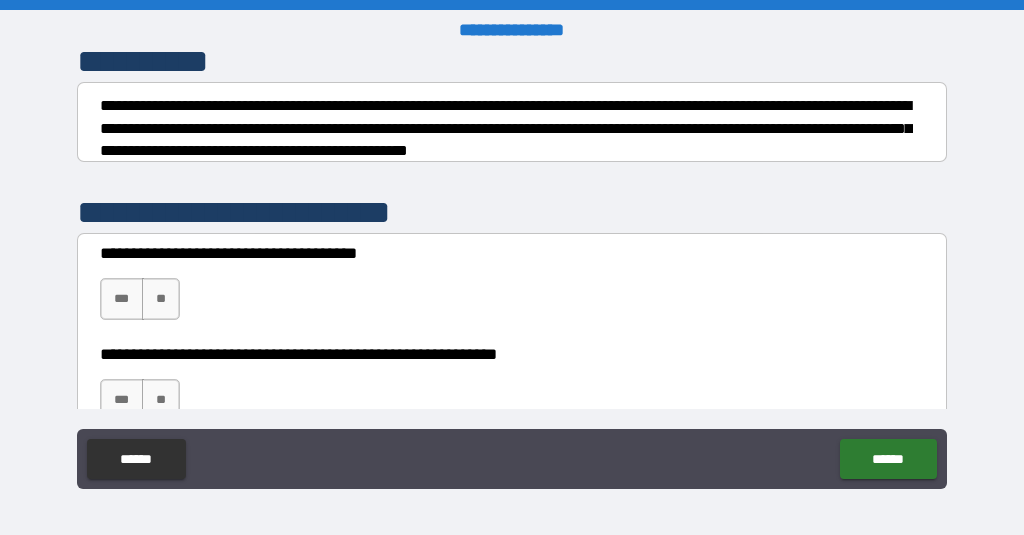 scroll, scrollTop: 292, scrollLeft: 0, axis: vertical 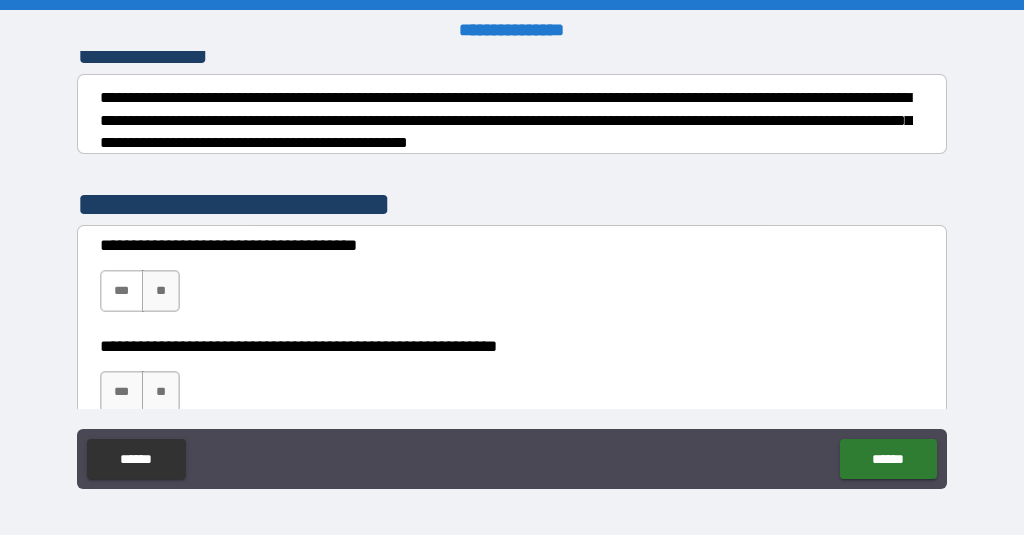 click on "***" at bounding box center [122, 291] 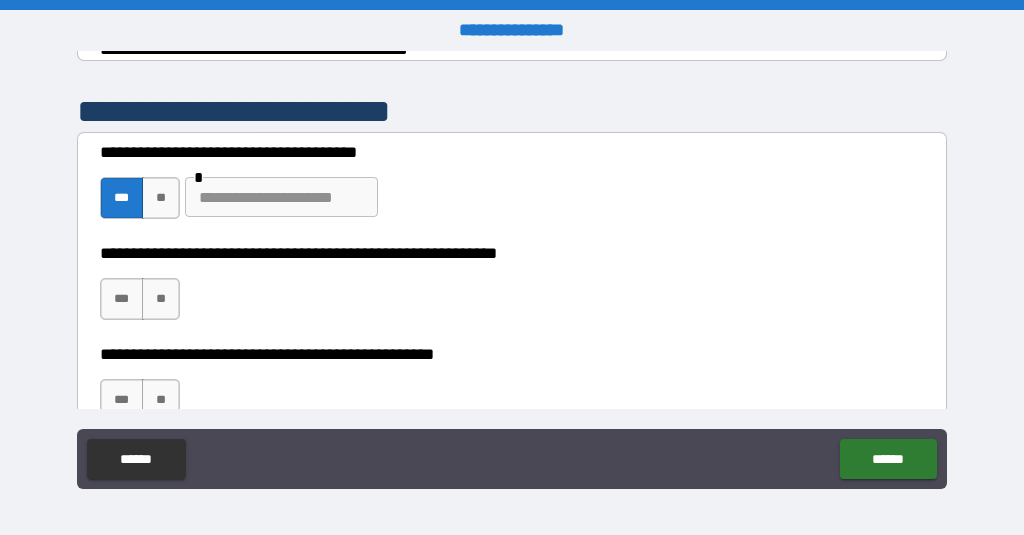 scroll, scrollTop: 399, scrollLeft: 0, axis: vertical 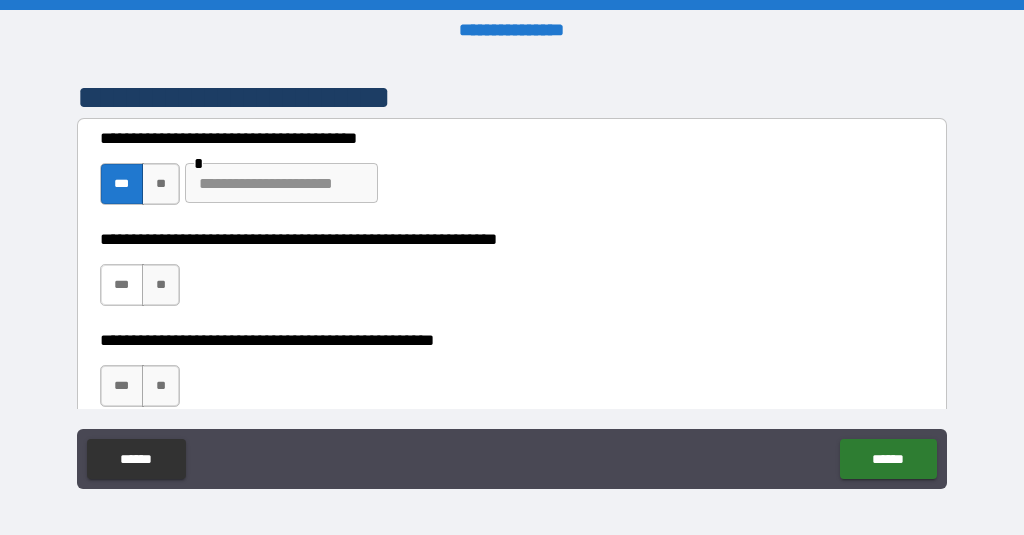 click on "***" at bounding box center (122, 285) 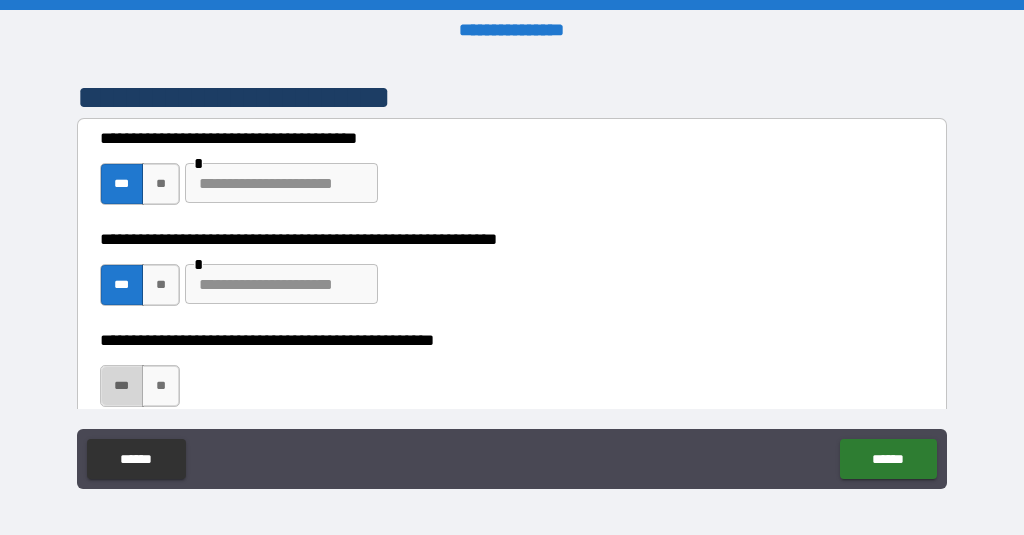 click on "***" at bounding box center (122, 386) 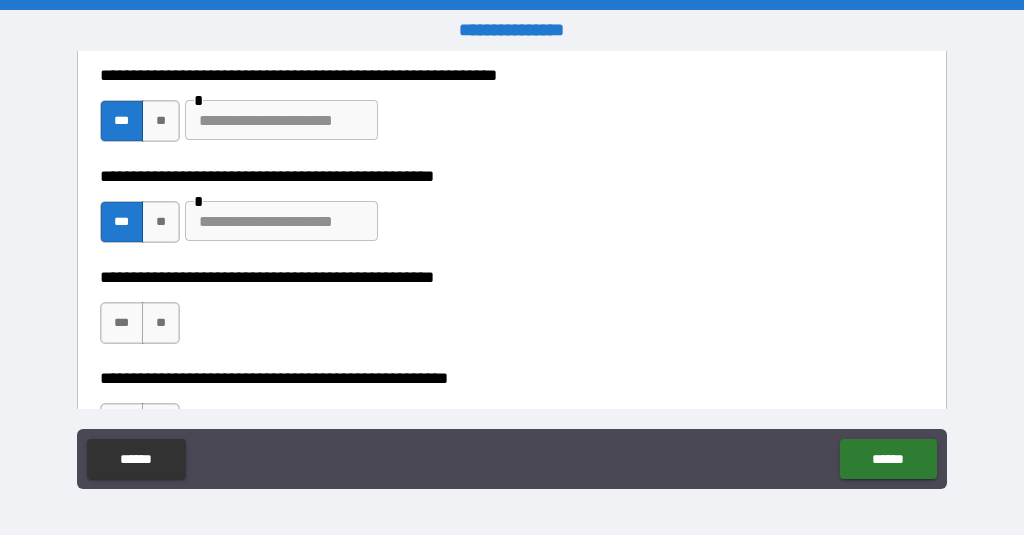 scroll, scrollTop: 568, scrollLeft: 0, axis: vertical 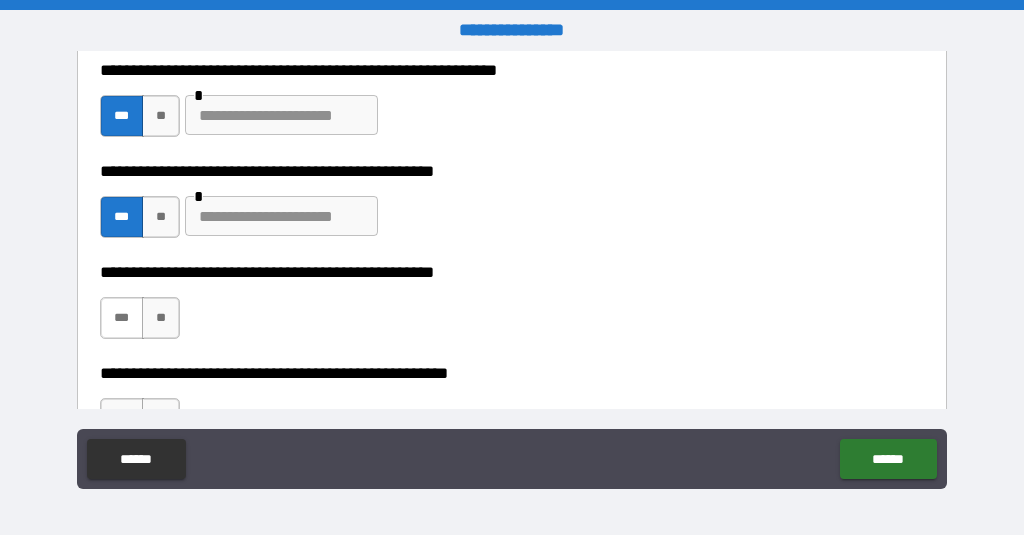 click on "***" at bounding box center (122, 318) 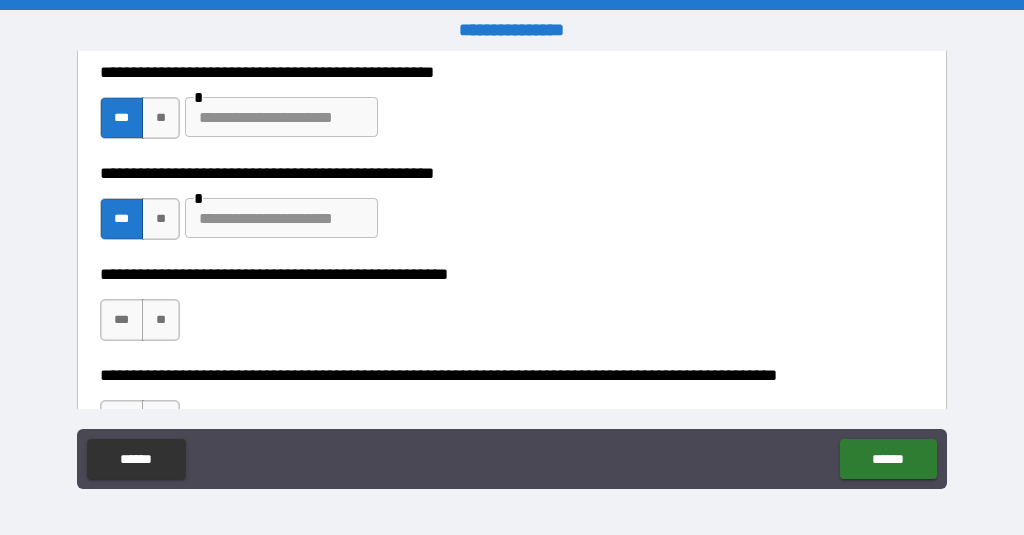 scroll, scrollTop: 684, scrollLeft: 0, axis: vertical 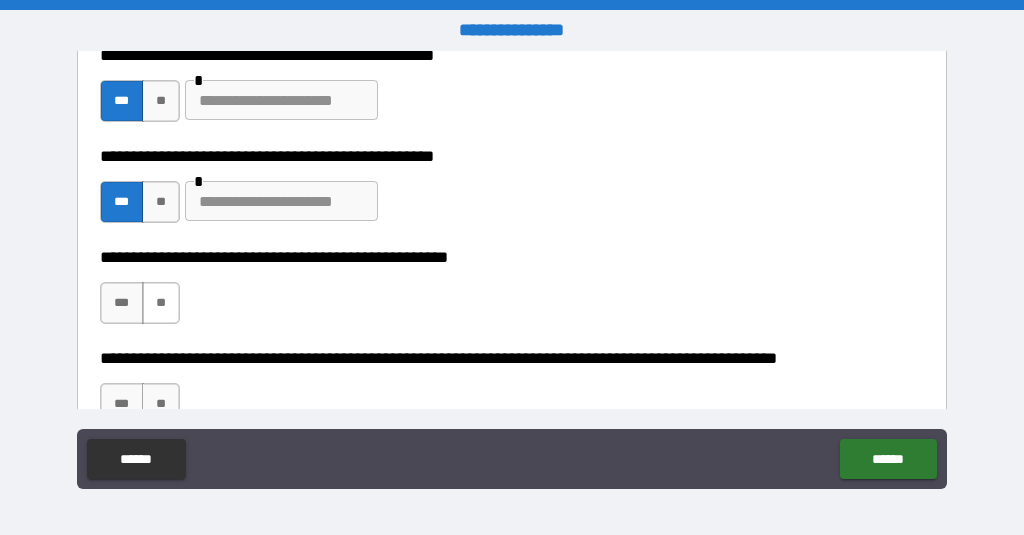 click on "**" at bounding box center [161, 303] 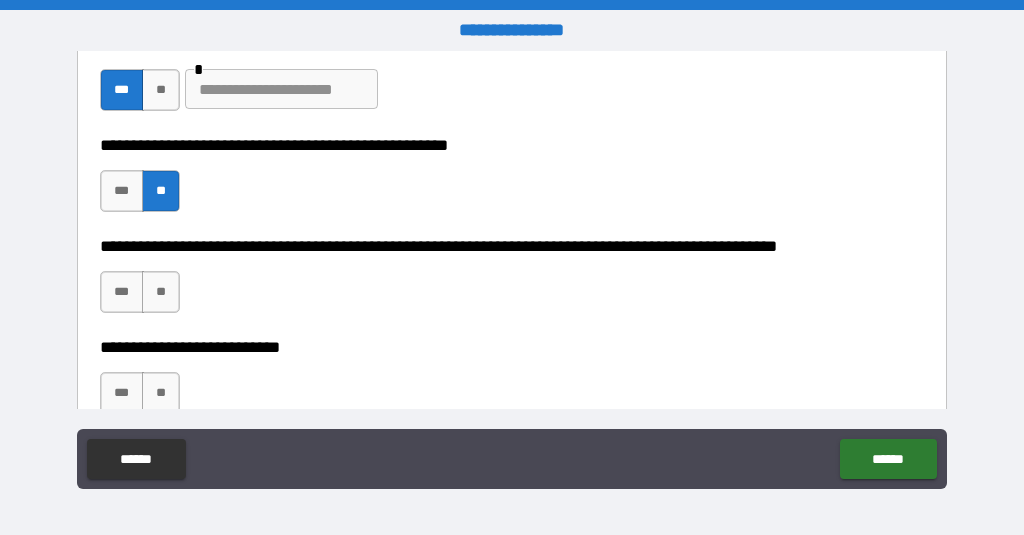 scroll, scrollTop: 816, scrollLeft: 0, axis: vertical 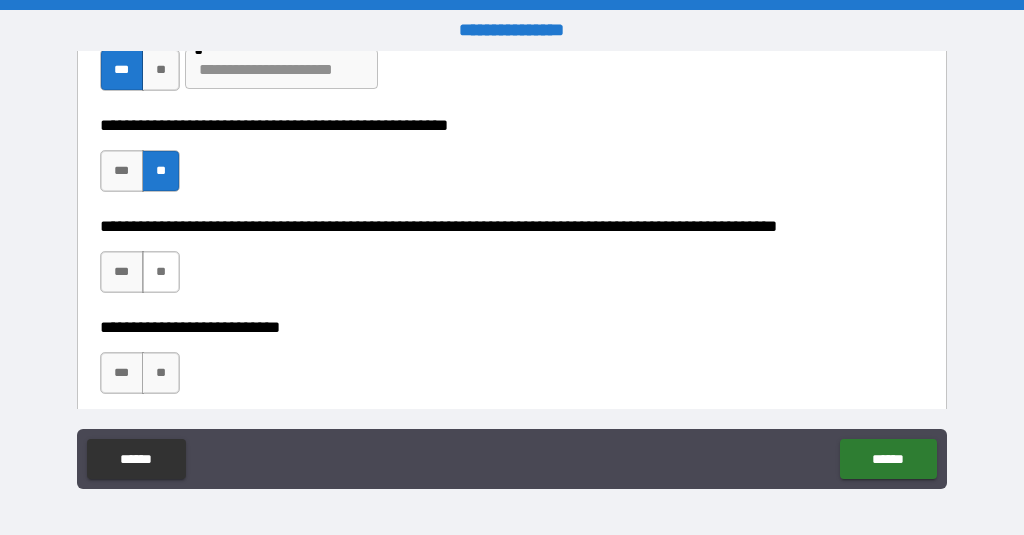 click on "**" at bounding box center [161, 272] 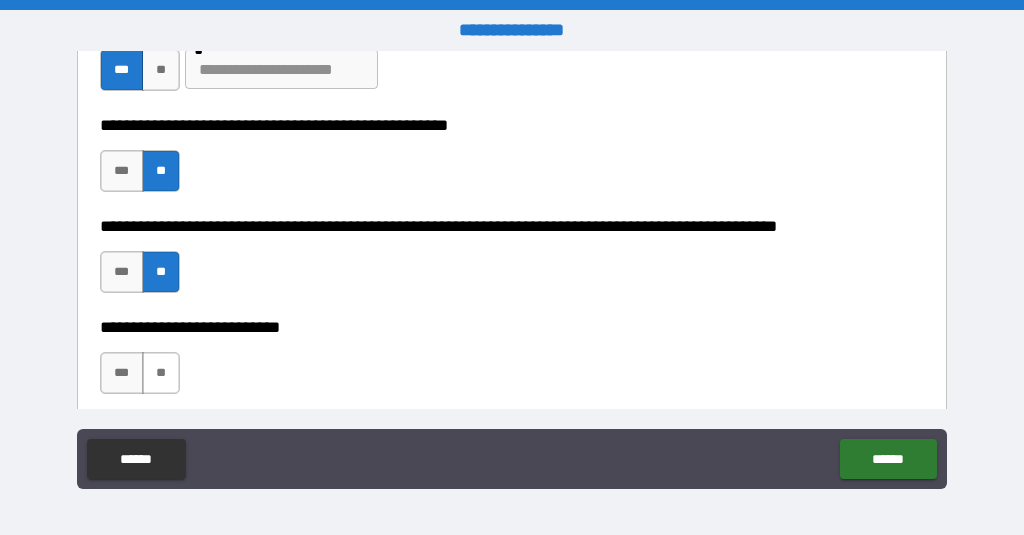 click on "**" at bounding box center [161, 373] 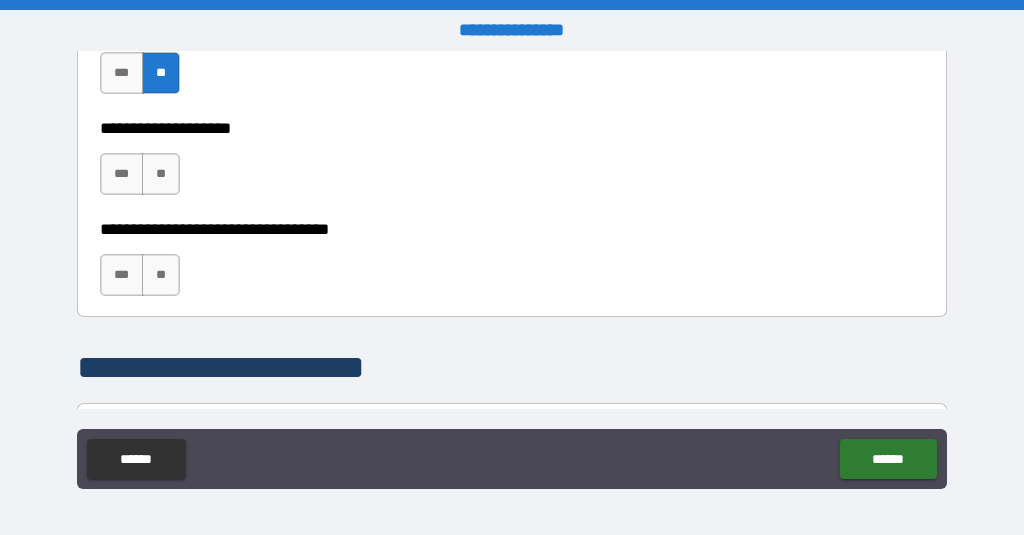 scroll, scrollTop: 1142, scrollLeft: 0, axis: vertical 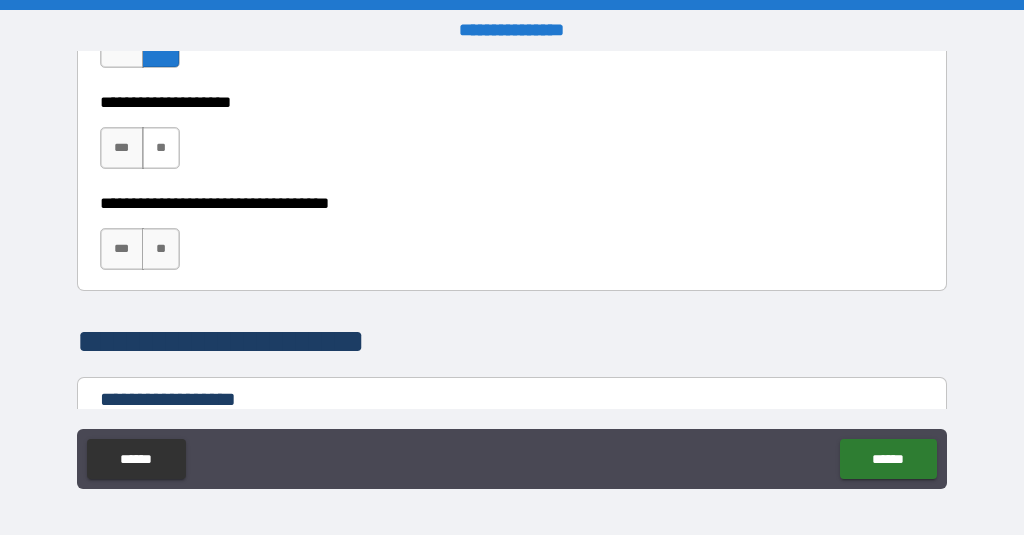 click on "**" at bounding box center [161, 148] 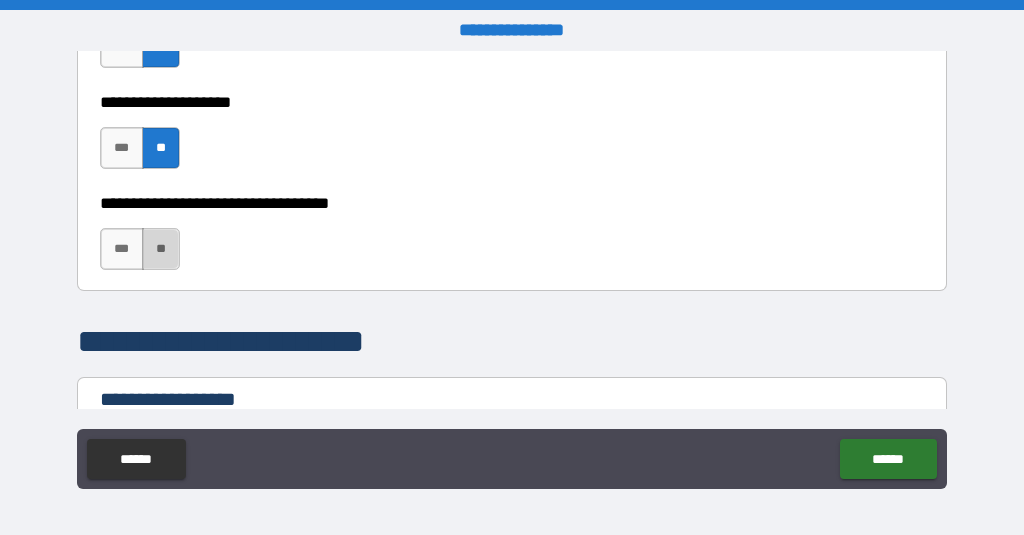 click on "**" at bounding box center [161, 249] 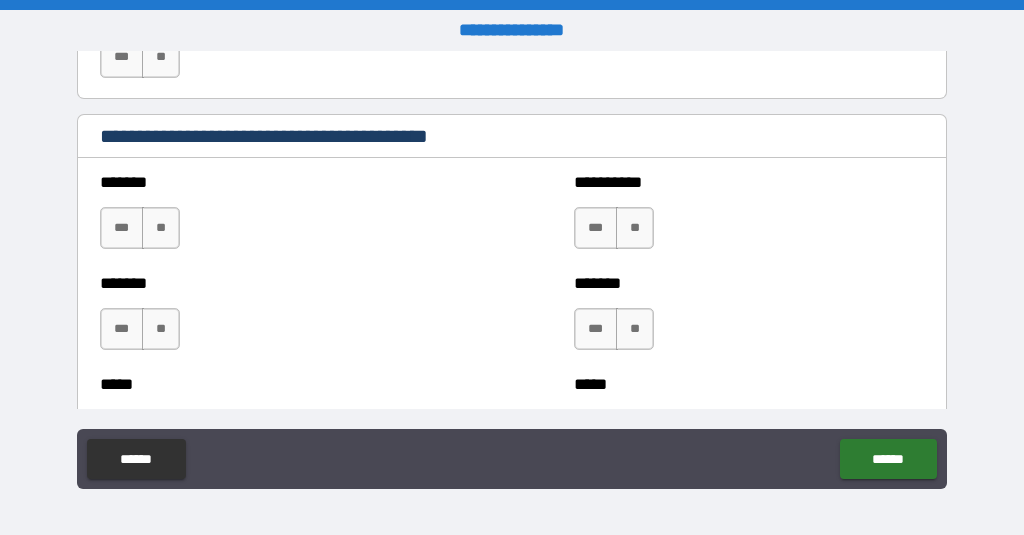 scroll, scrollTop: 1682, scrollLeft: 0, axis: vertical 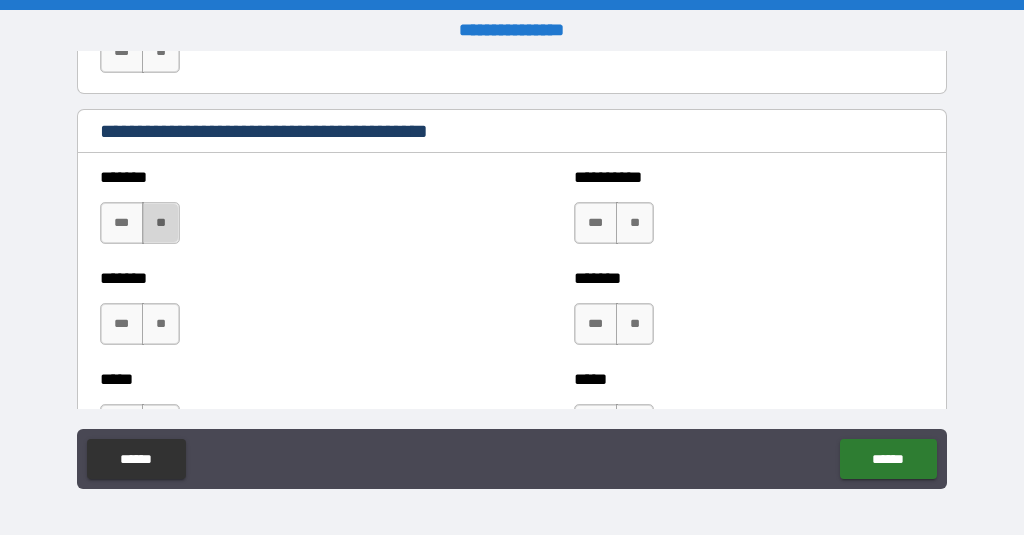 click on "**" at bounding box center [161, 223] 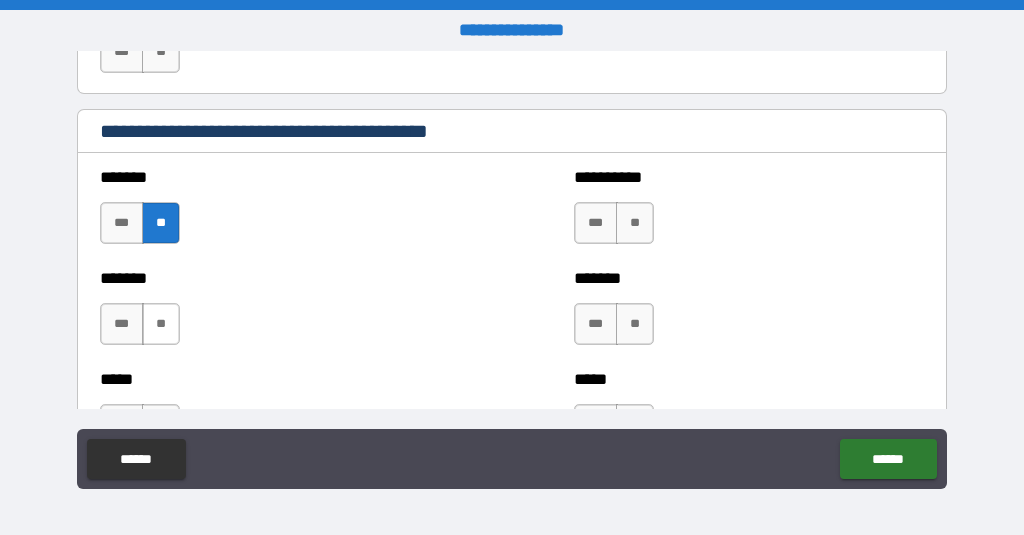 click on "**" at bounding box center (161, 324) 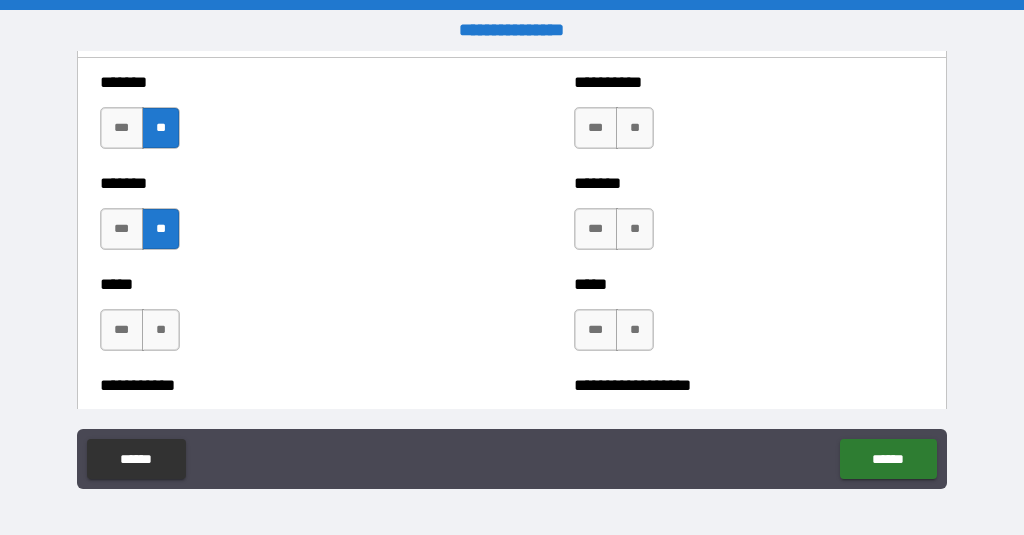 scroll, scrollTop: 1782, scrollLeft: 0, axis: vertical 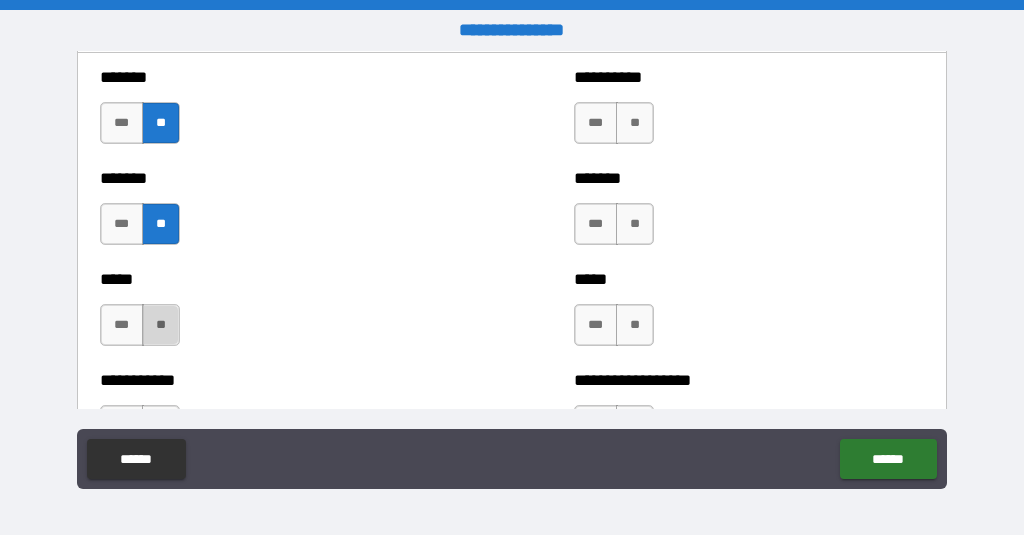 click on "**" at bounding box center (161, 325) 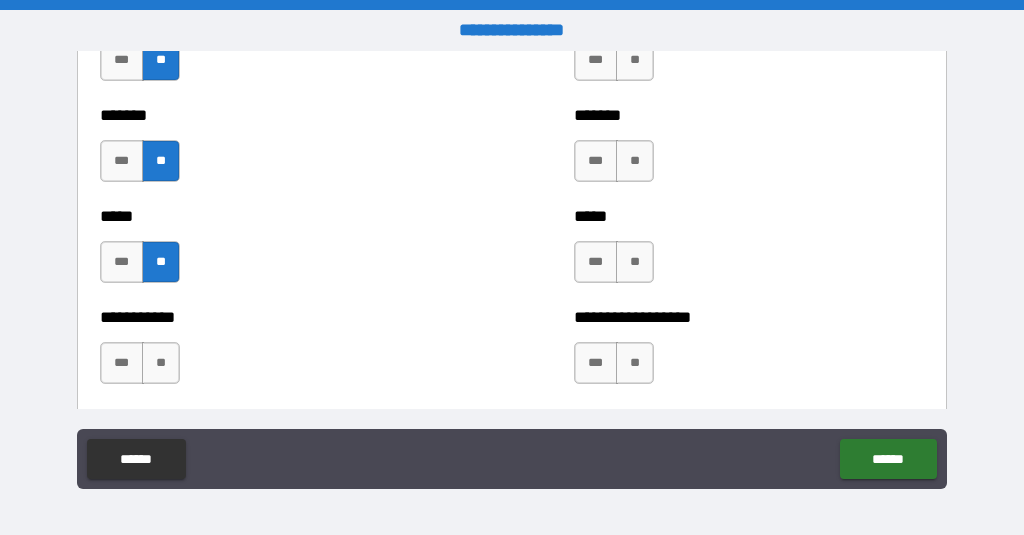 scroll, scrollTop: 1855, scrollLeft: 0, axis: vertical 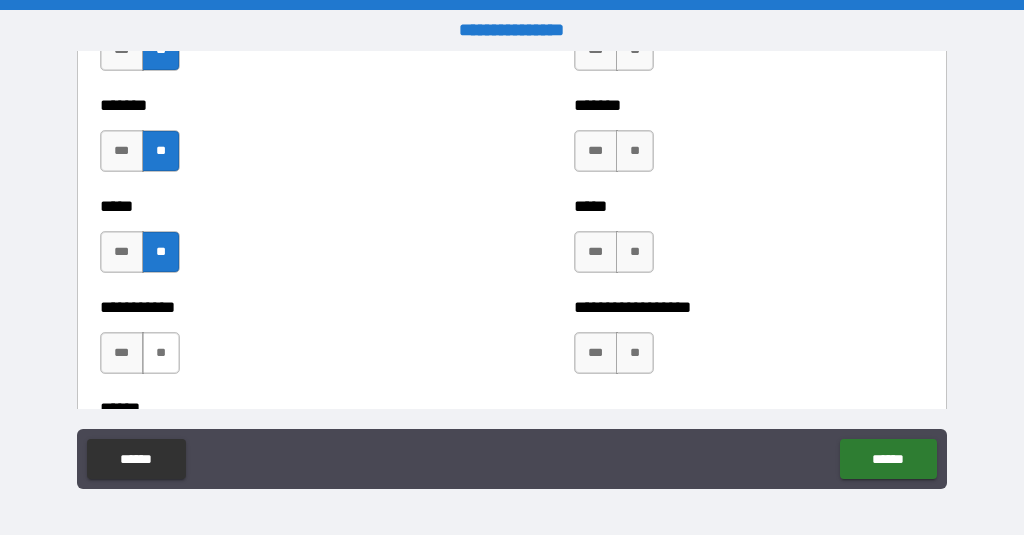 click on "**" at bounding box center [161, 353] 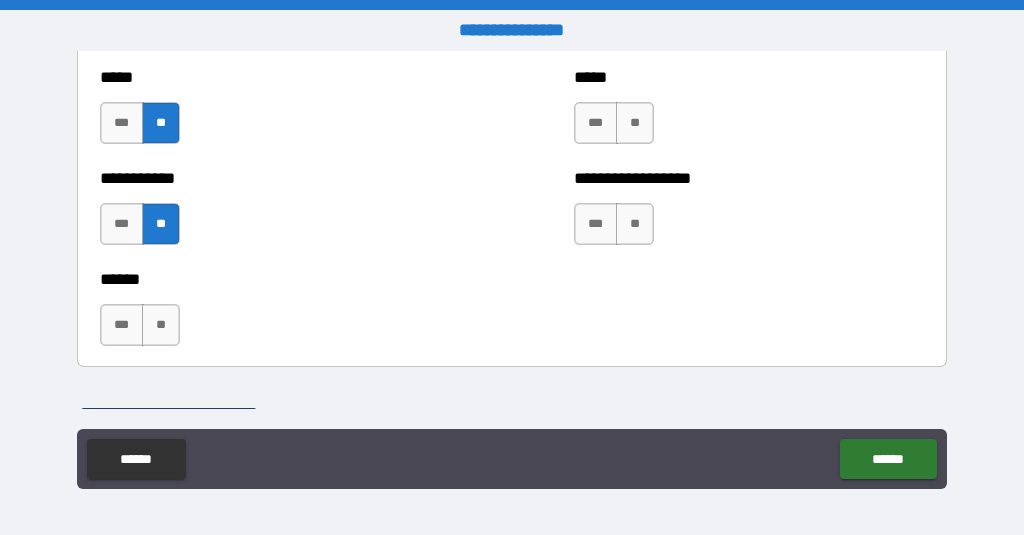 scroll, scrollTop: 1992, scrollLeft: 0, axis: vertical 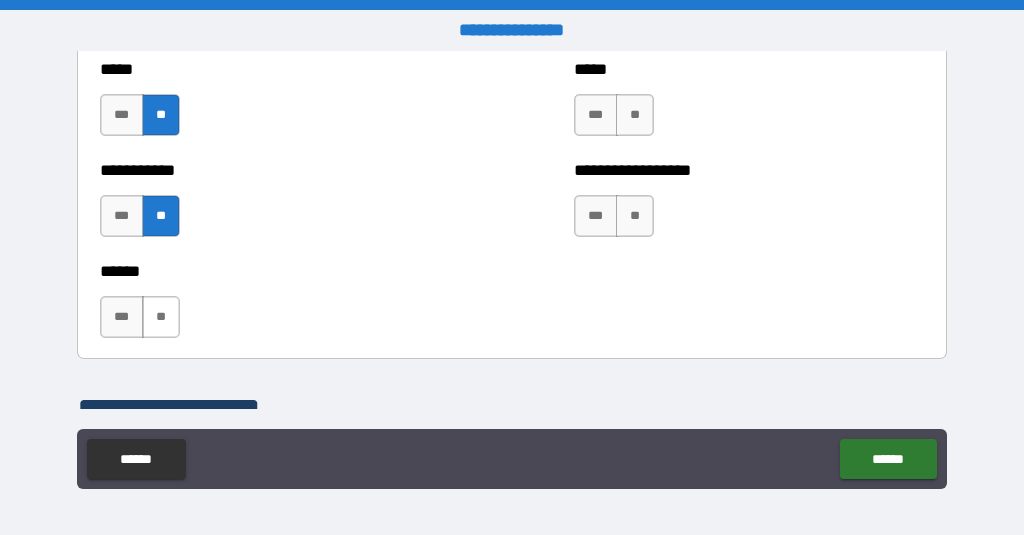 click on "**" at bounding box center [161, 317] 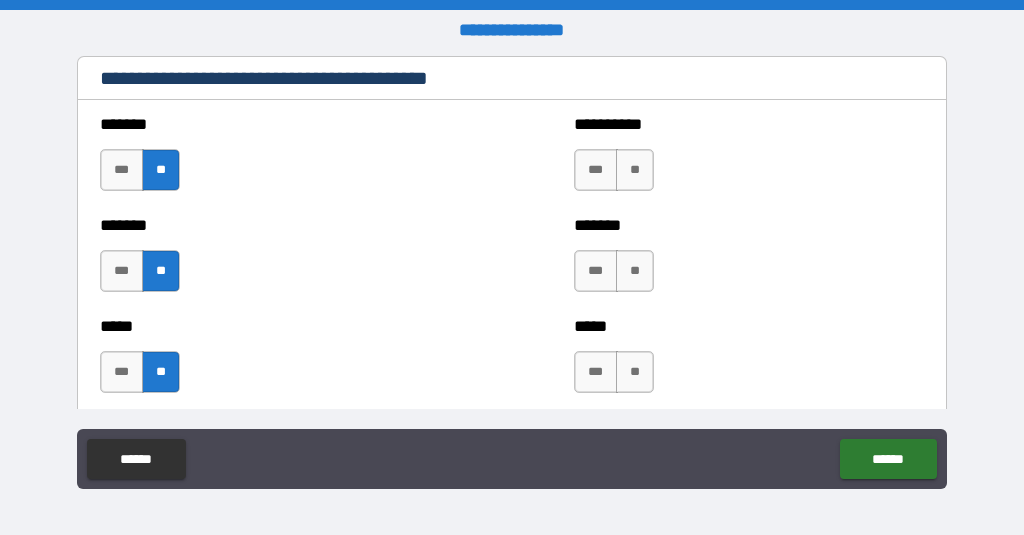 scroll, scrollTop: 1742, scrollLeft: 0, axis: vertical 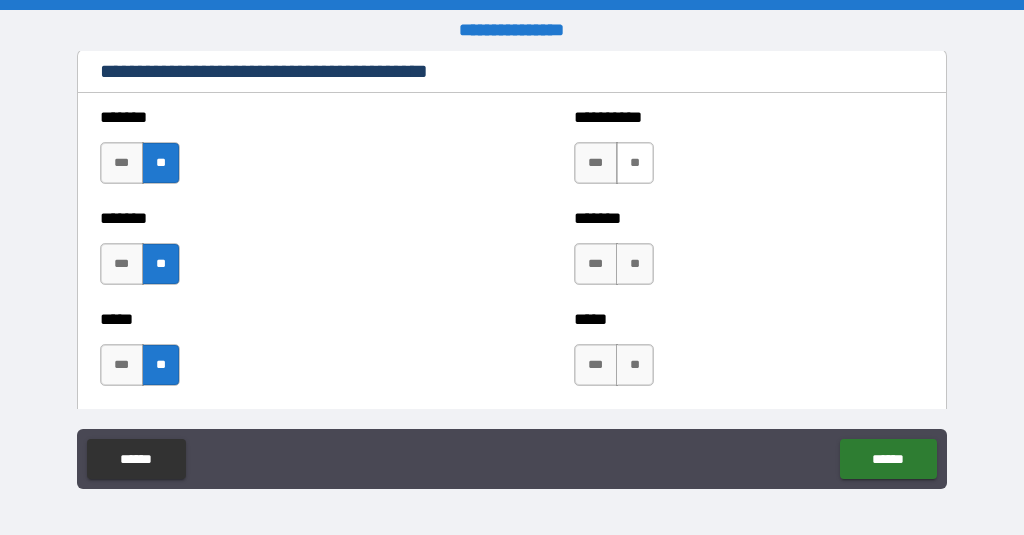 click on "**" at bounding box center (635, 163) 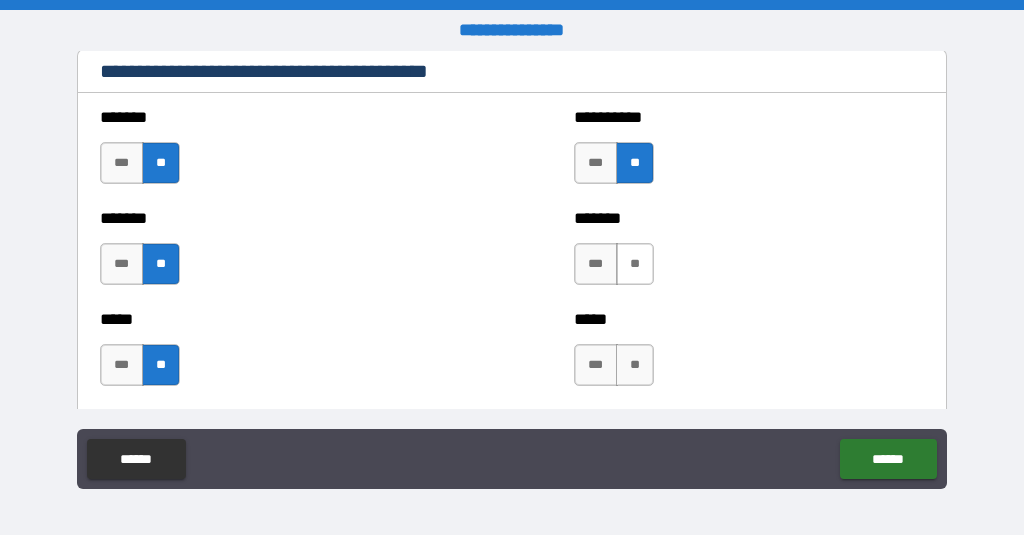 click on "**" at bounding box center (635, 264) 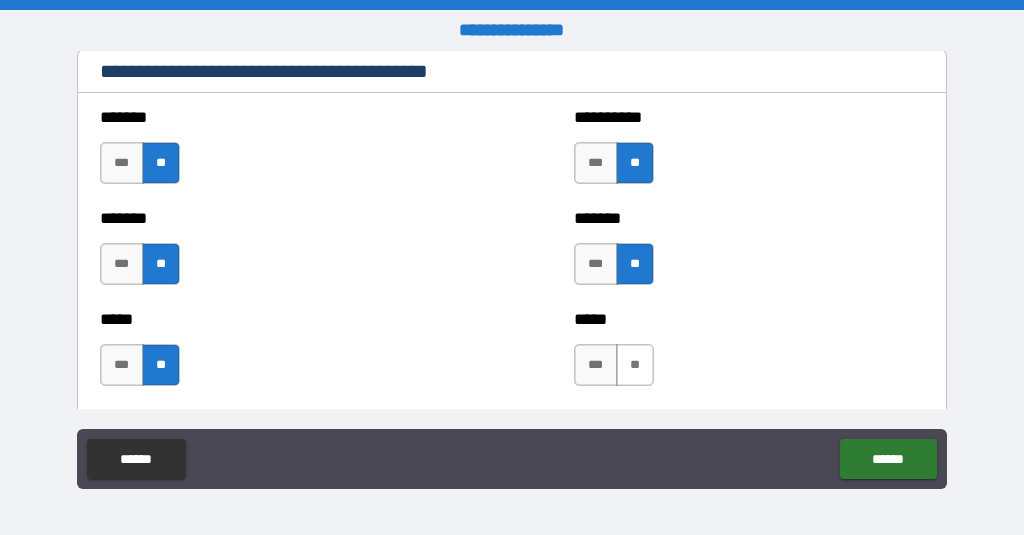 click on "**" at bounding box center [635, 365] 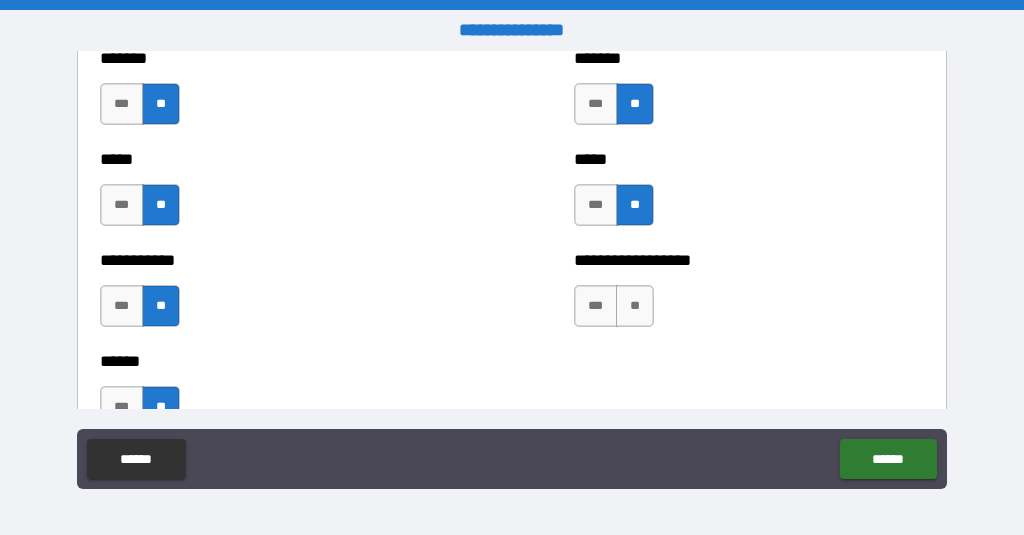 scroll, scrollTop: 1913, scrollLeft: 0, axis: vertical 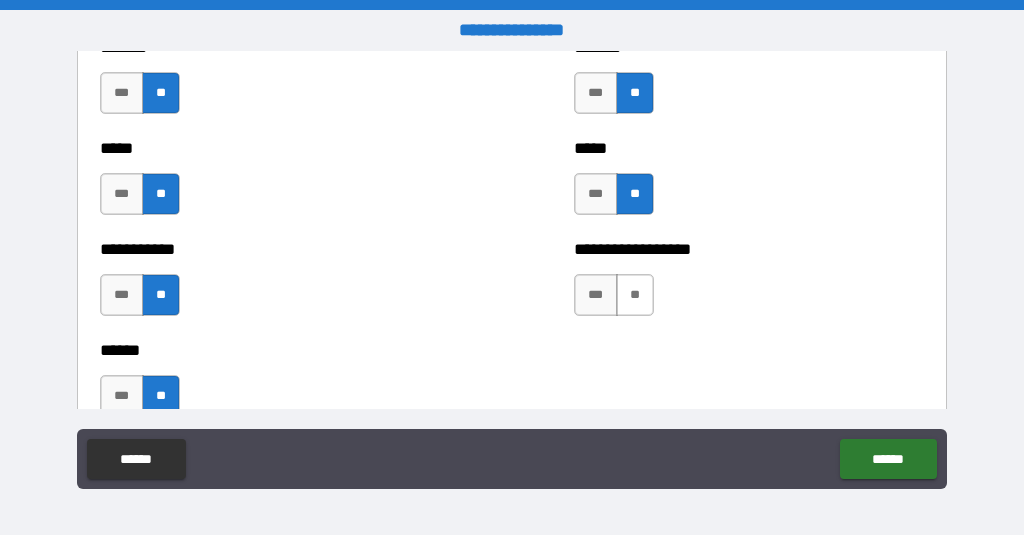 click on "**" at bounding box center (635, 295) 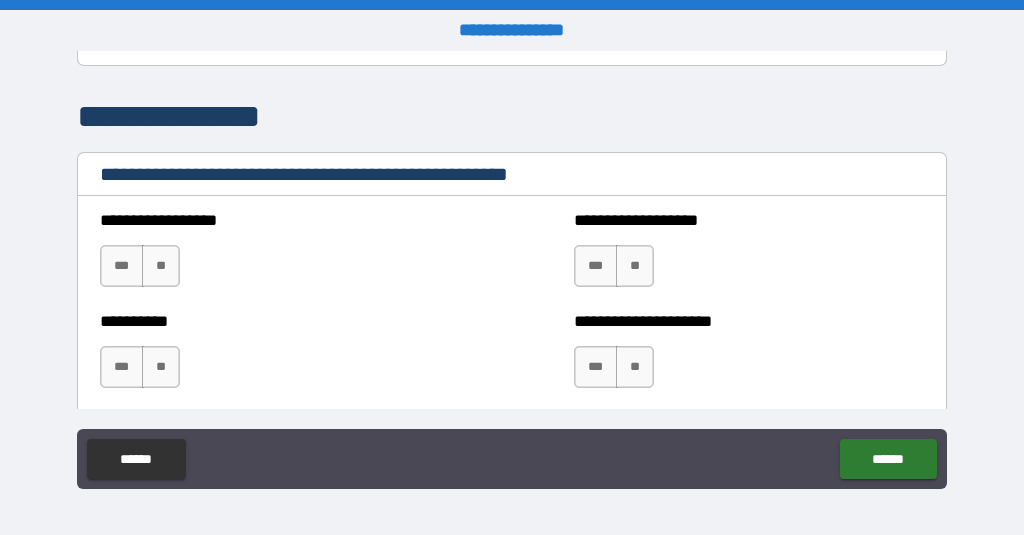 scroll, scrollTop: 2316, scrollLeft: 0, axis: vertical 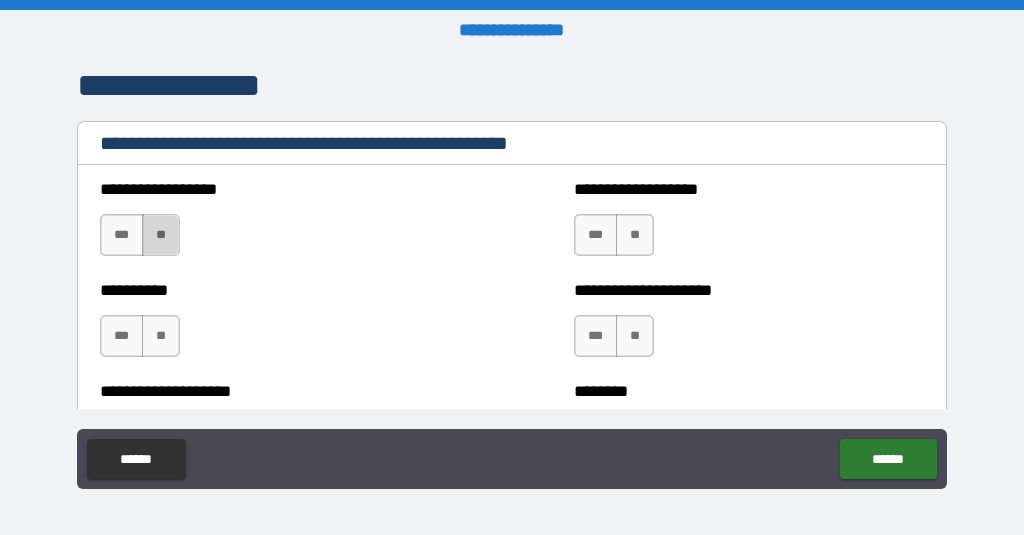 click on "**" at bounding box center (161, 235) 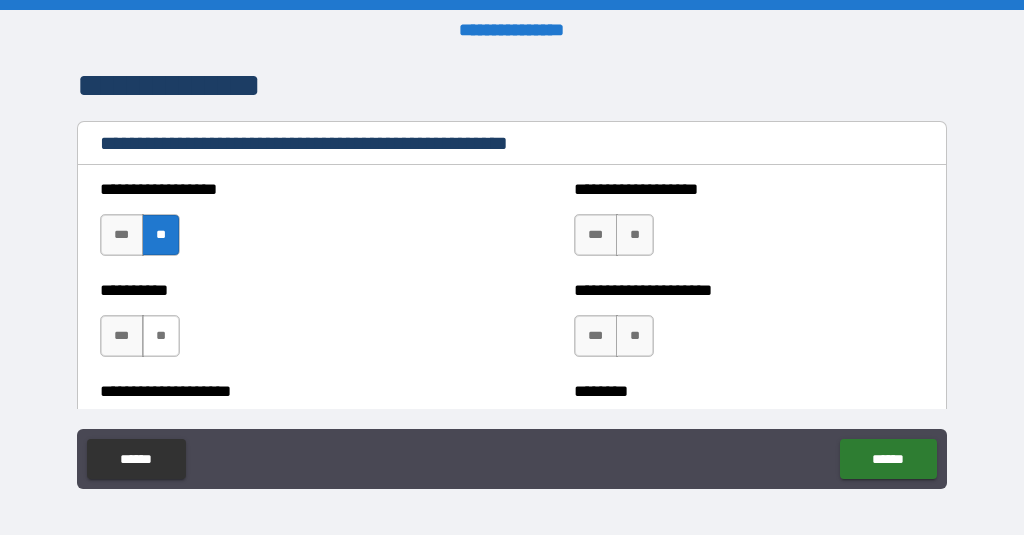 click on "**" at bounding box center [161, 336] 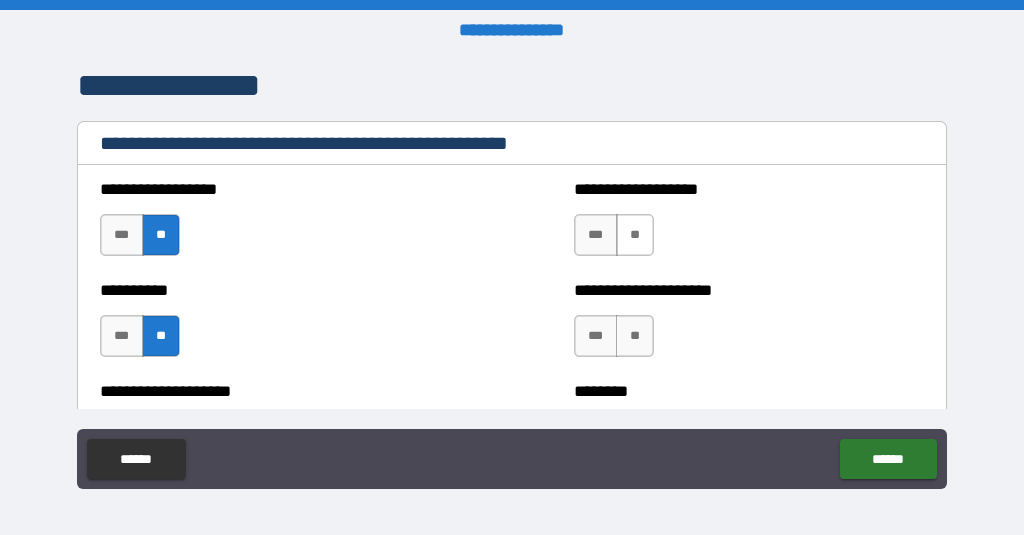 click on "**" at bounding box center (635, 235) 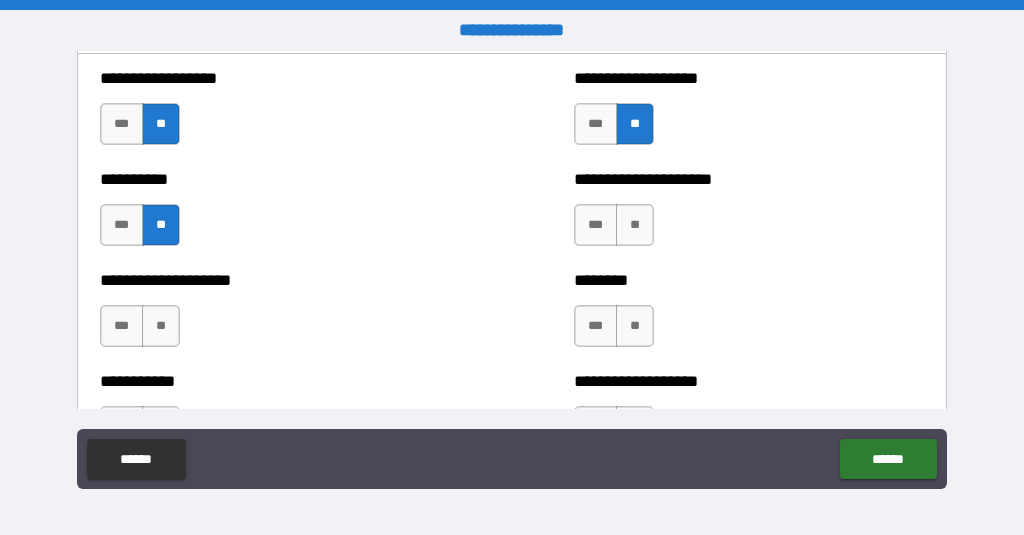 scroll, scrollTop: 2448, scrollLeft: 0, axis: vertical 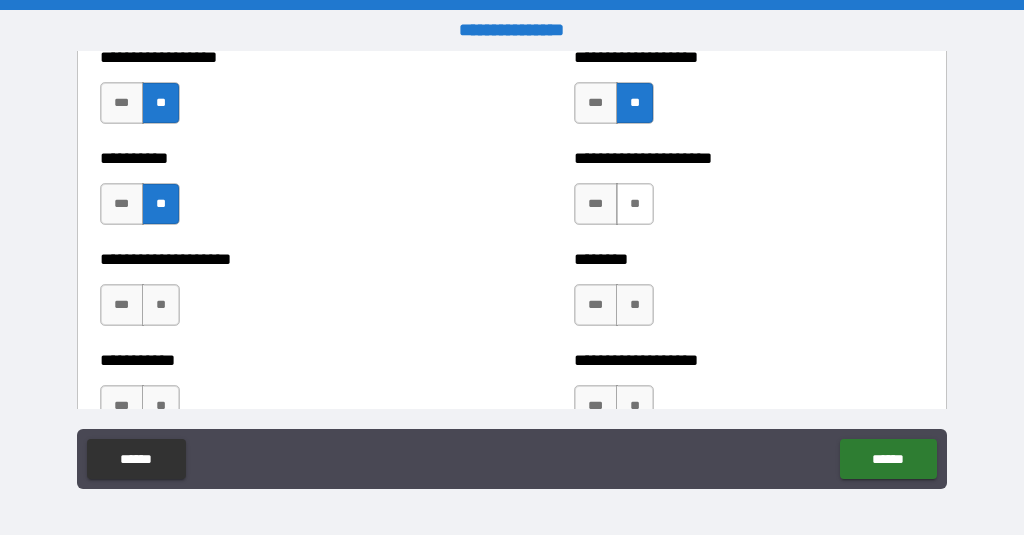 click on "**" at bounding box center (635, 204) 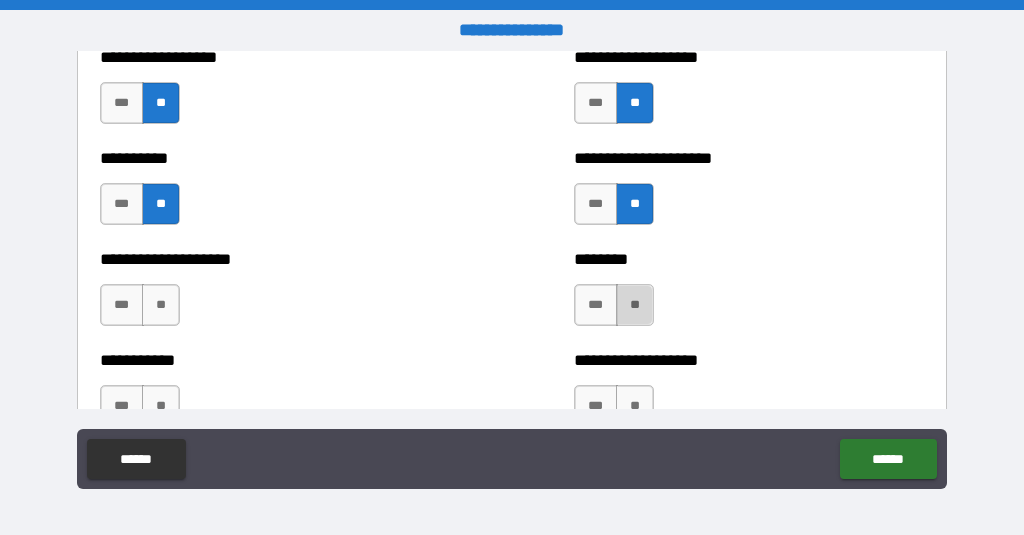 click on "**" at bounding box center (635, 305) 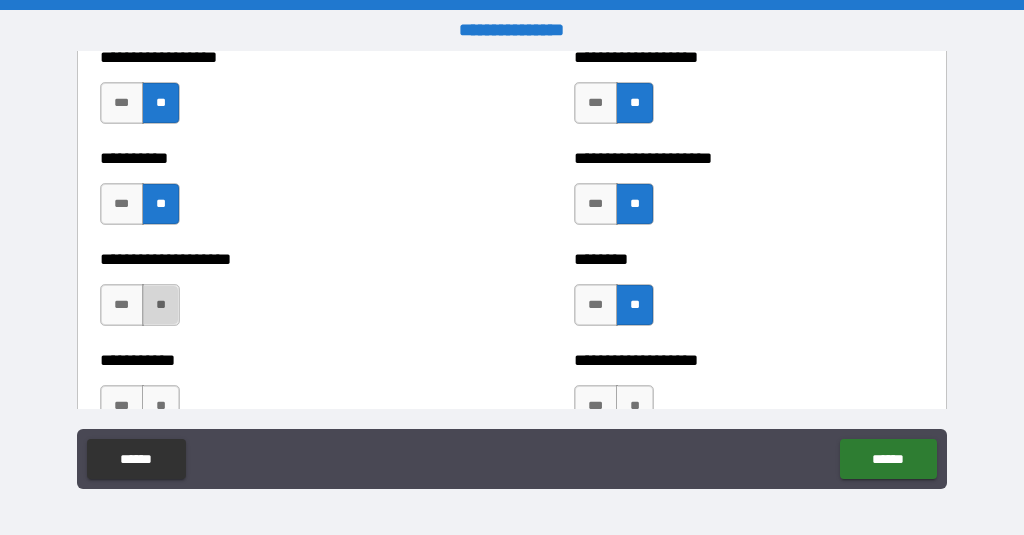 click on "**" at bounding box center (161, 305) 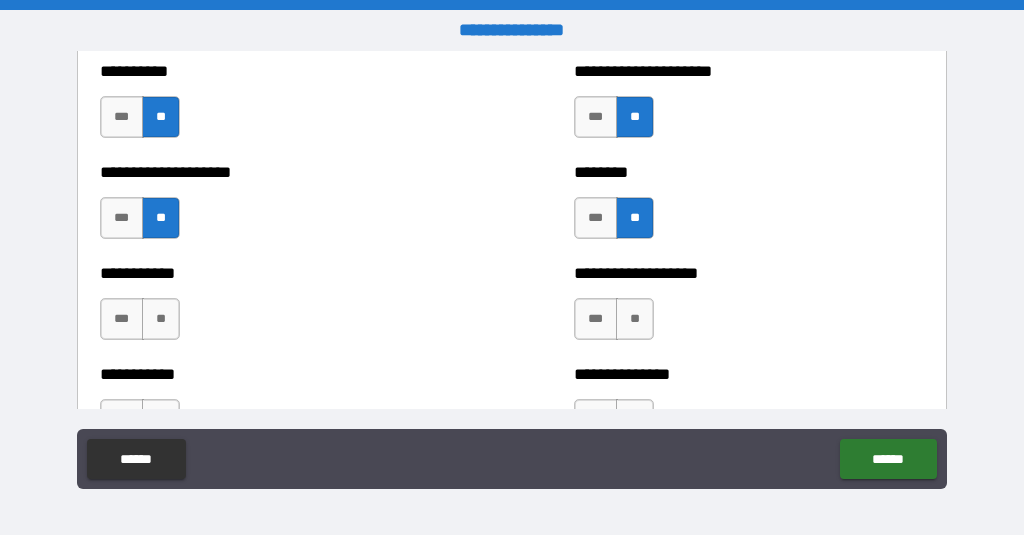 scroll, scrollTop: 2537, scrollLeft: 0, axis: vertical 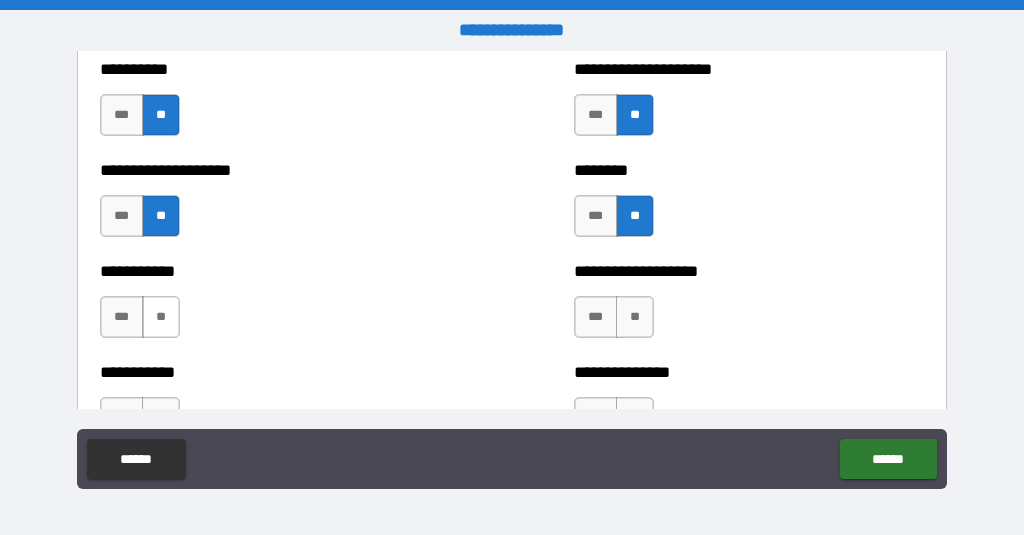 click on "**" at bounding box center [161, 317] 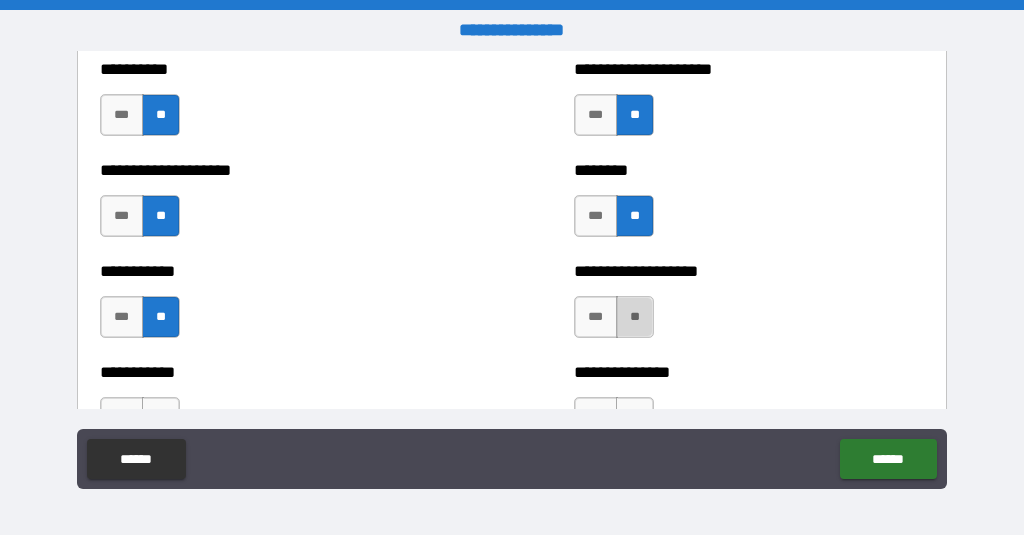 click on "**" at bounding box center (635, 317) 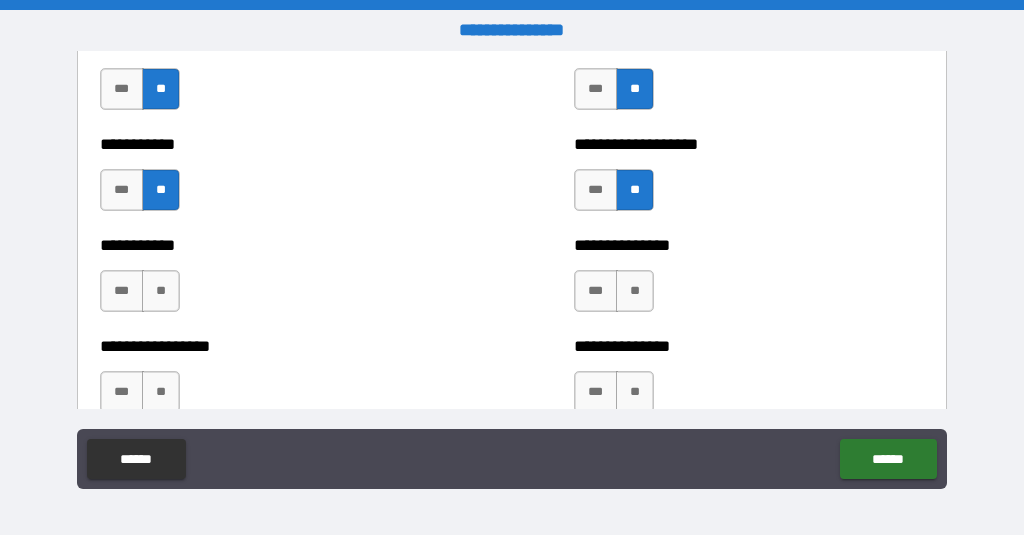 scroll, scrollTop: 2685, scrollLeft: 0, axis: vertical 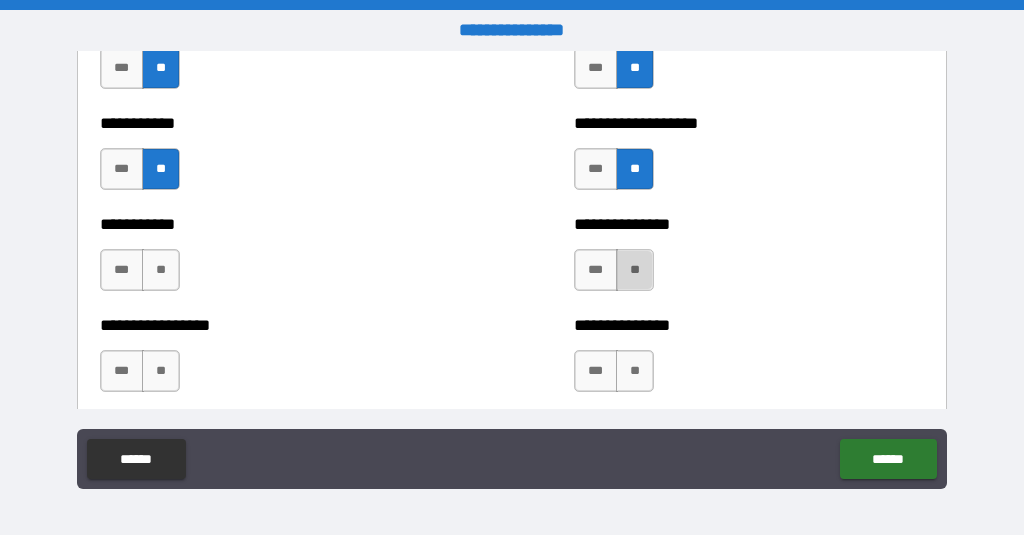 click on "**" at bounding box center (635, 270) 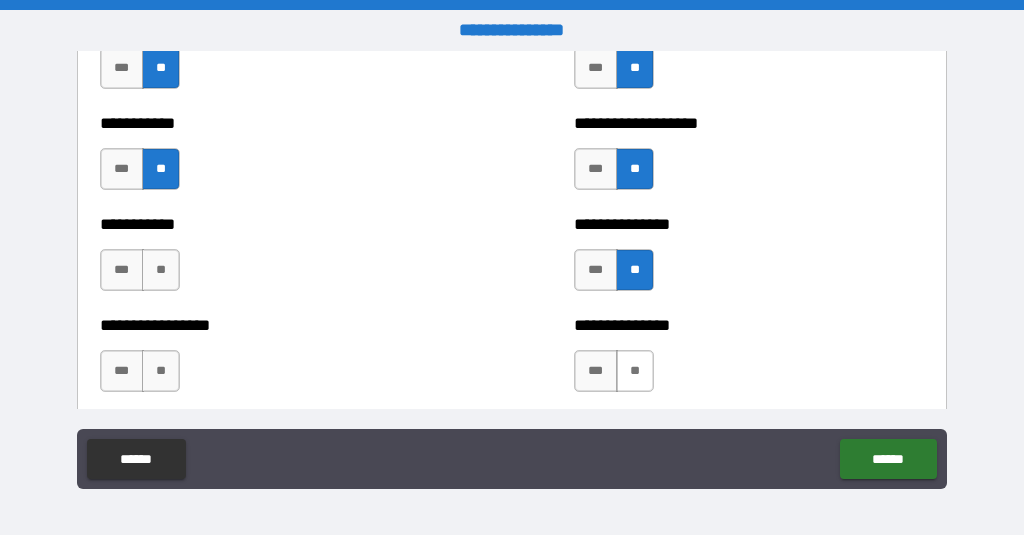 click on "**" at bounding box center [635, 371] 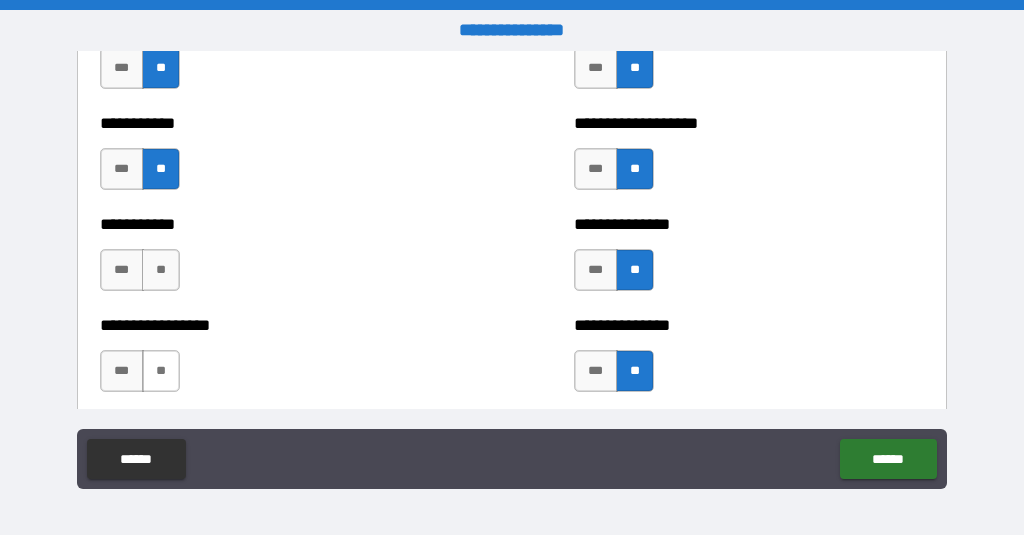 click on "**" at bounding box center [161, 371] 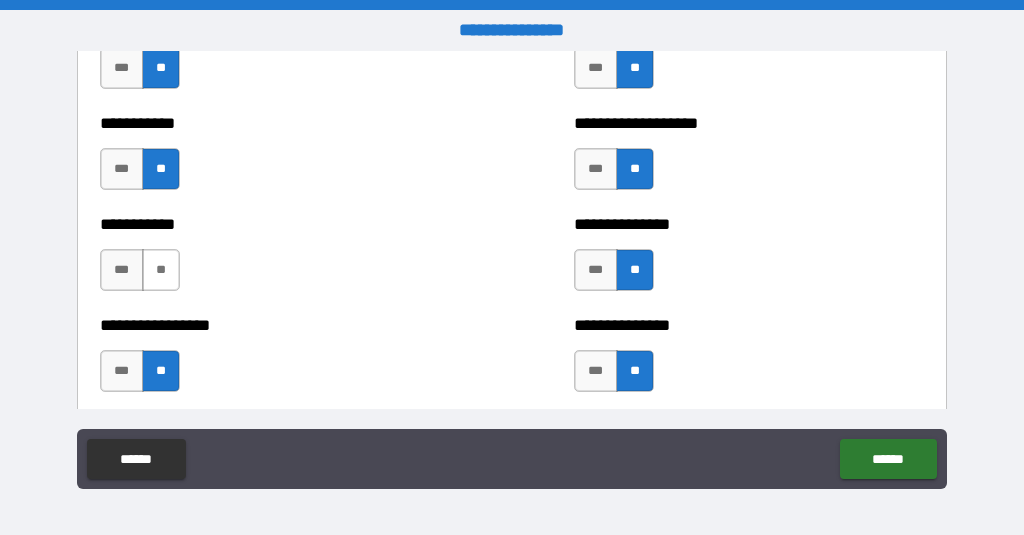 click on "**" at bounding box center (161, 270) 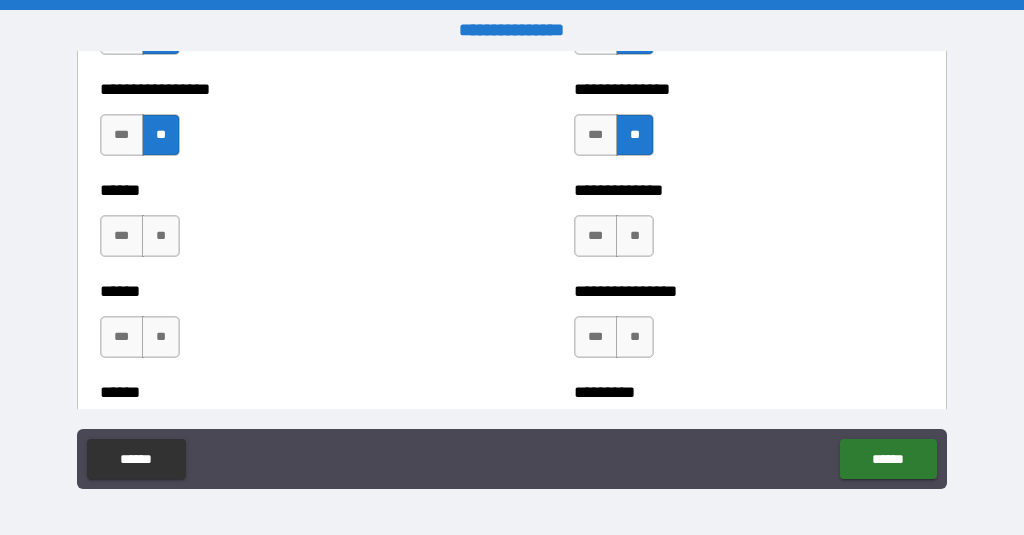 scroll, scrollTop: 2922, scrollLeft: 0, axis: vertical 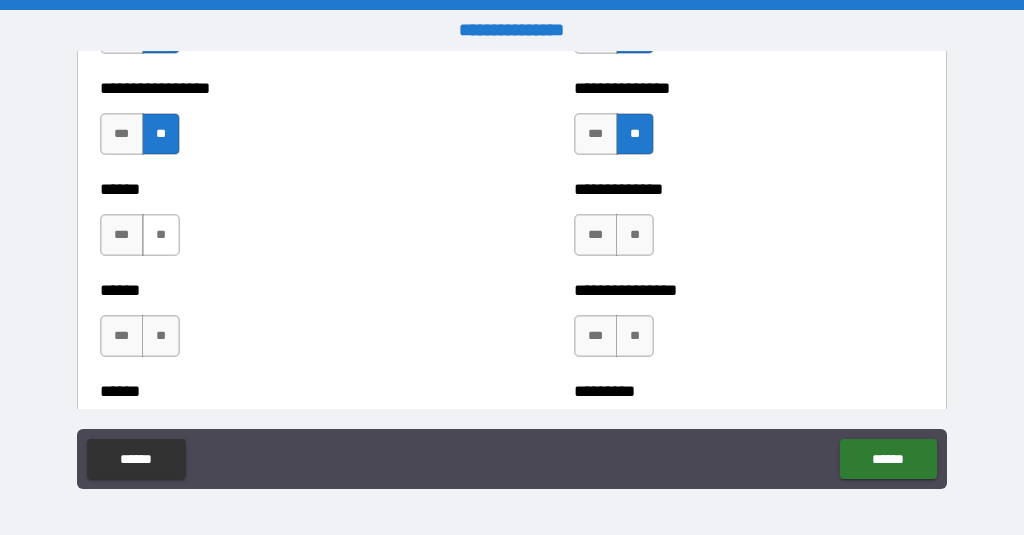 click on "**" at bounding box center [161, 235] 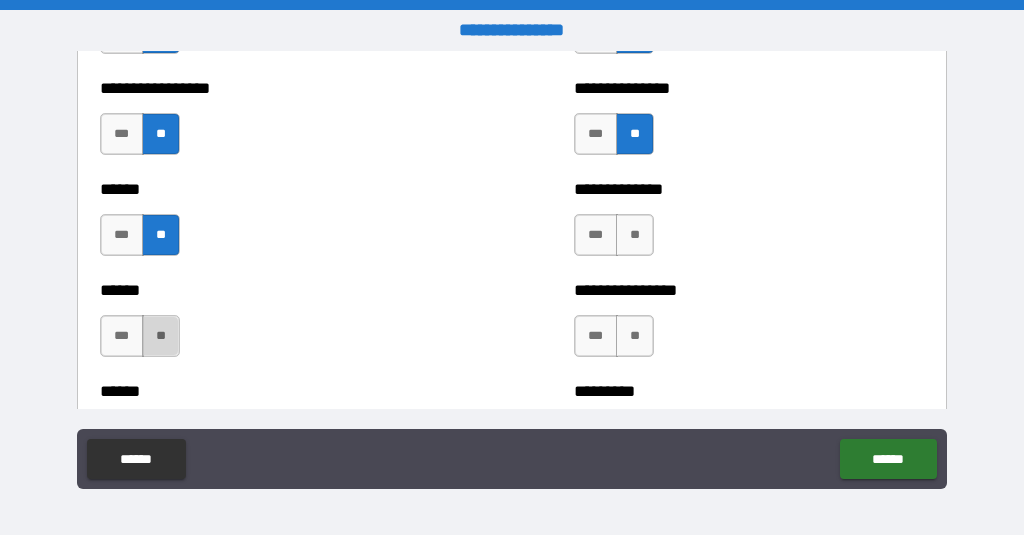 click on "**" at bounding box center [161, 336] 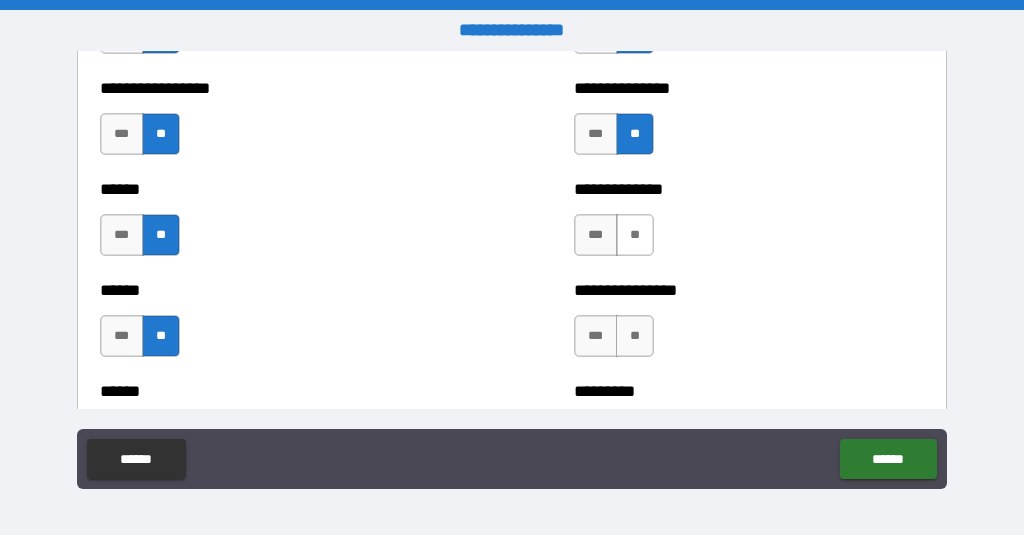 click on "**" at bounding box center (635, 235) 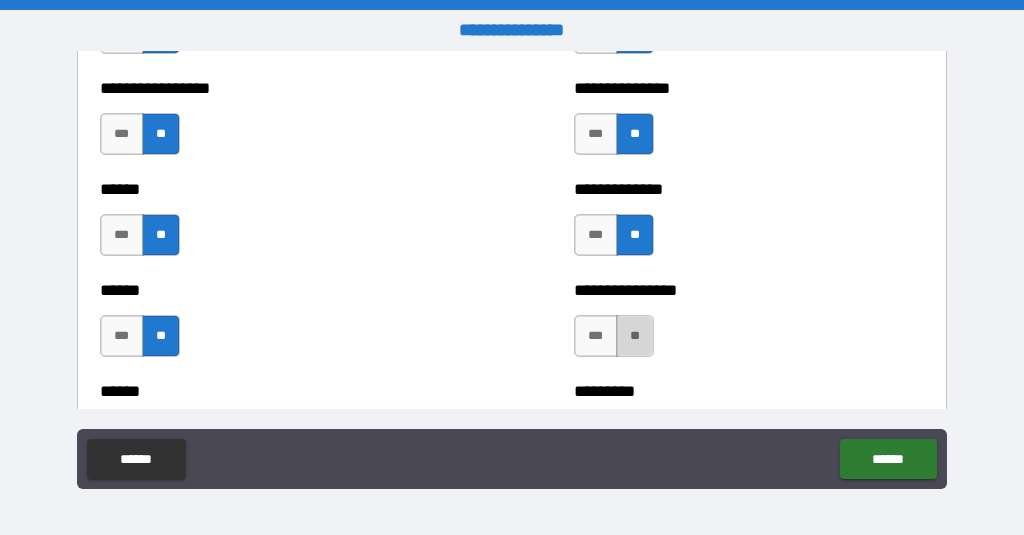 click on "**" at bounding box center [635, 336] 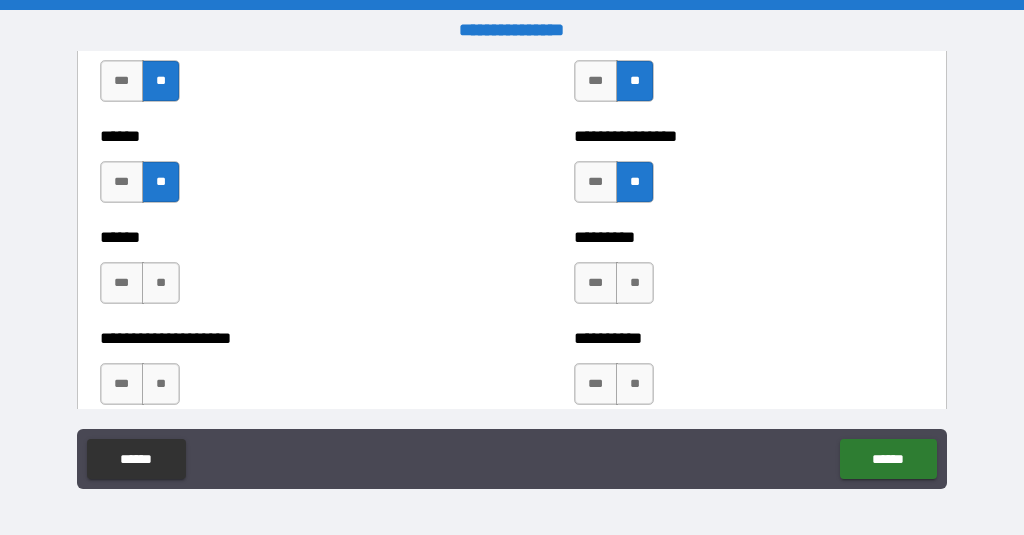 scroll, scrollTop: 3086, scrollLeft: 0, axis: vertical 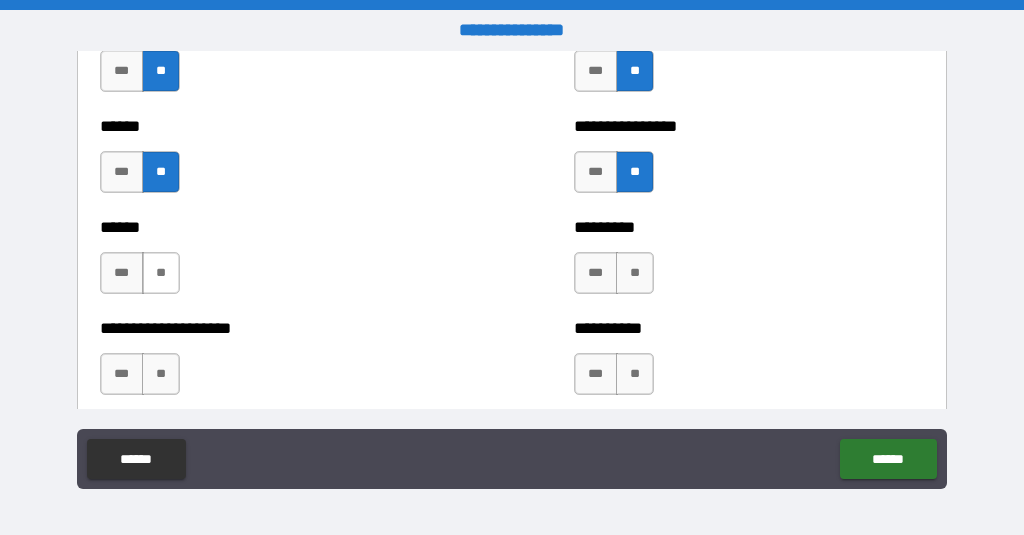 click on "**" at bounding box center [161, 273] 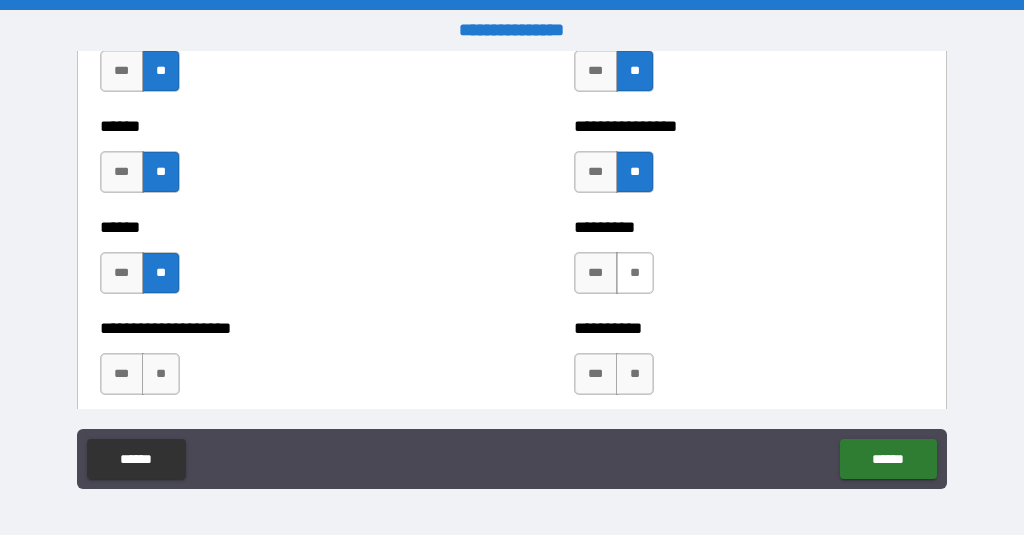 click on "**" at bounding box center [635, 273] 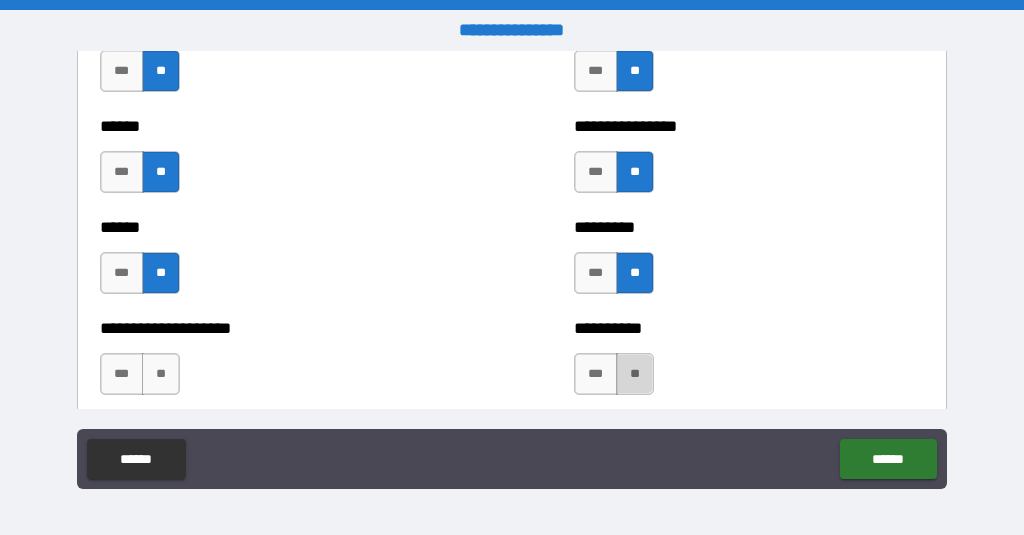 click on "**" at bounding box center (635, 374) 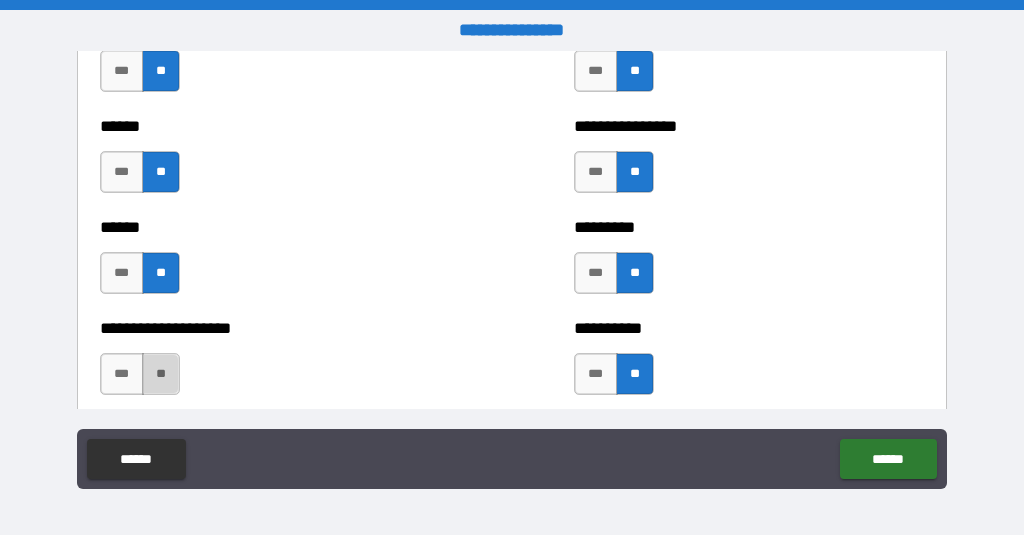click on "**" at bounding box center [161, 374] 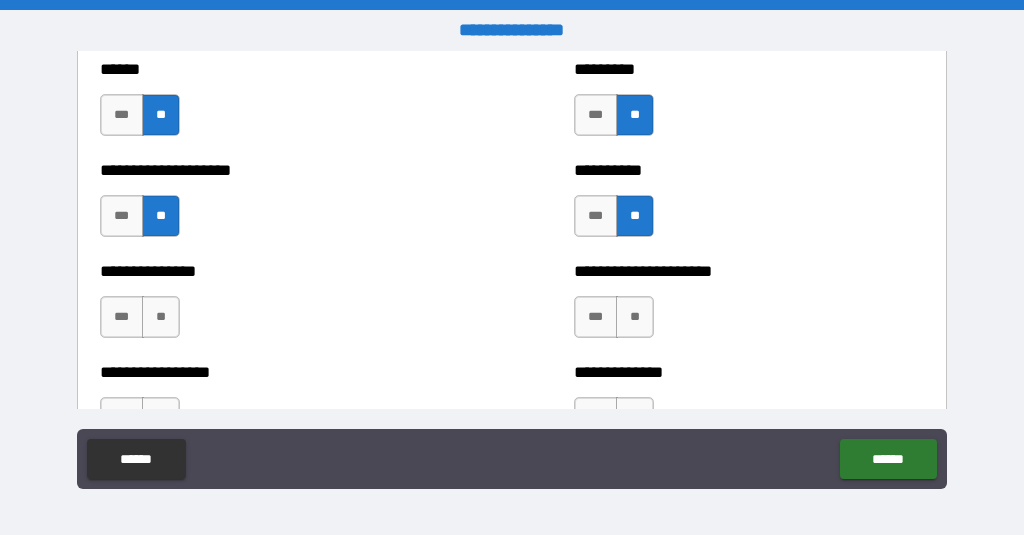 scroll, scrollTop: 3265, scrollLeft: 0, axis: vertical 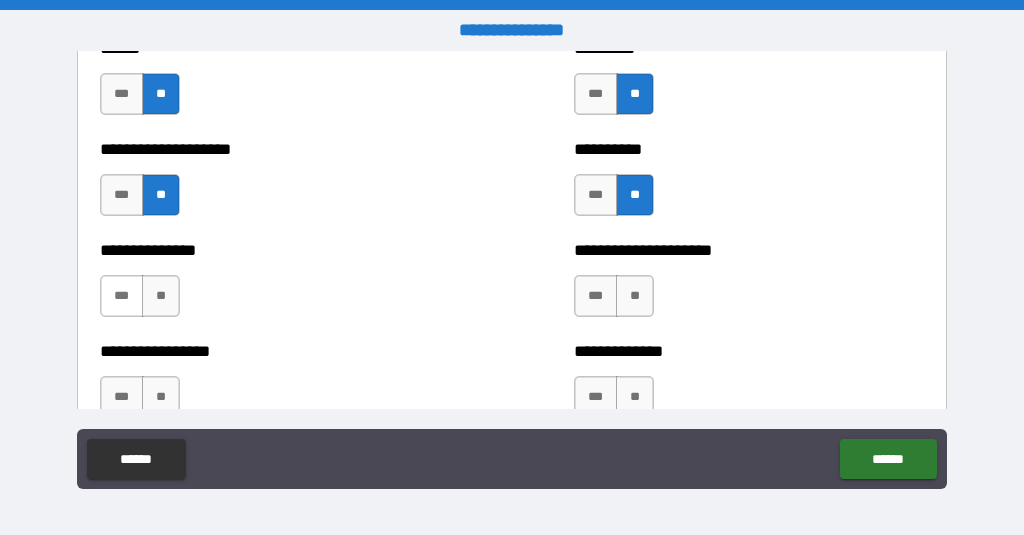 click on "***" at bounding box center [122, 296] 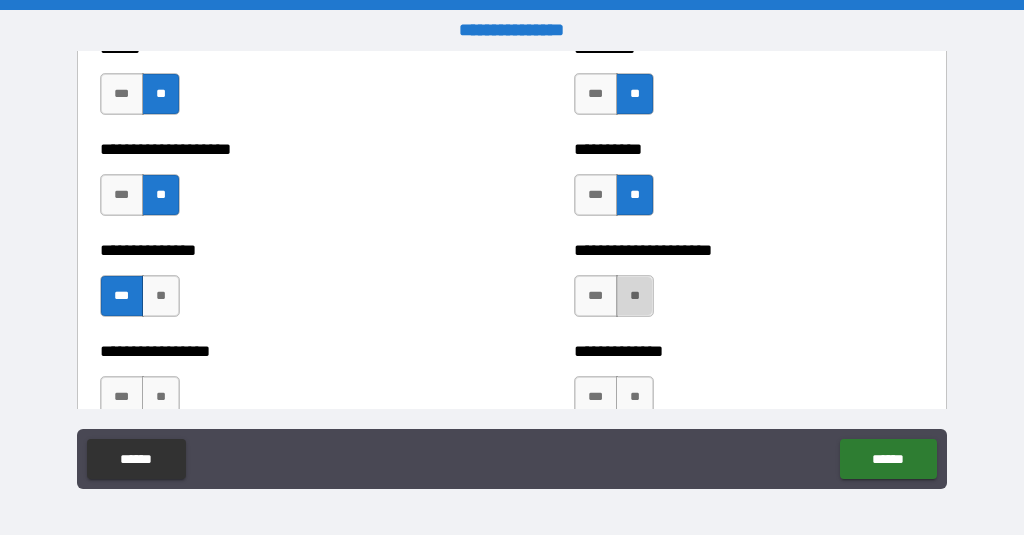 click on "**" at bounding box center (635, 296) 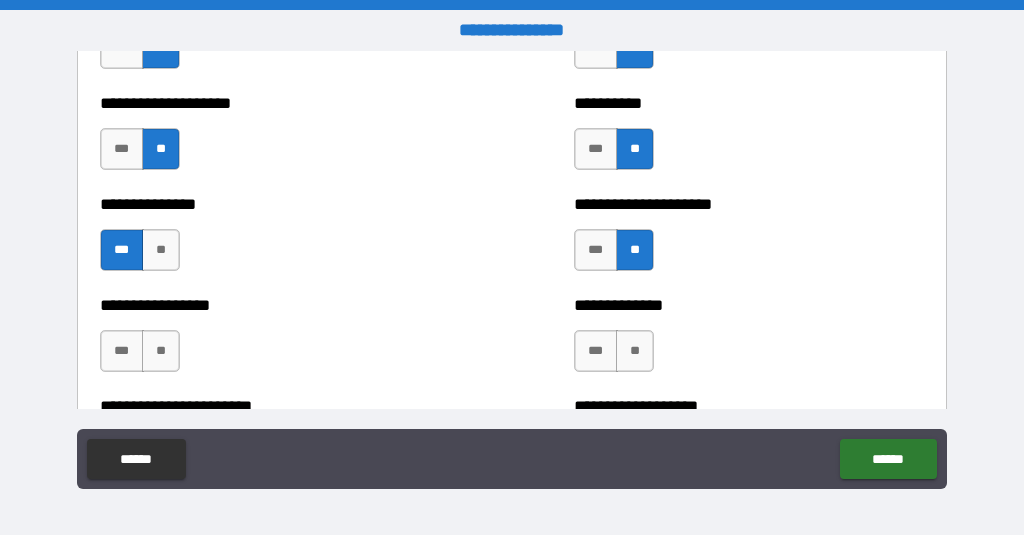 scroll, scrollTop: 3325, scrollLeft: 0, axis: vertical 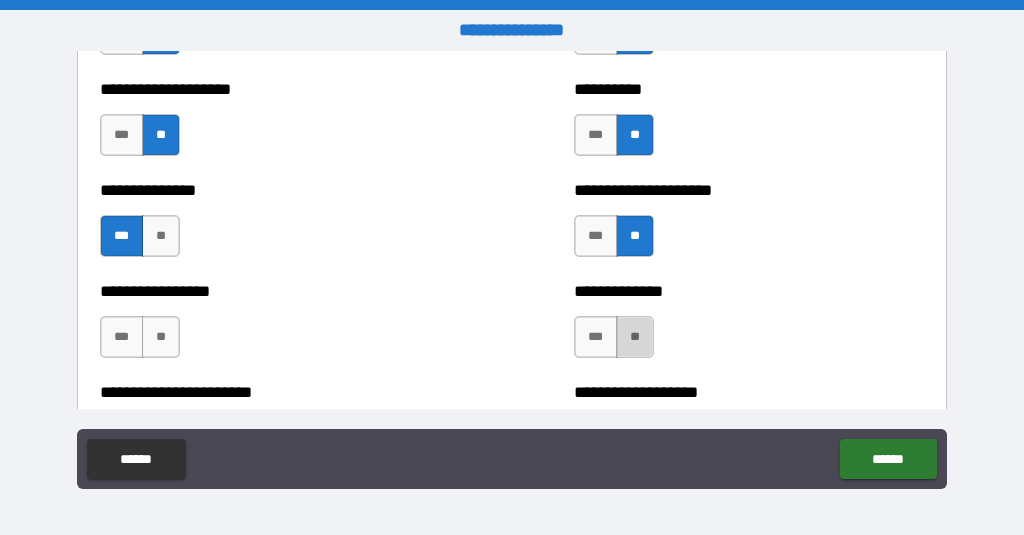 click on "**" at bounding box center (635, 337) 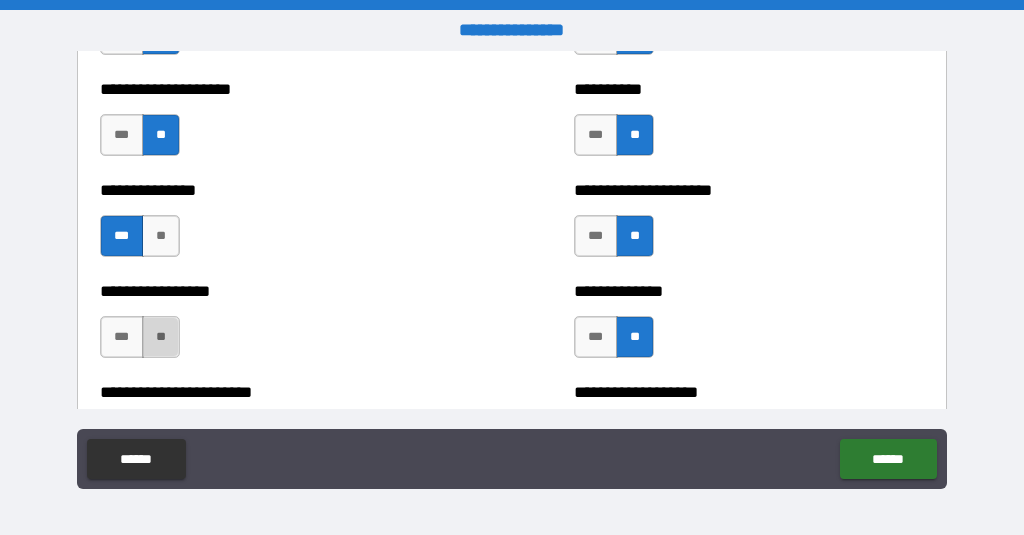 click on "**" at bounding box center (161, 337) 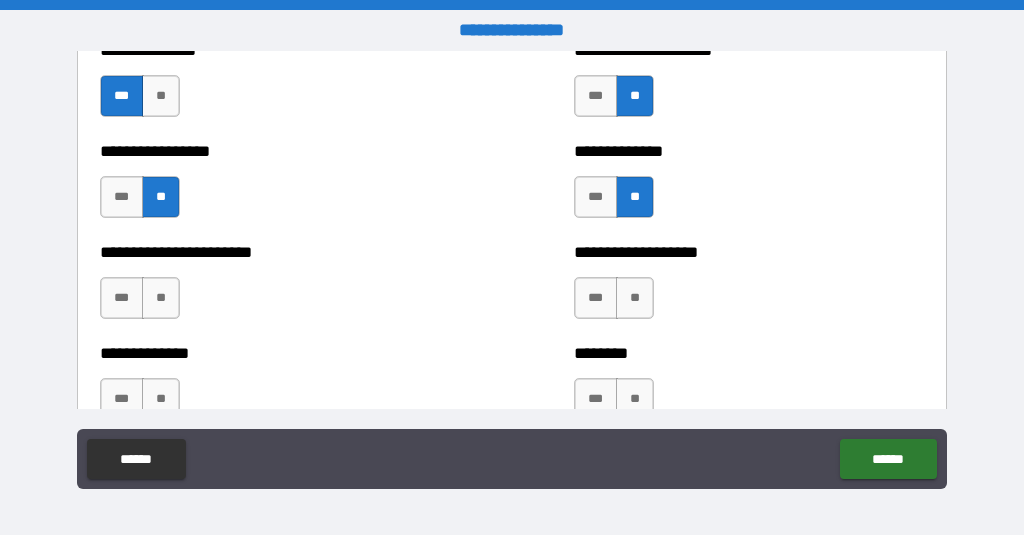 scroll, scrollTop: 3467, scrollLeft: 0, axis: vertical 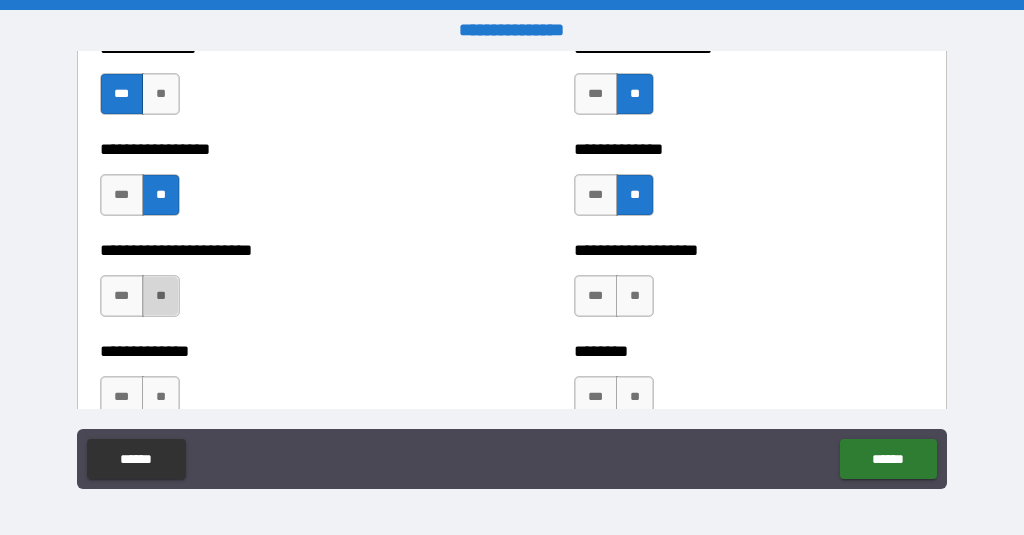 click on "**" at bounding box center (161, 296) 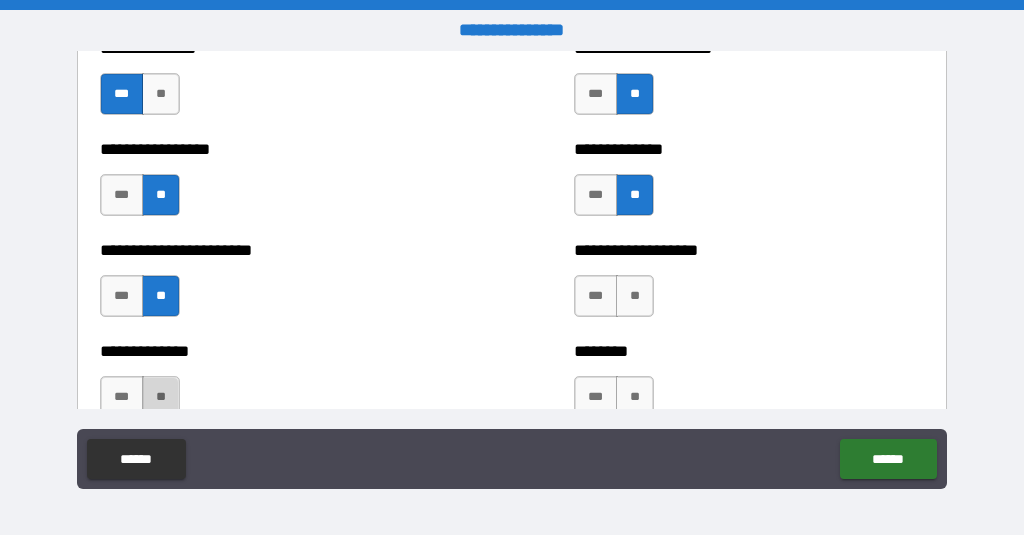click on "**" at bounding box center (161, 397) 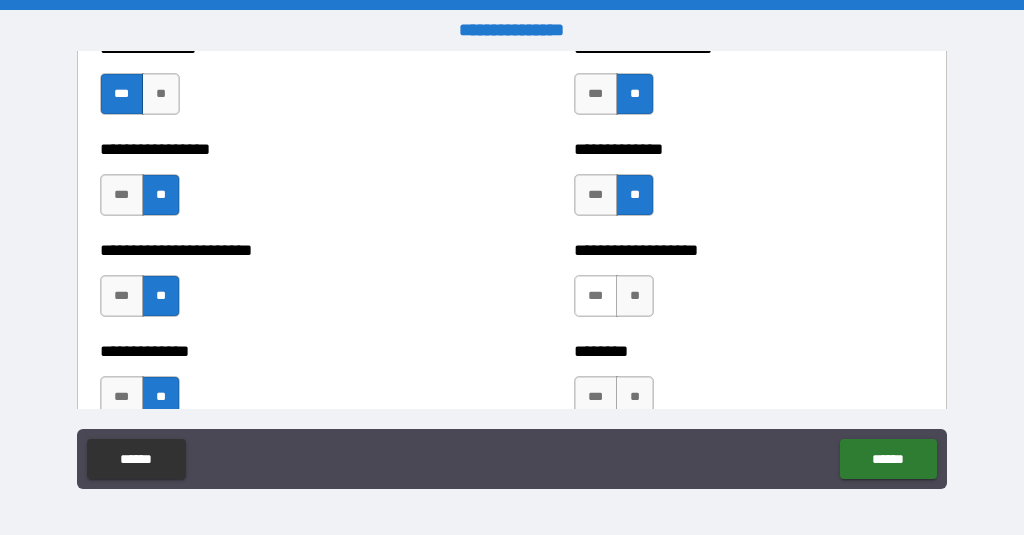 click on "***" at bounding box center [596, 296] 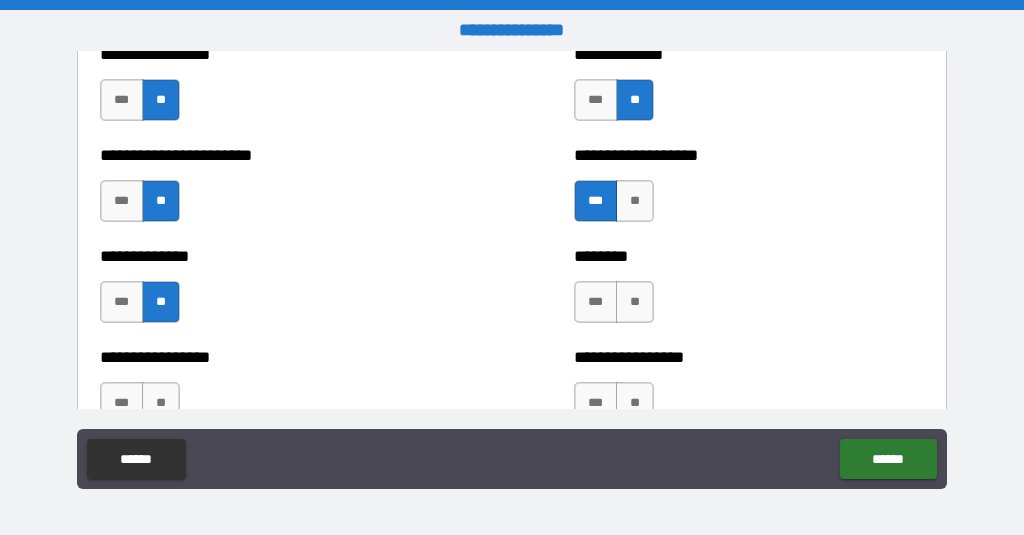 scroll, scrollTop: 3588, scrollLeft: 0, axis: vertical 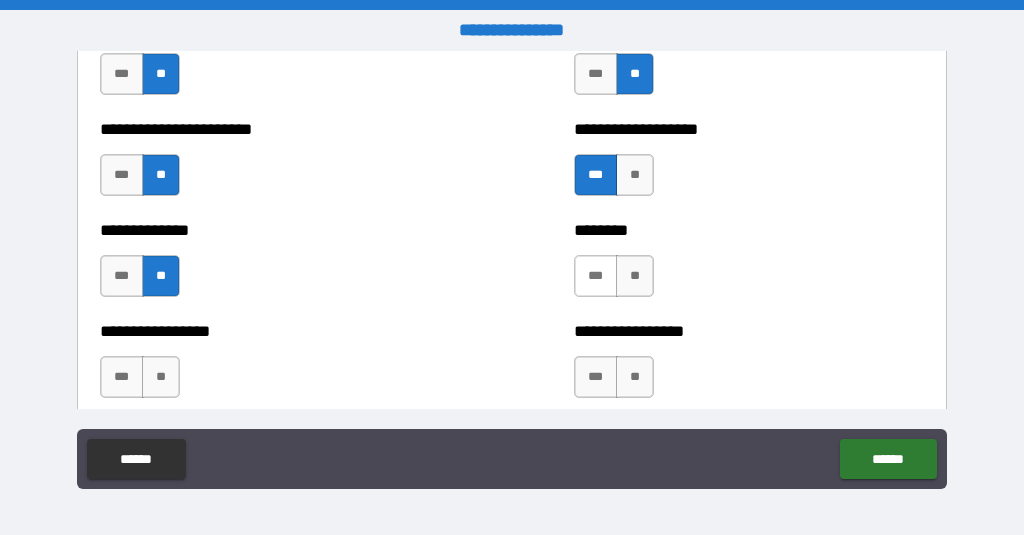 click on "***" at bounding box center [596, 276] 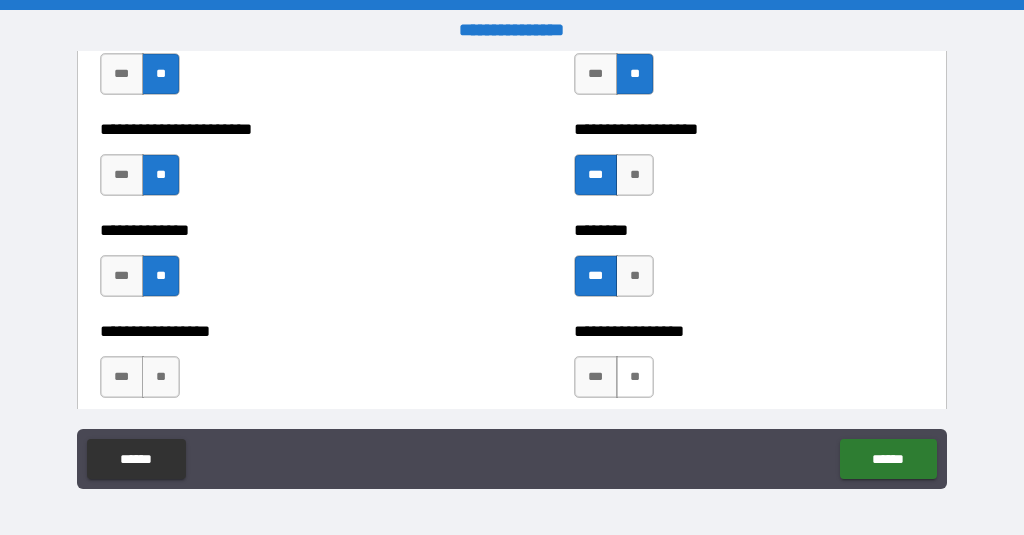 click on "**" at bounding box center [635, 377] 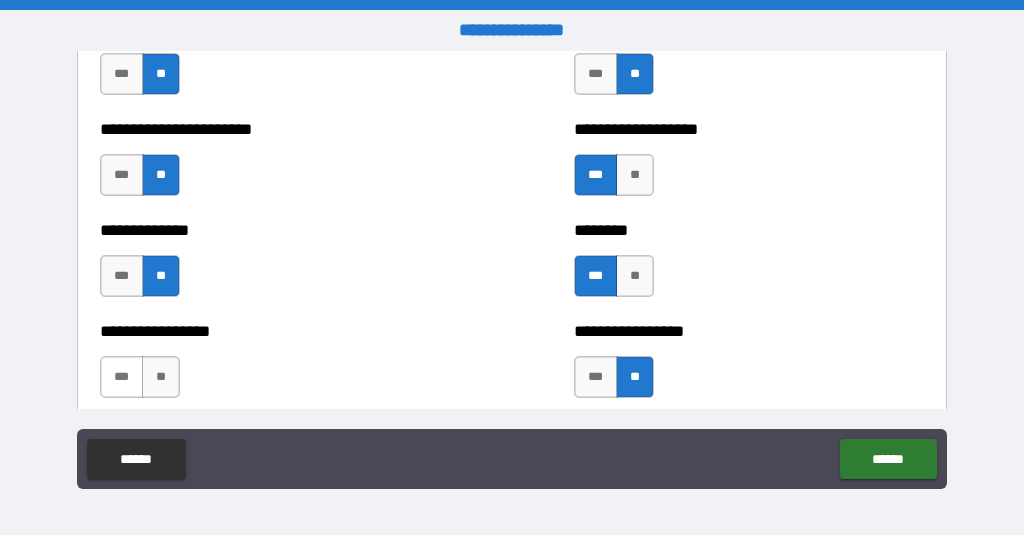 click on "***" at bounding box center [122, 377] 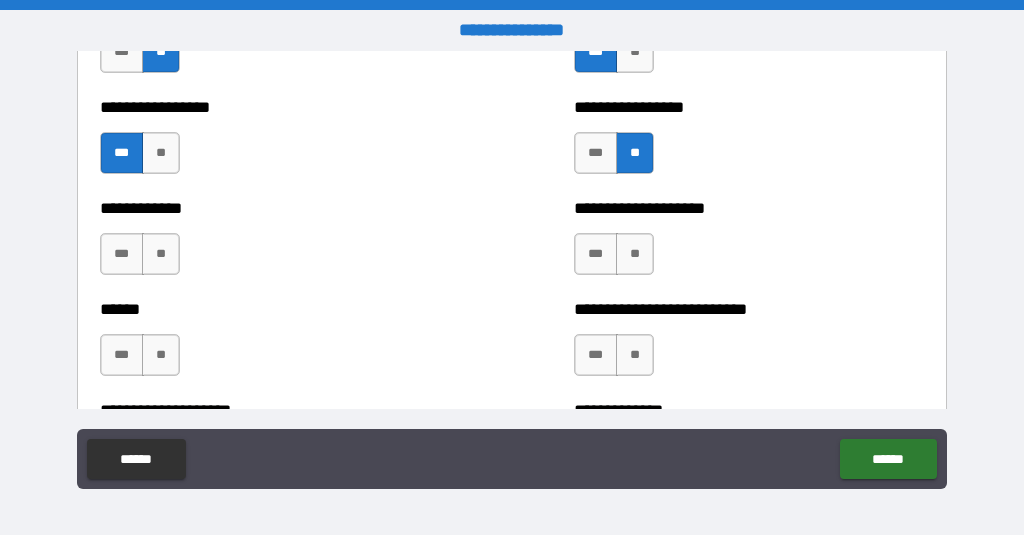 scroll, scrollTop: 3843, scrollLeft: 0, axis: vertical 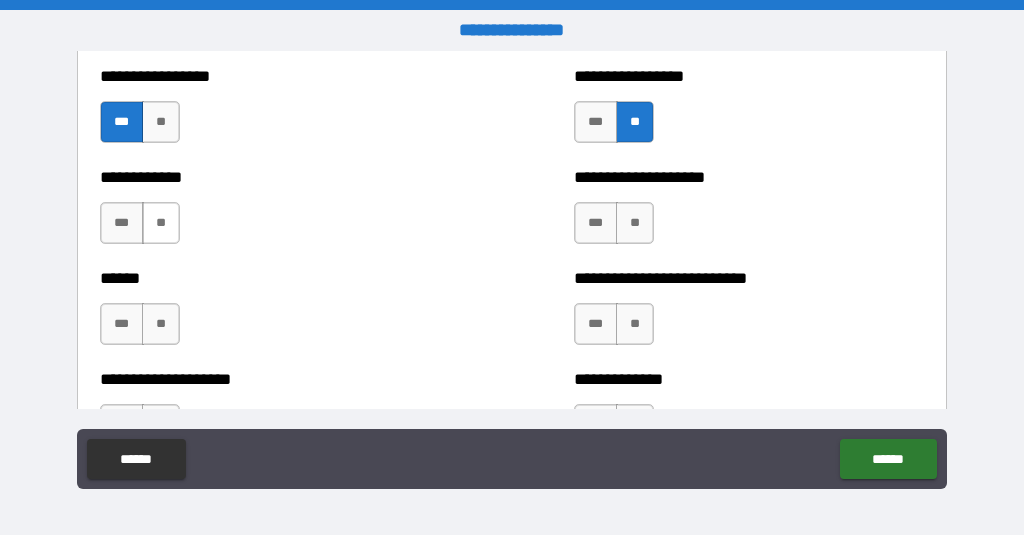 click on "**" at bounding box center [161, 223] 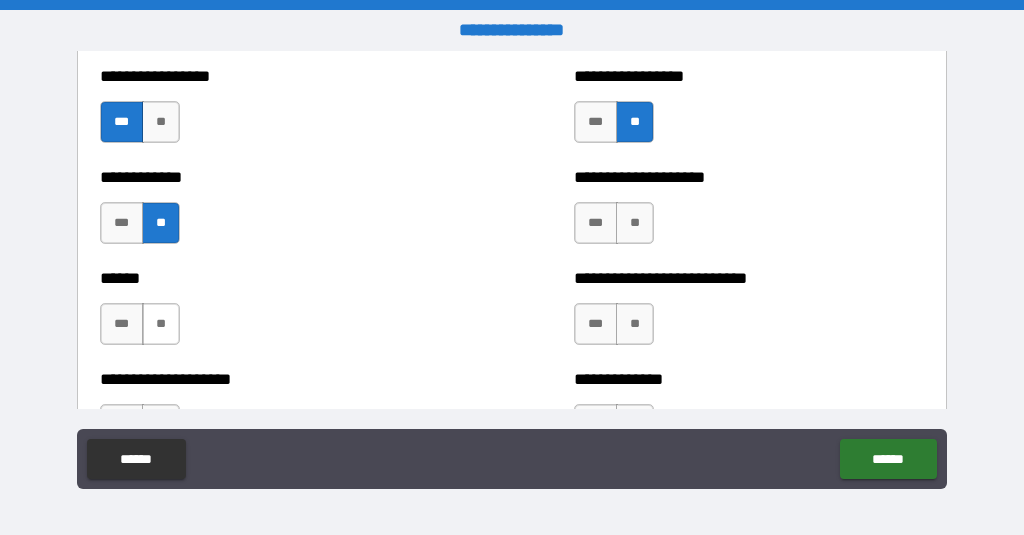 click on "**" at bounding box center (161, 324) 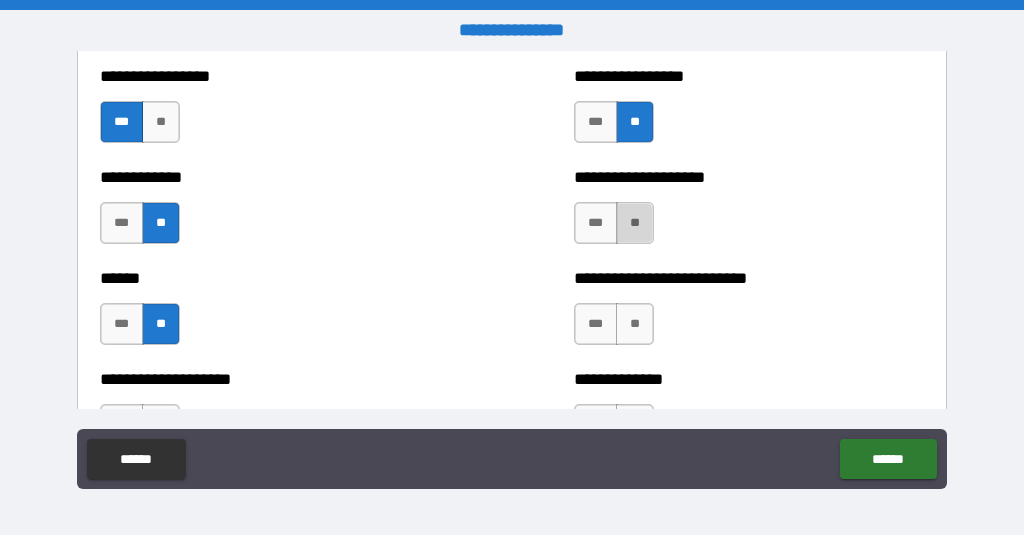 click on "**" at bounding box center (635, 223) 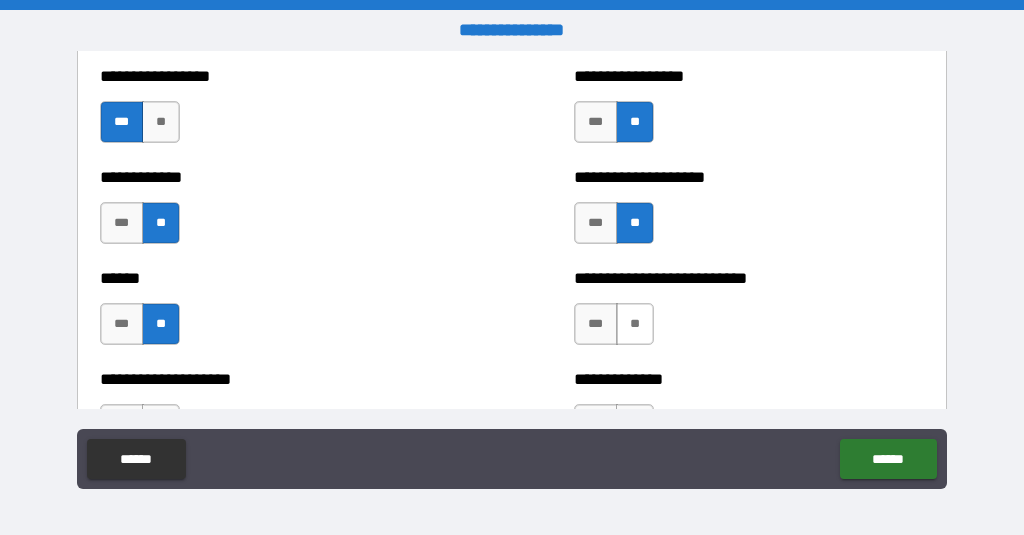 click on "**" at bounding box center (635, 324) 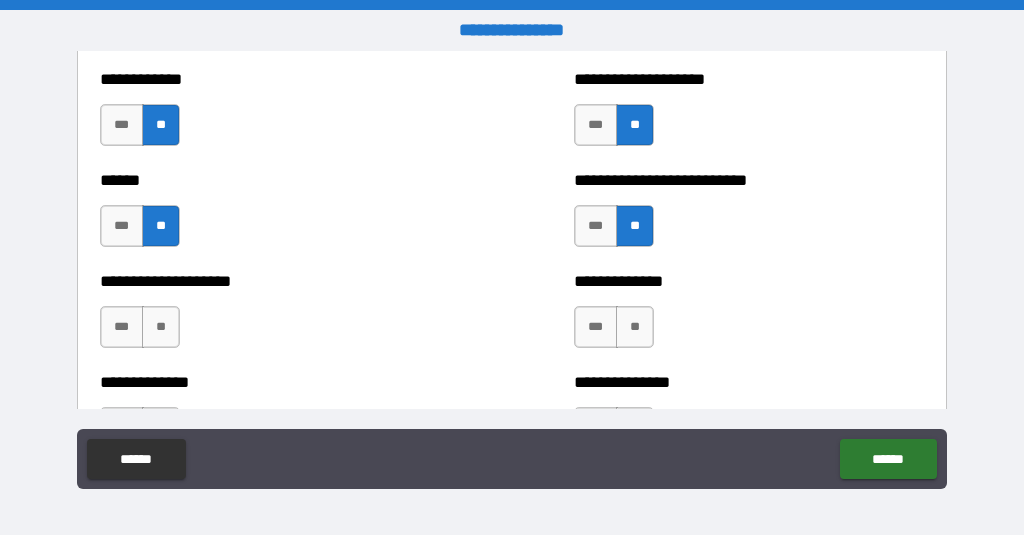 scroll, scrollTop: 3957, scrollLeft: 0, axis: vertical 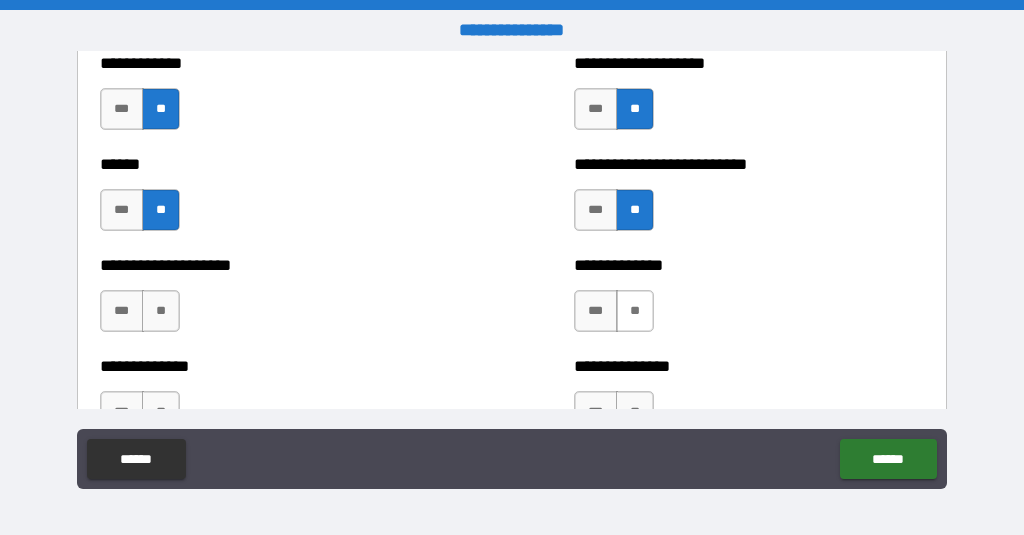 click on "**" at bounding box center (635, 311) 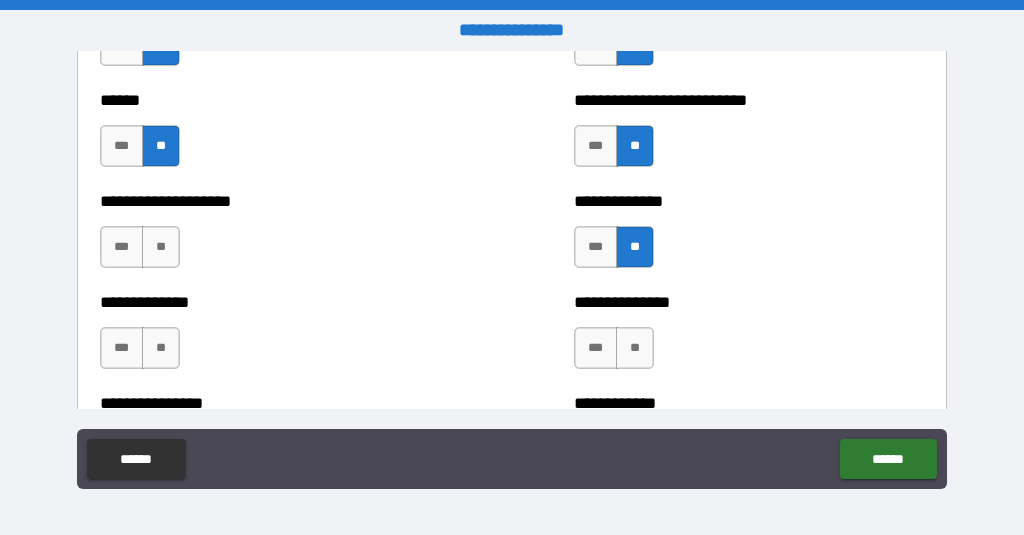 scroll, scrollTop: 4037, scrollLeft: 0, axis: vertical 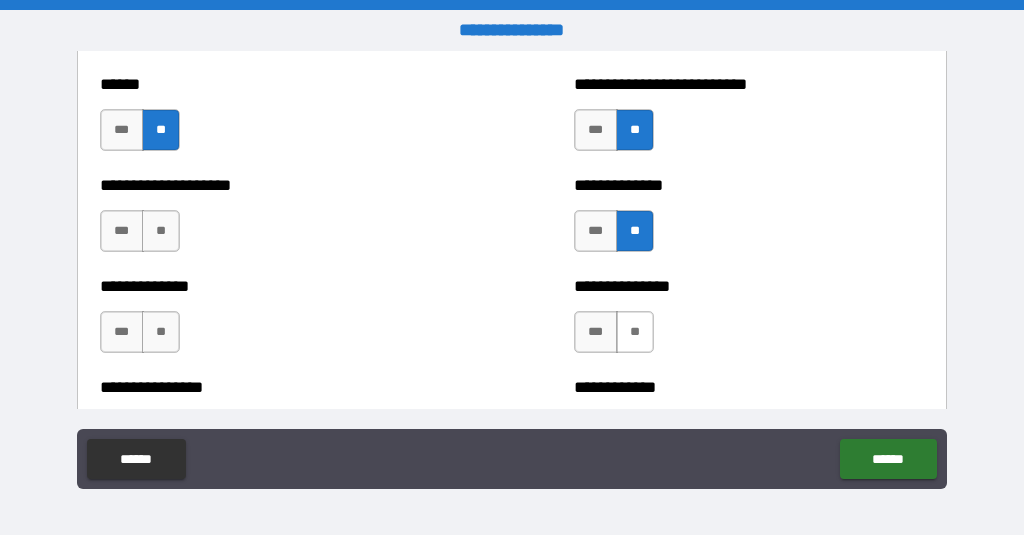 click on "**" at bounding box center (635, 332) 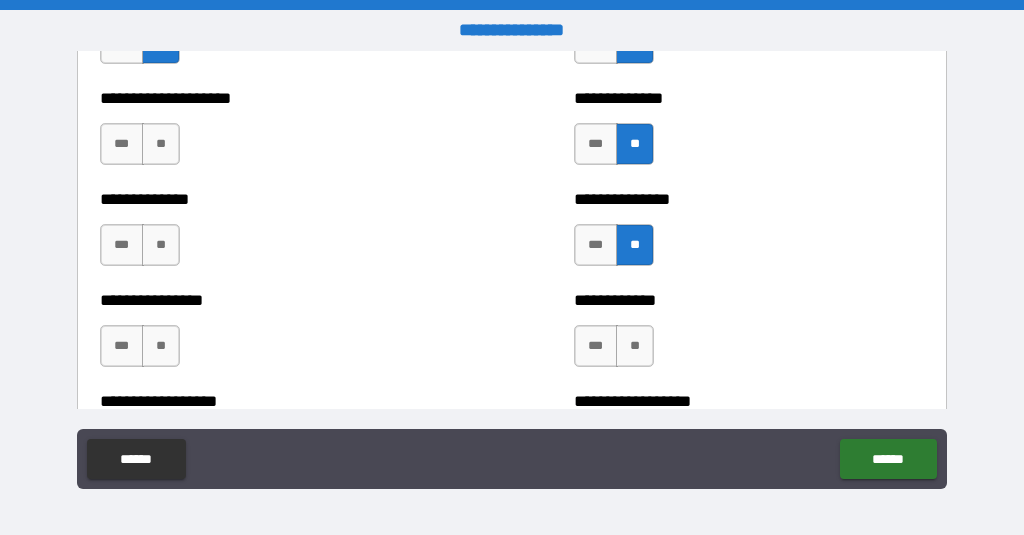 scroll, scrollTop: 4148, scrollLeft: 0, axis: vertical 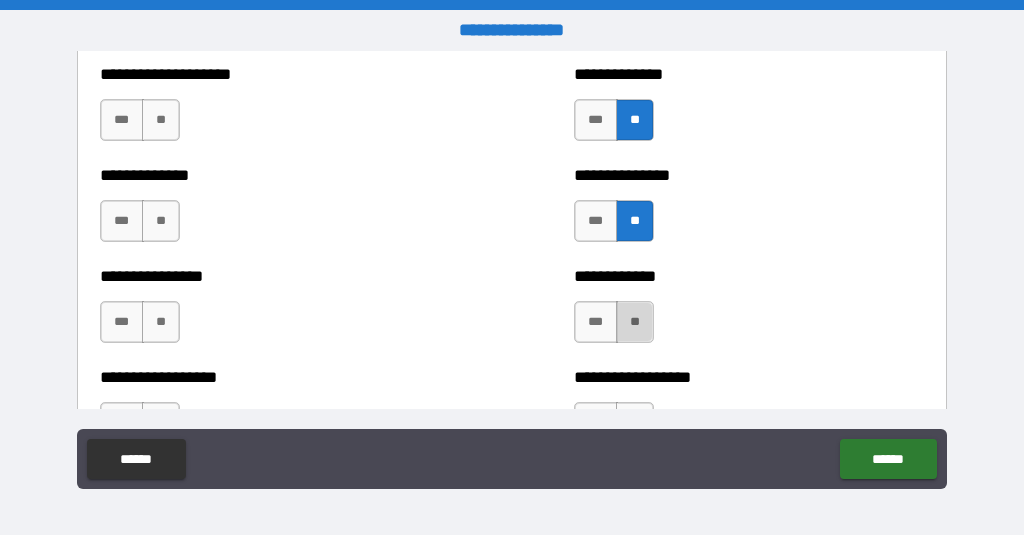 click on "**" at bounding box center [635, 322] 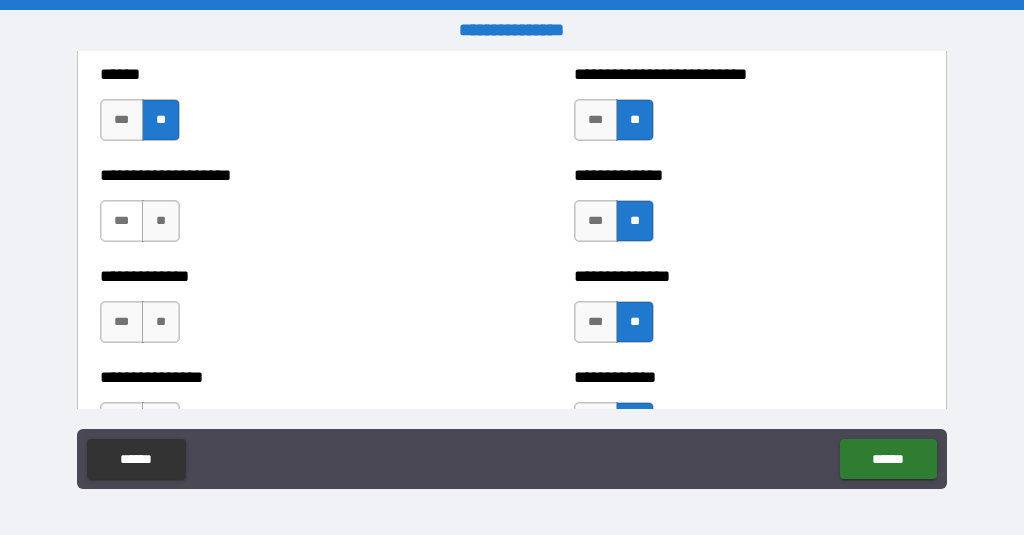 scroll, scrollTop: 4044, scrollLeft: 0, axis: vertical 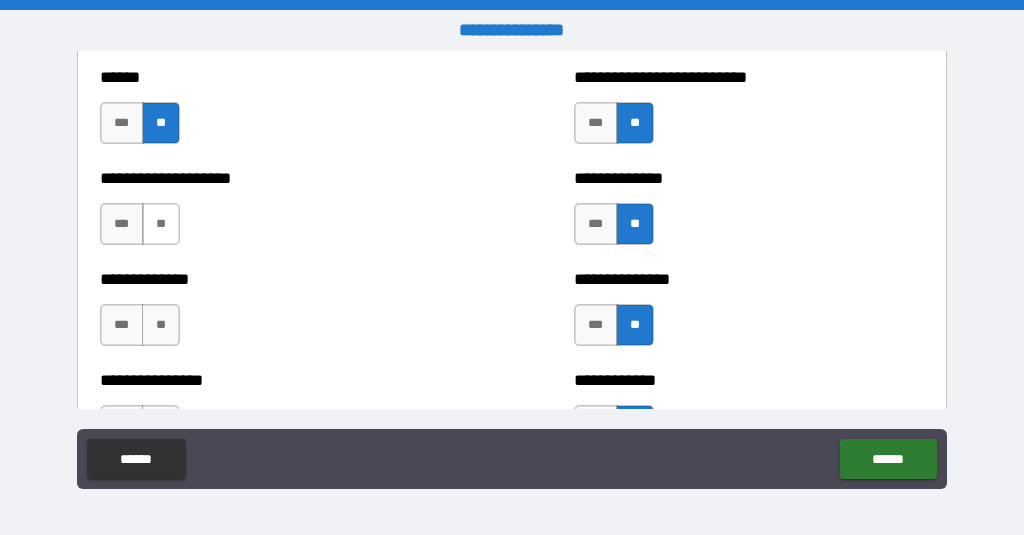 click on "**" at bounding box center [161, 224] 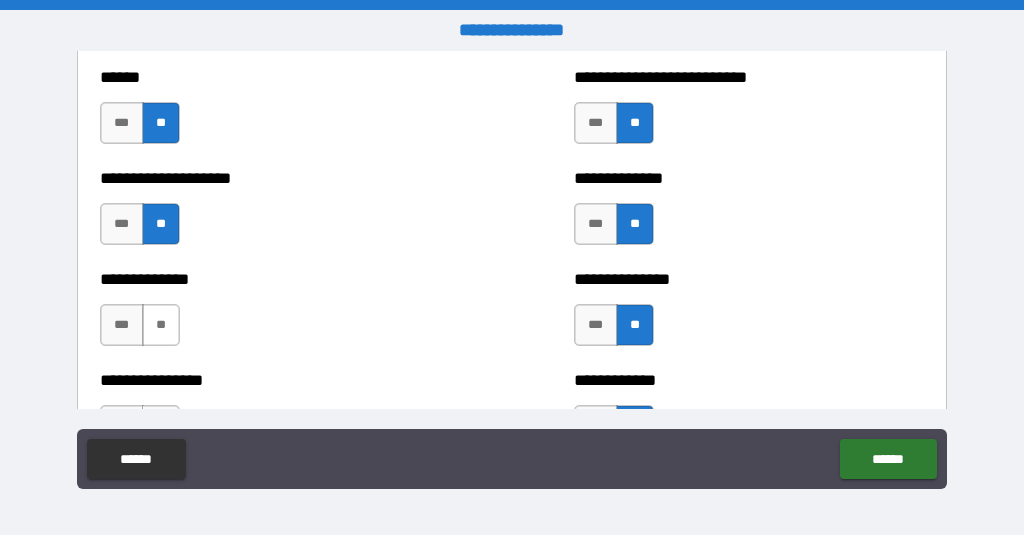 click on "**" at bounding box center [161, 325] 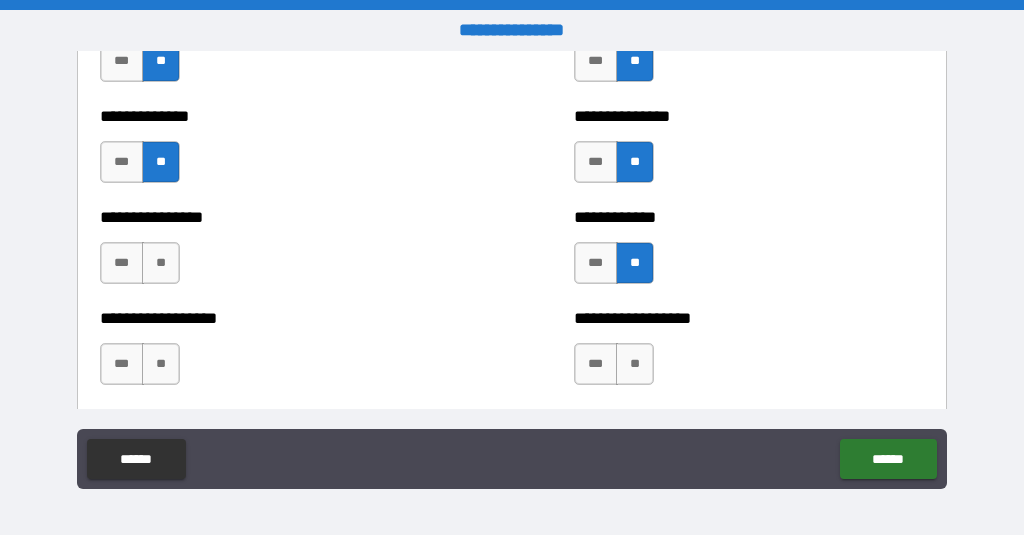 scroll, scrollTop: 4220, scrollLeft: 0, axis: vertical 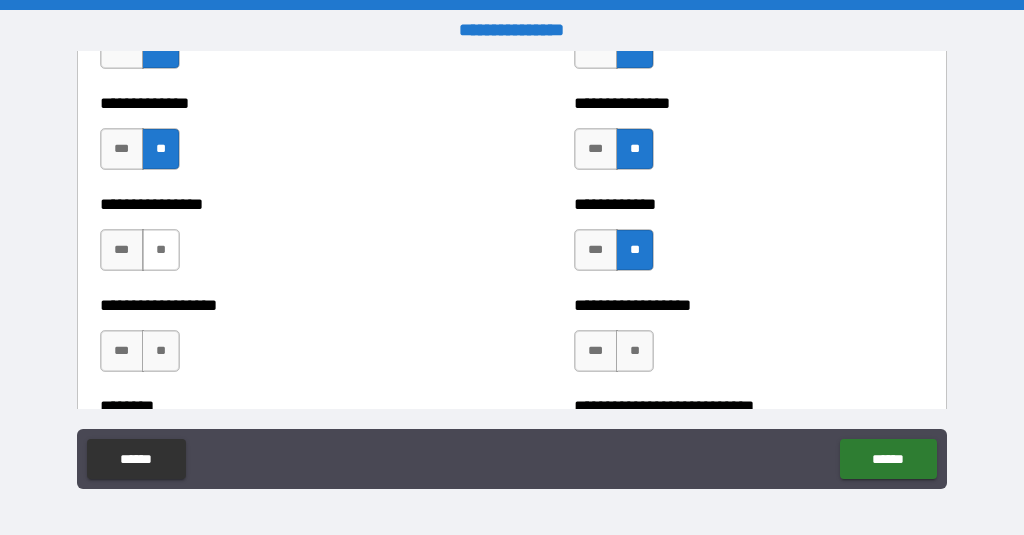 click on "**" at bounding box center [161, 250] 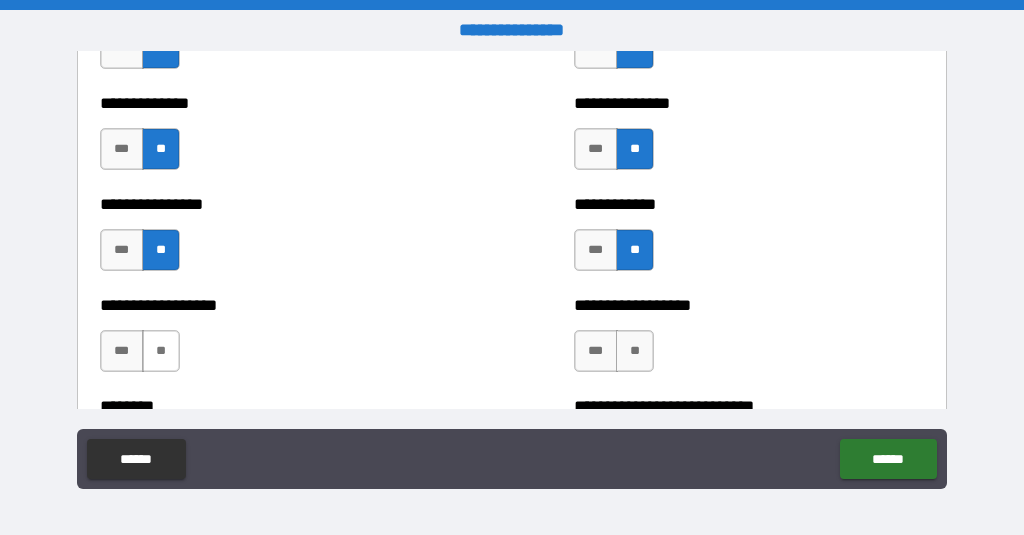 click on "**" at bounding box center (161, 351) 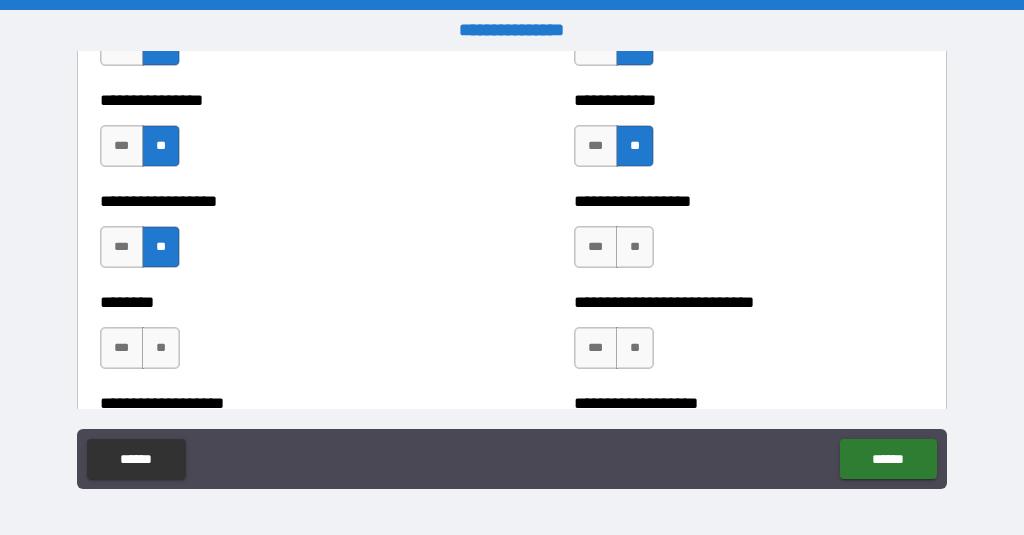 scroll, scrollTop: 4354, scrollLeft: 0, axis: vertical 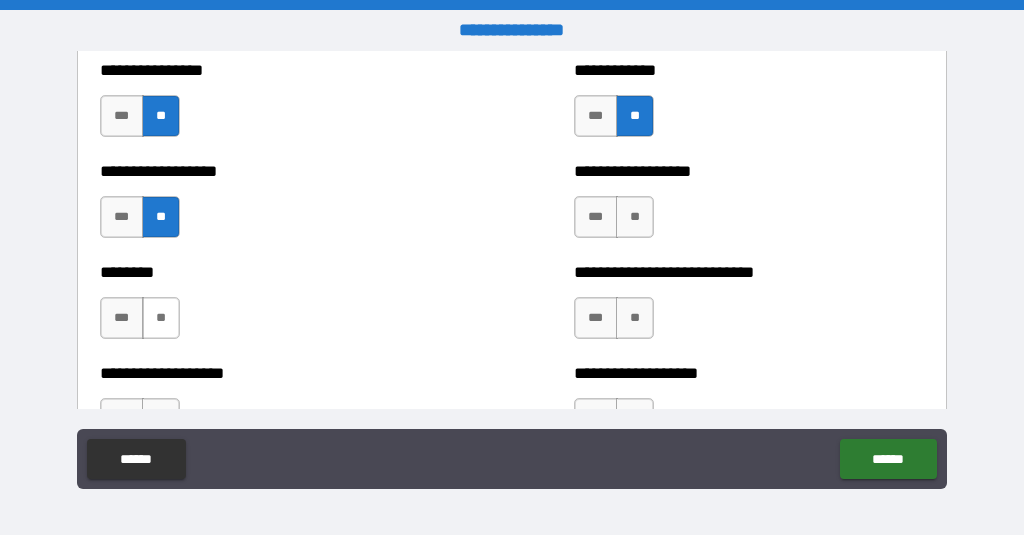 click on "**" at bounding box center (161, 318) 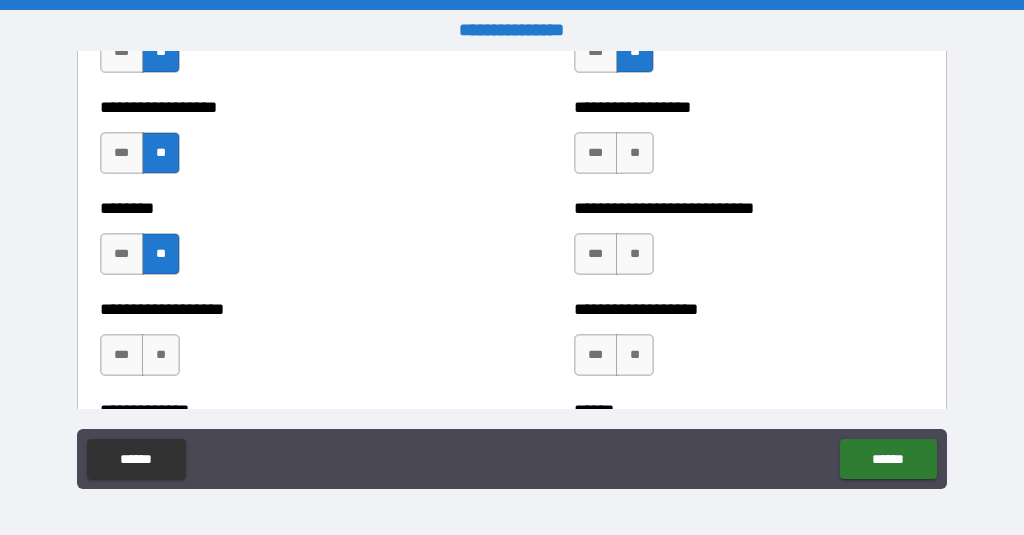 scroll, scrollTop: 4426, scrollLeft: 0, axis: vertical 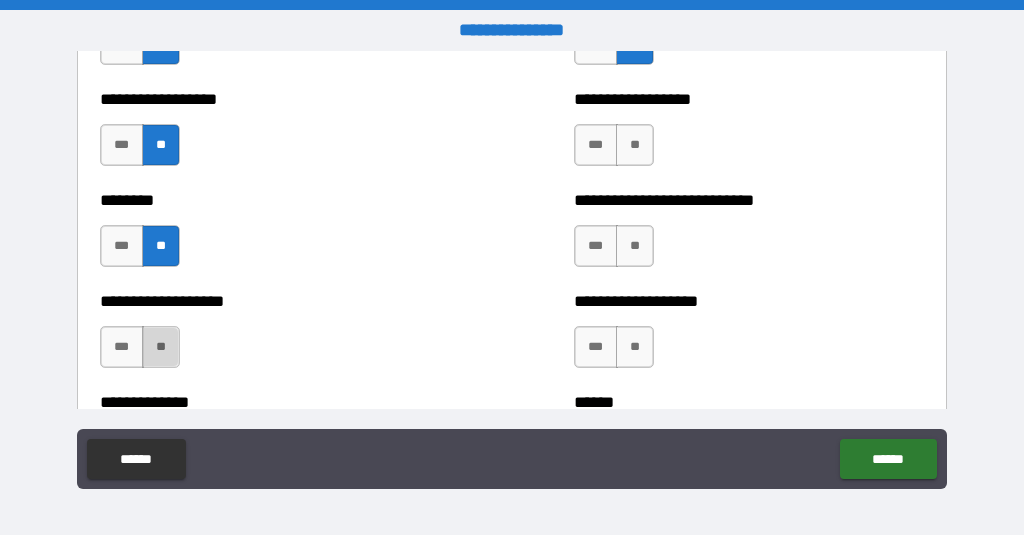 click on "**" at bounding box center (161, 347) 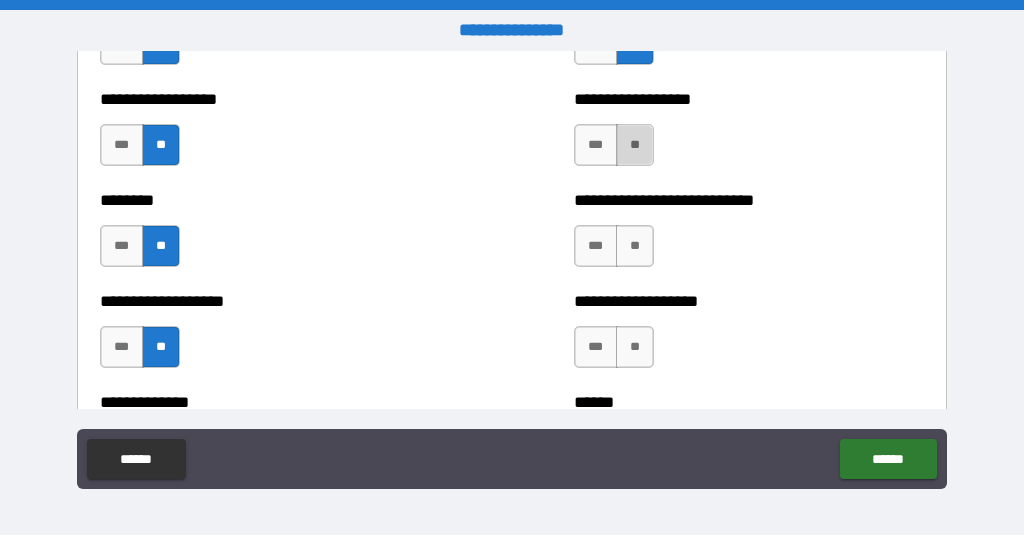 click on "**" at bounding box center [635, 145] 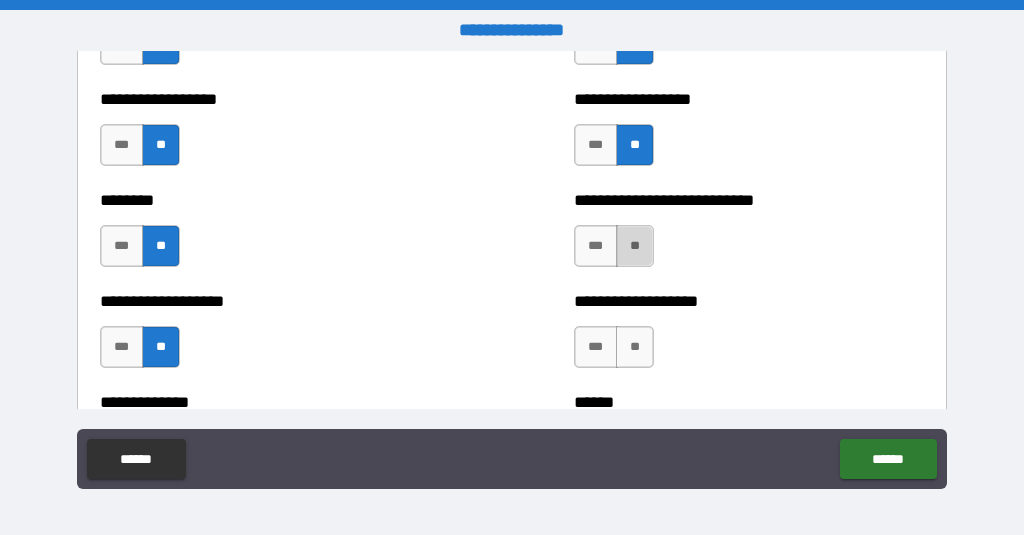 click on "**" at bounding box center (635, 246) 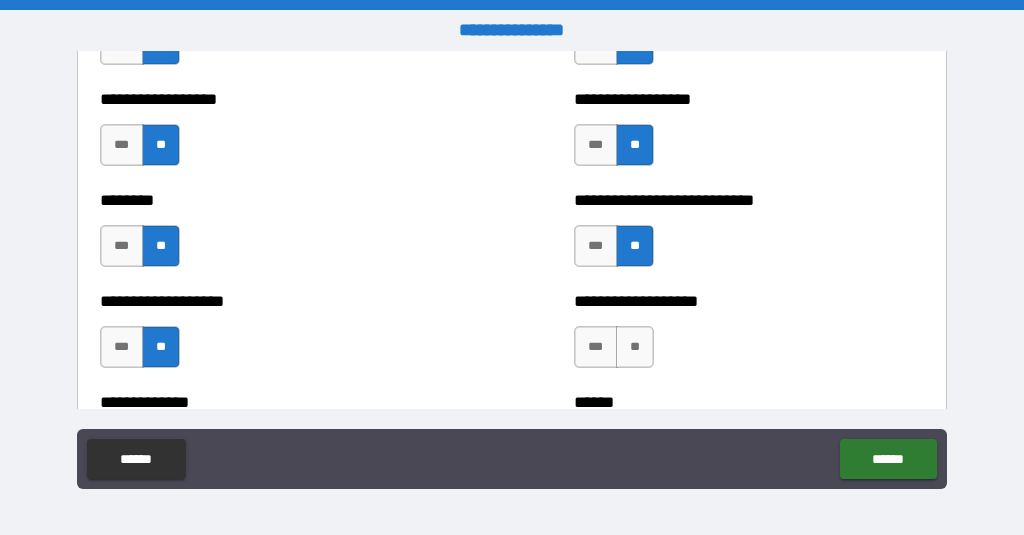 click on "**********" at bounding box center (749, 337) 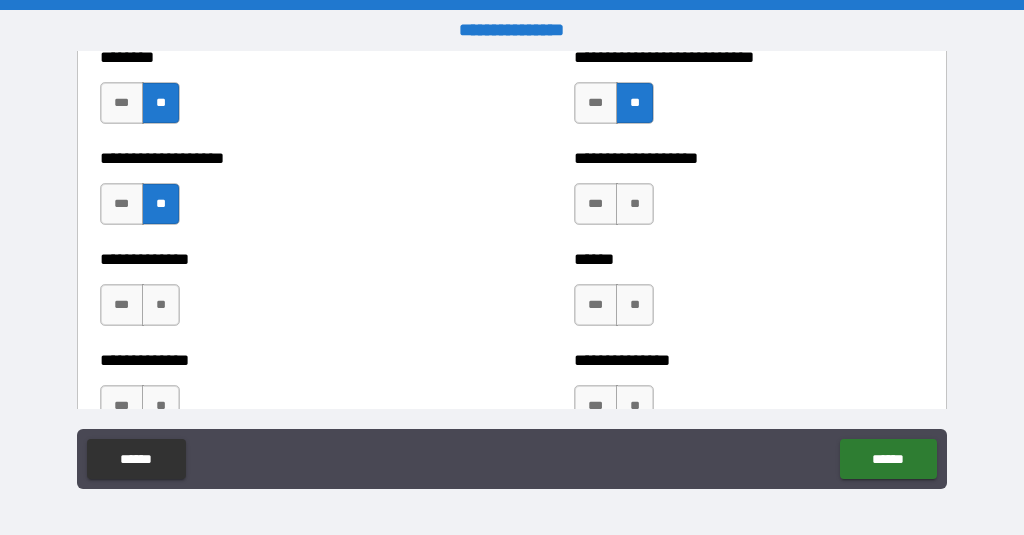 scroll, scrollTop: 4570, scrollLeft: 0, axis: vertical 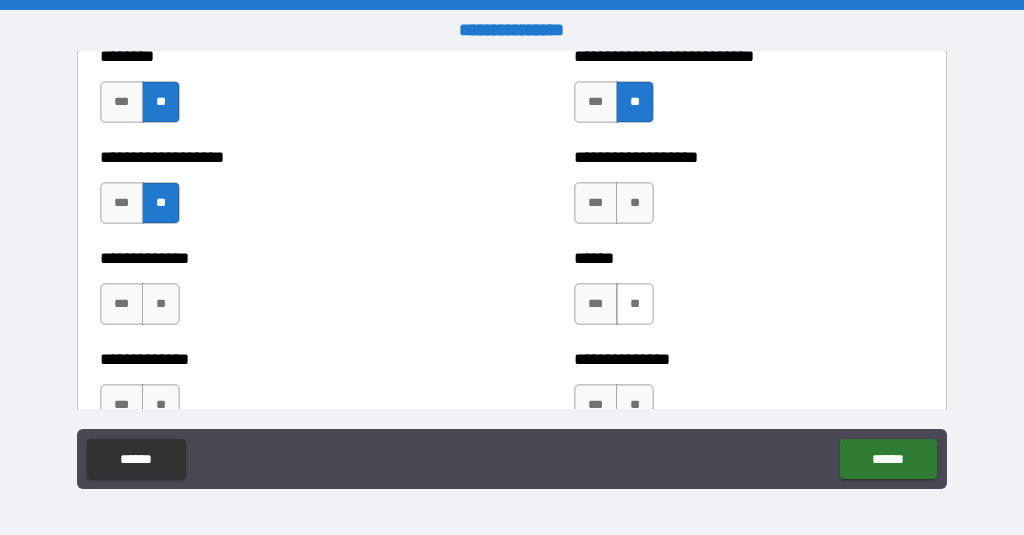 click on "**" at bounding box center [635, 304] 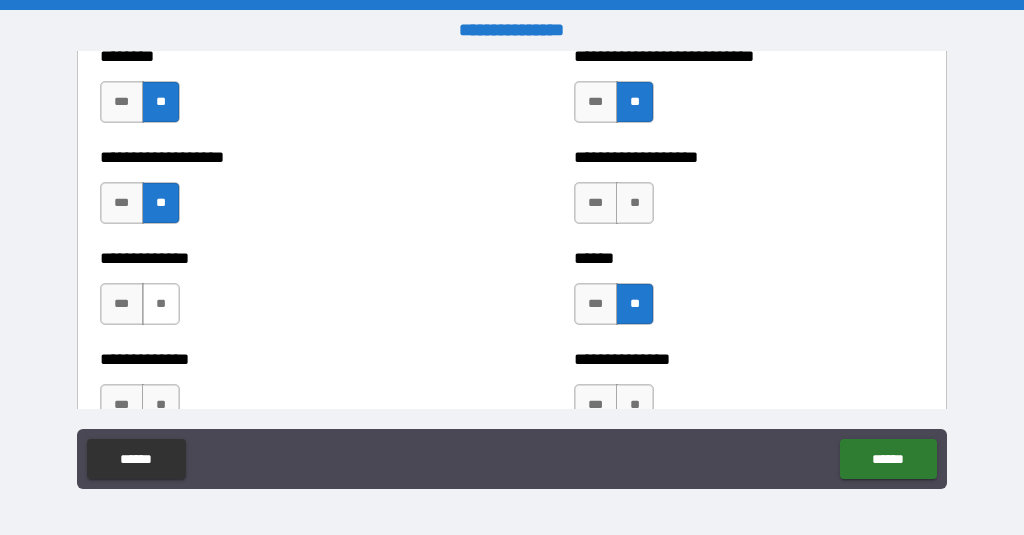 click on "**" at bounding box center (161, 304) 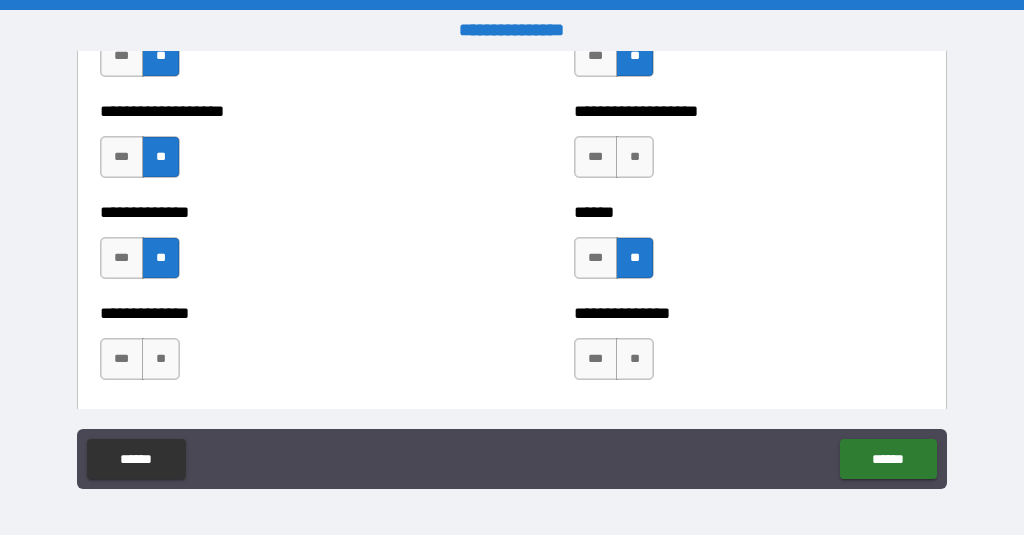 scroll, scrollTop: 4623, scrollLeft: 0, axis: vertical 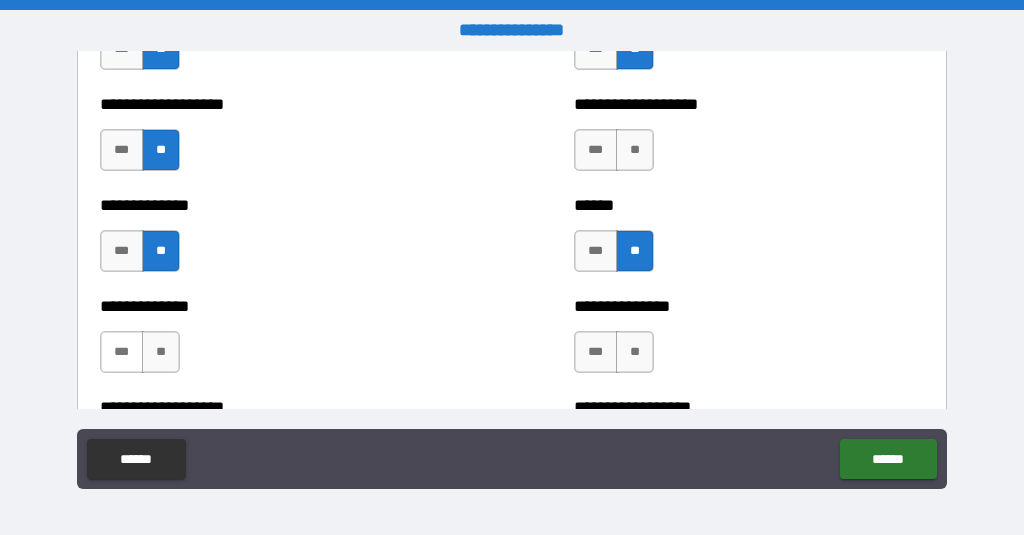 click on "***" at bounding box center [122, 352] 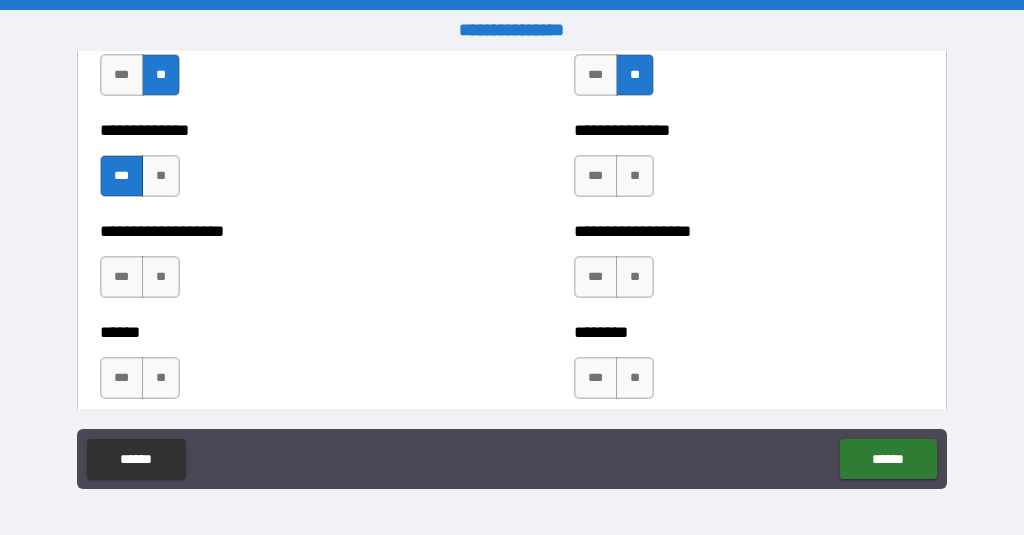 scroll, scrollTop: 4804, scrollLeft: 0, axis: vertical 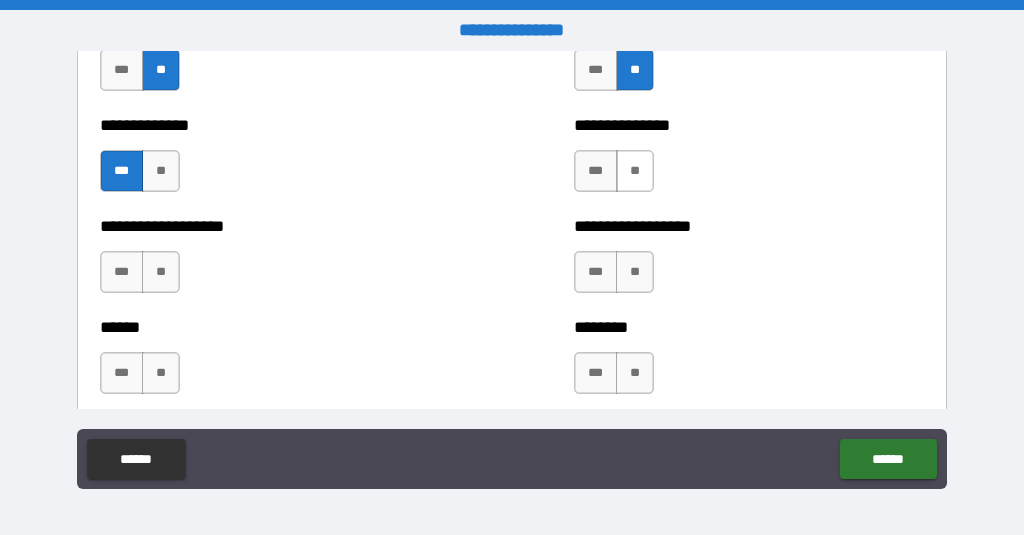 click on "**" at bounding box center [635, 171] 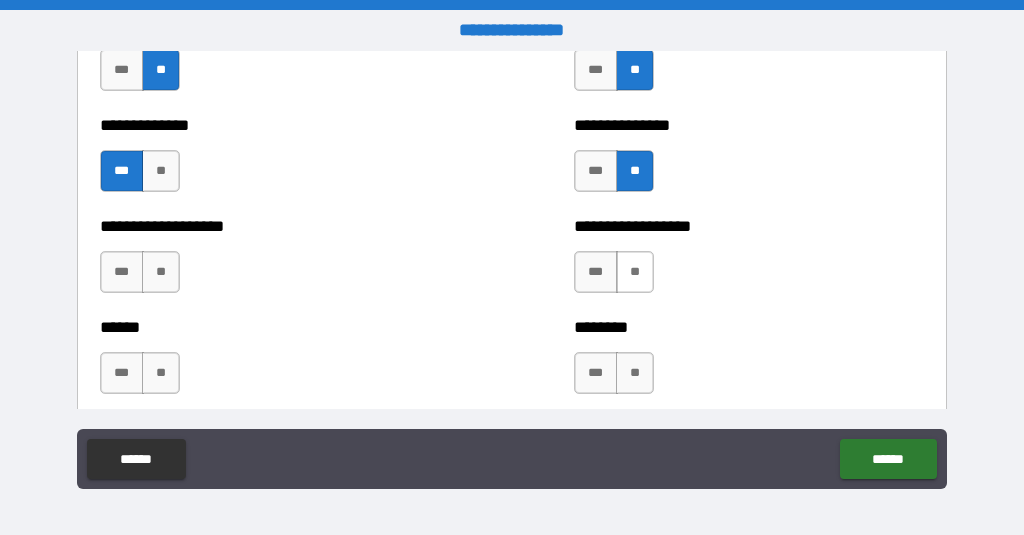 click on "**" at bounding box center [635, 272] 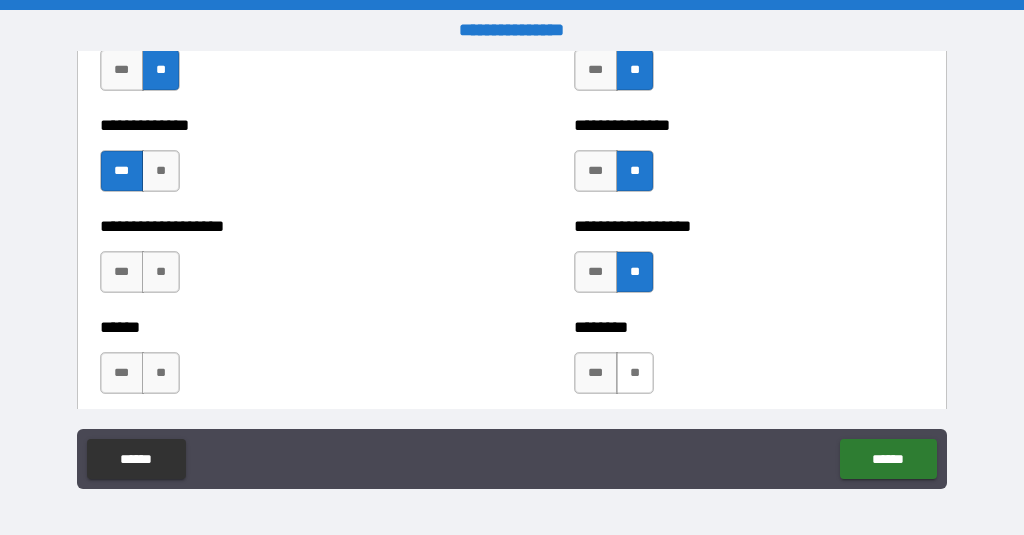 click on "**" at bounding box center (635, 373) 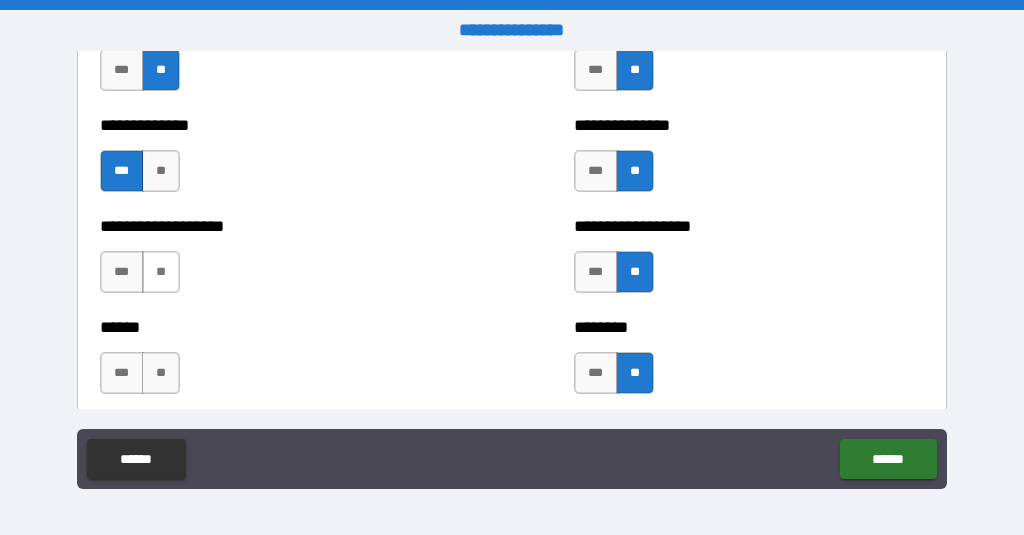 click on "**" at bounding box center [161, 272] 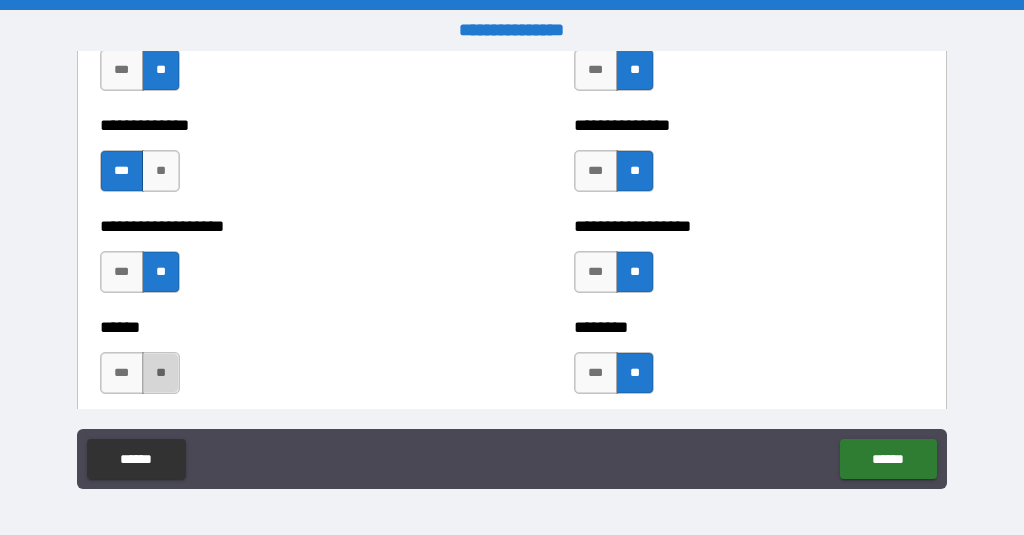 click on "**" at bounding box center (161, 373) 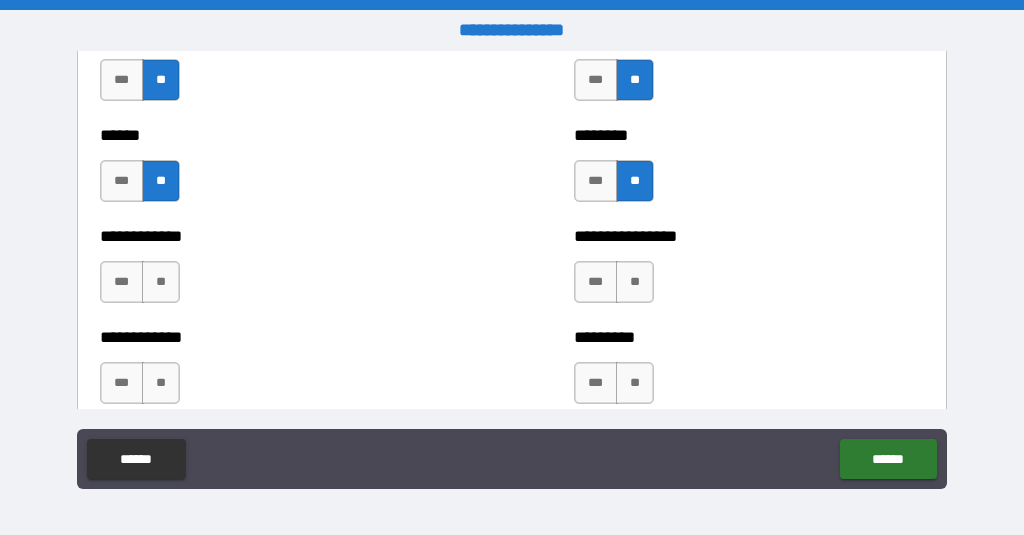 scroll, scrollTop: 5067, scrollLeft: 0, axis: vertical 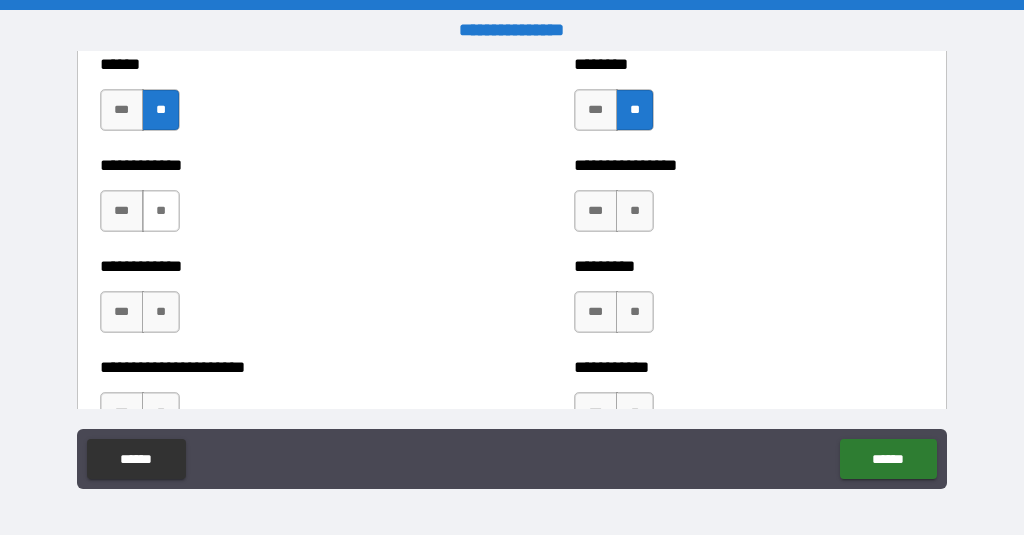 click on "**" at bounding box center (161, 211) 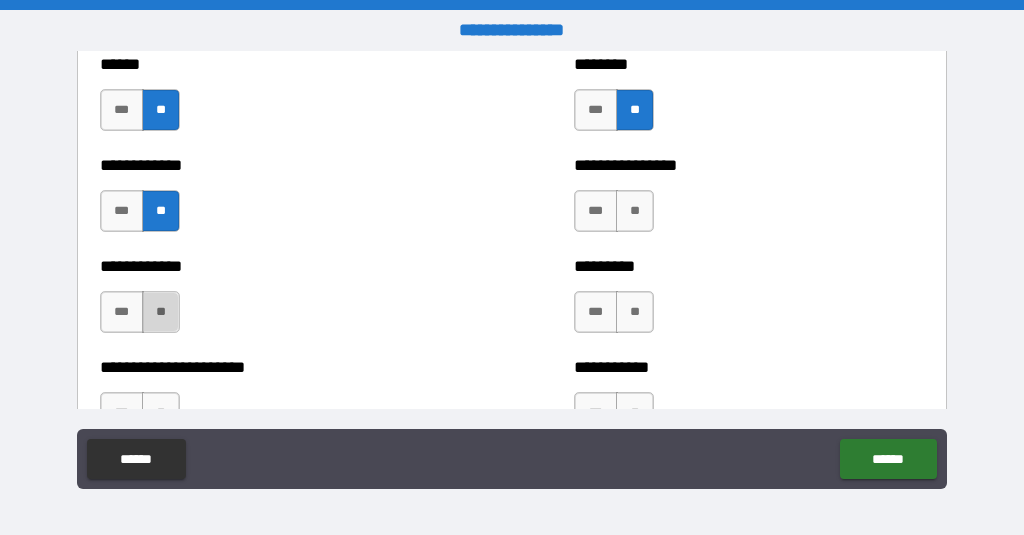 click on "**" at bounding box center (161, 312) 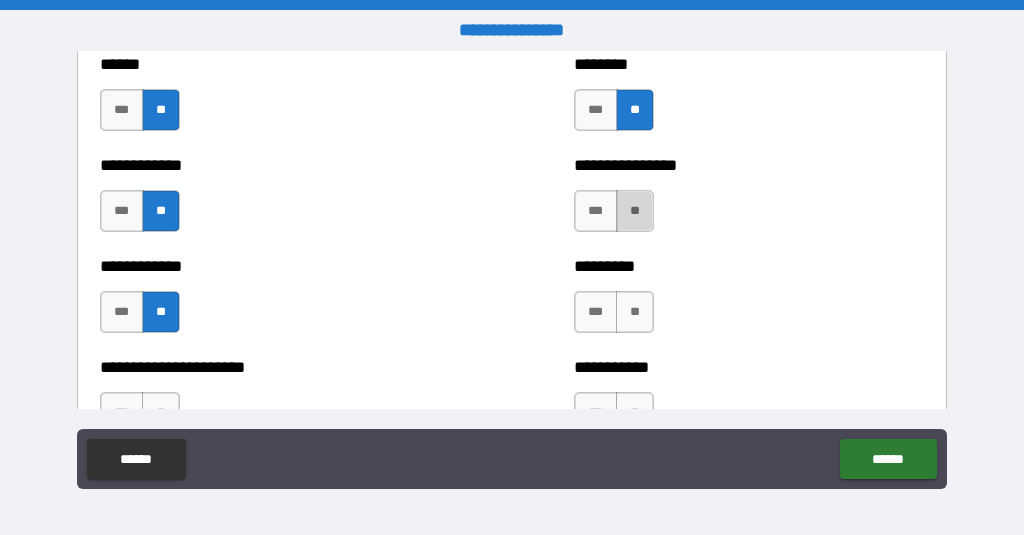 click on "**" at bounding box center [635, 211] 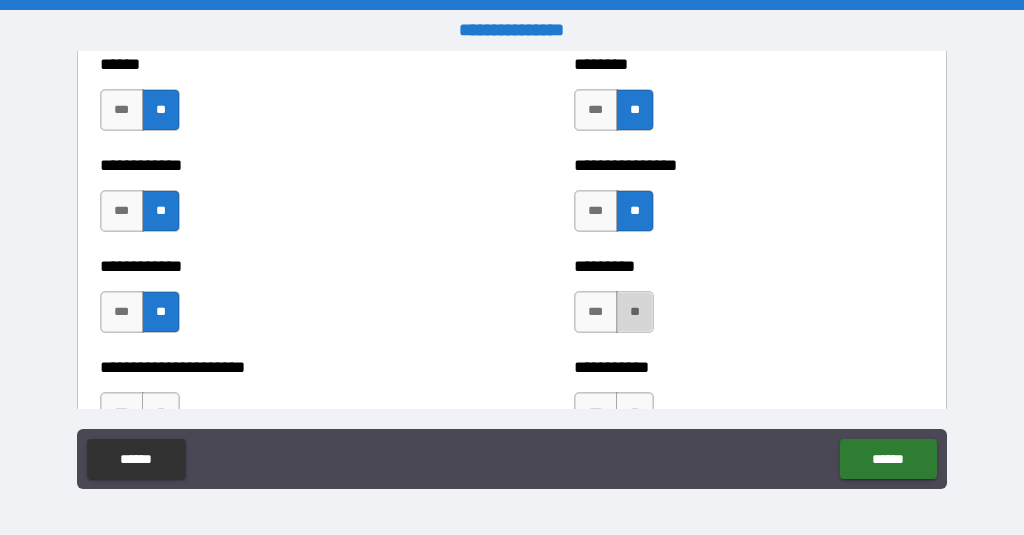 click on "**" at bounding box center [635, 312] 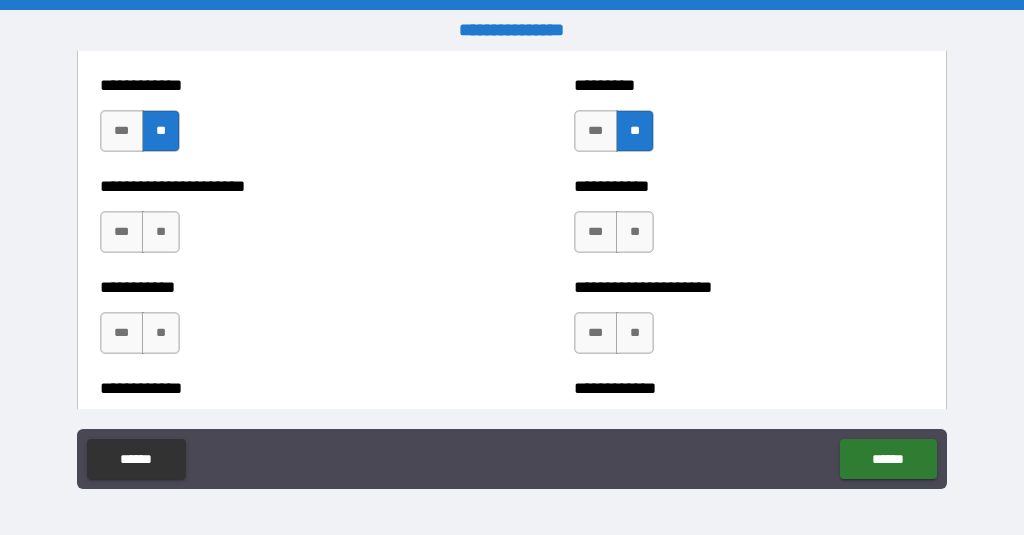 scroll, scrollTop: 5324, scrollLeft: 0, axis: vertical 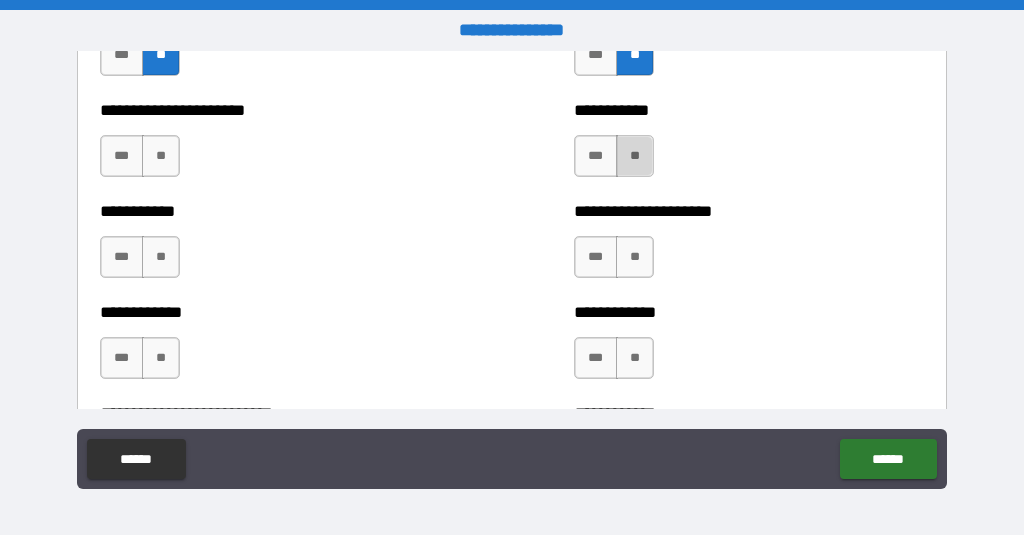 click on "**" at bounding box center (635, 156) 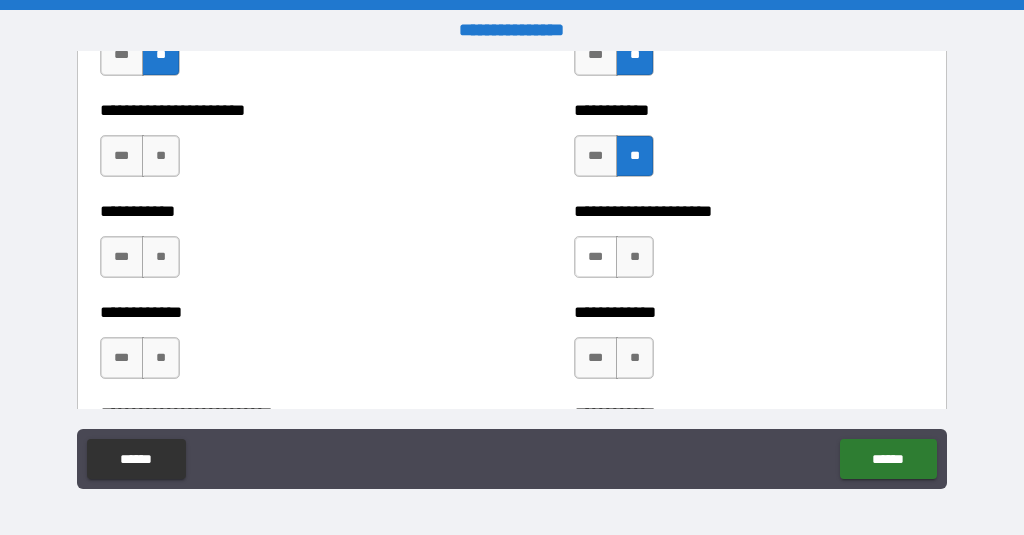 click on "***" at bounding box center [596, 257] 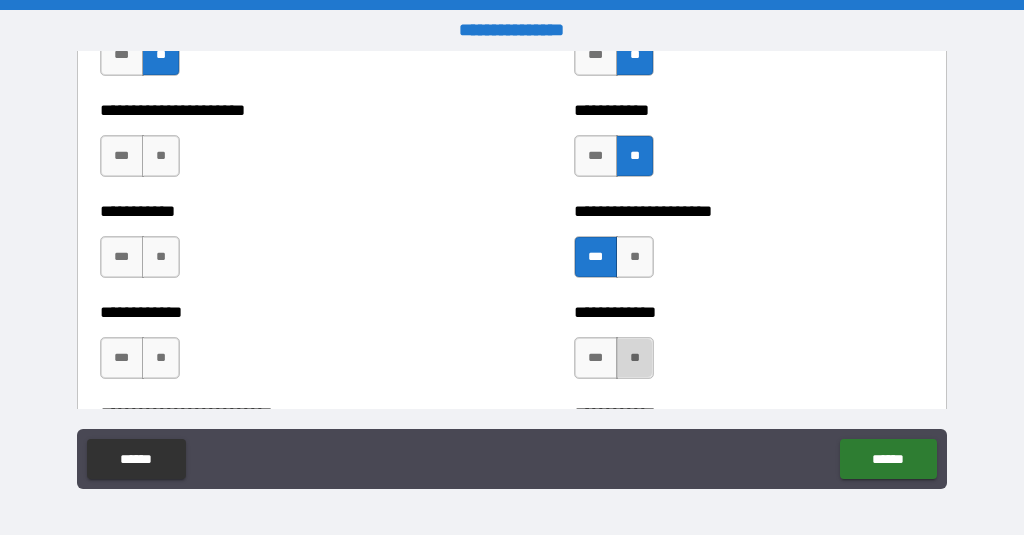 click on "**" at bounding box center (635, 358) 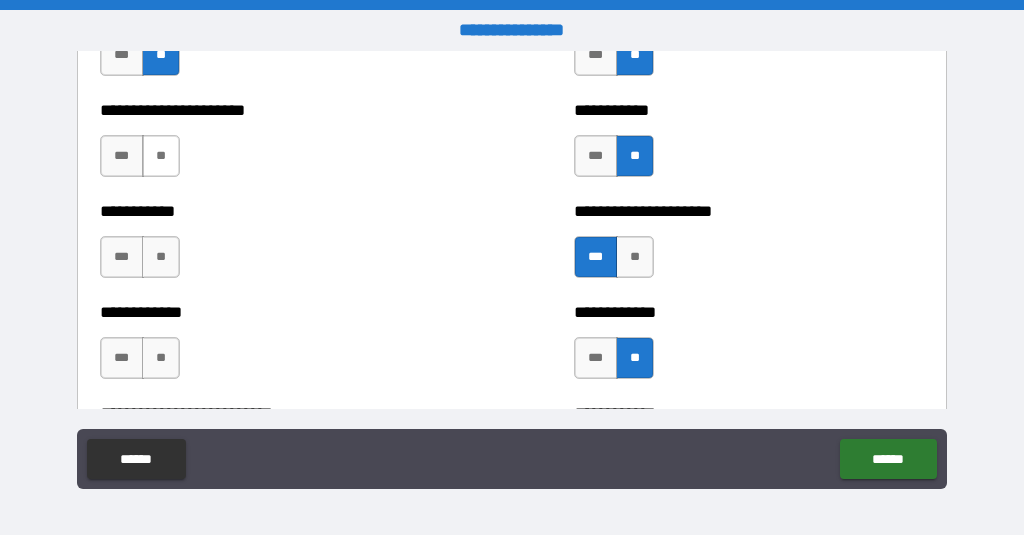 click on "**" at bounding box center (161, 156) 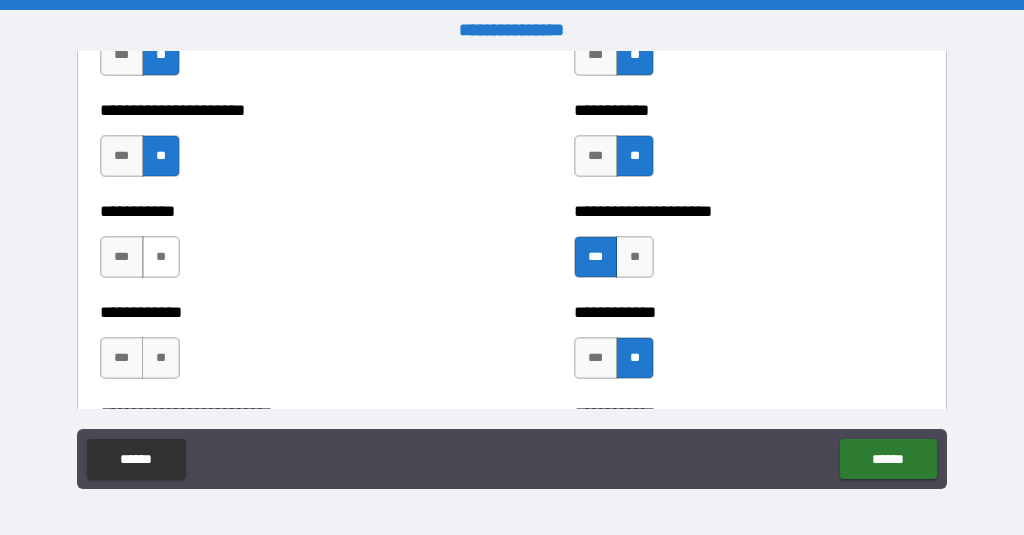 click on "**" at bounding box center (161, 257) 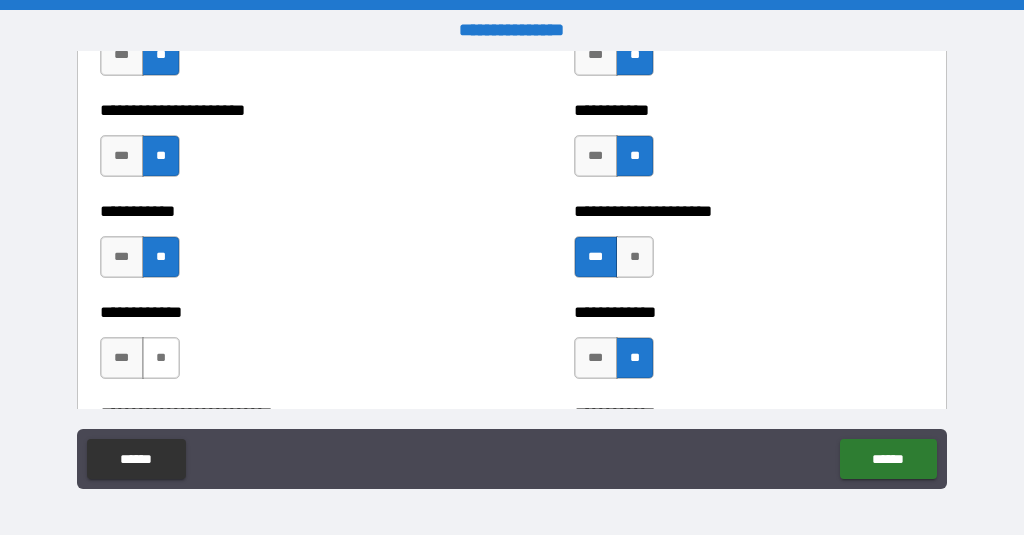click on "**" at bounding box center [161, 358] 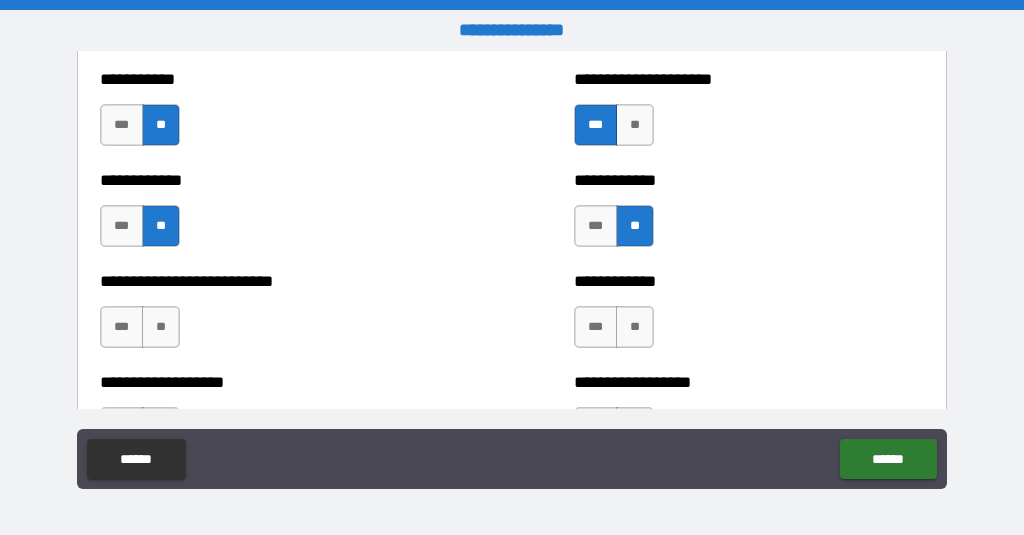 scroll, scrollTop: 5491, scrollLeft: 0, axis: vertical 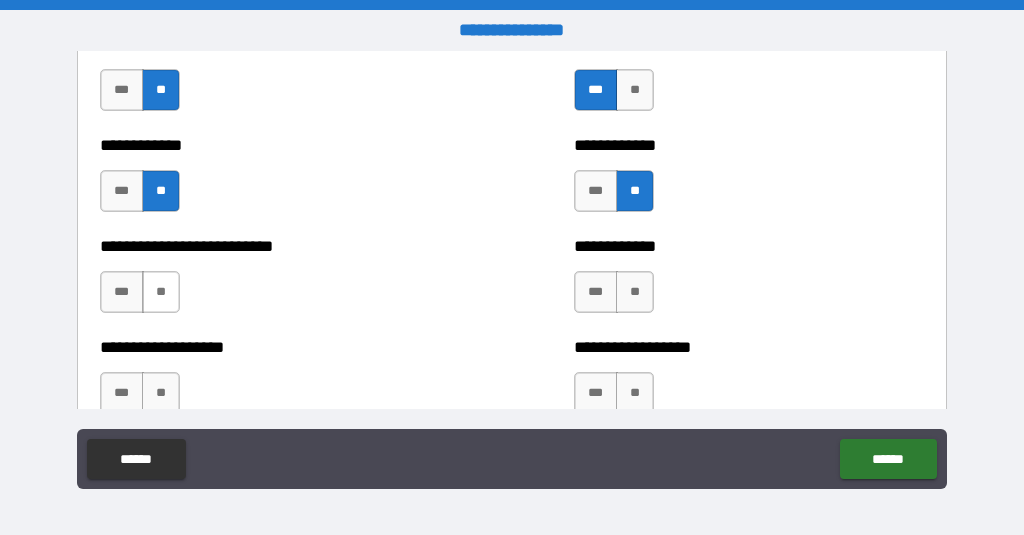 click on "**" at bounding box center [161, 292] 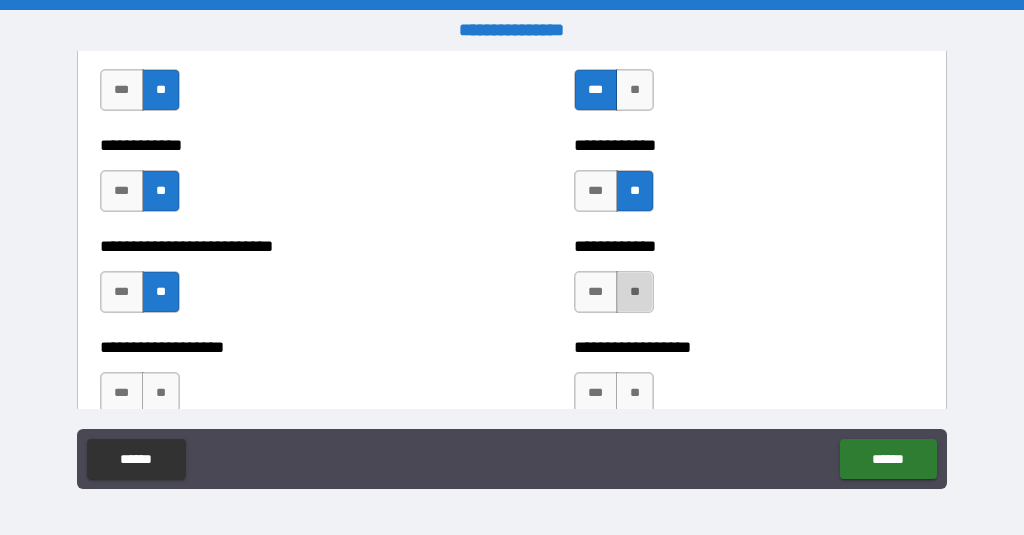 click on "**" at bounding box center (635, 292) 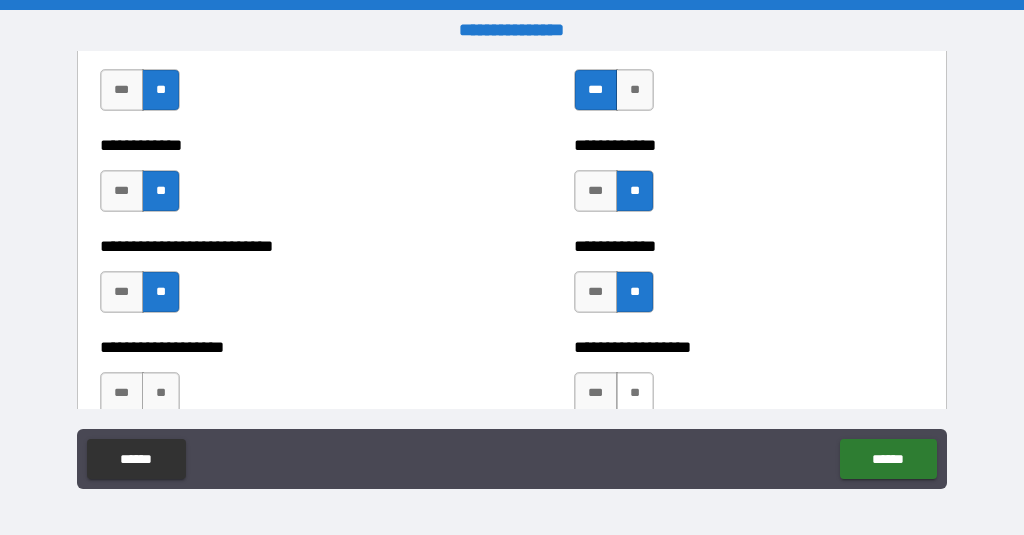 click on "**" at bounding box center [635, 393] 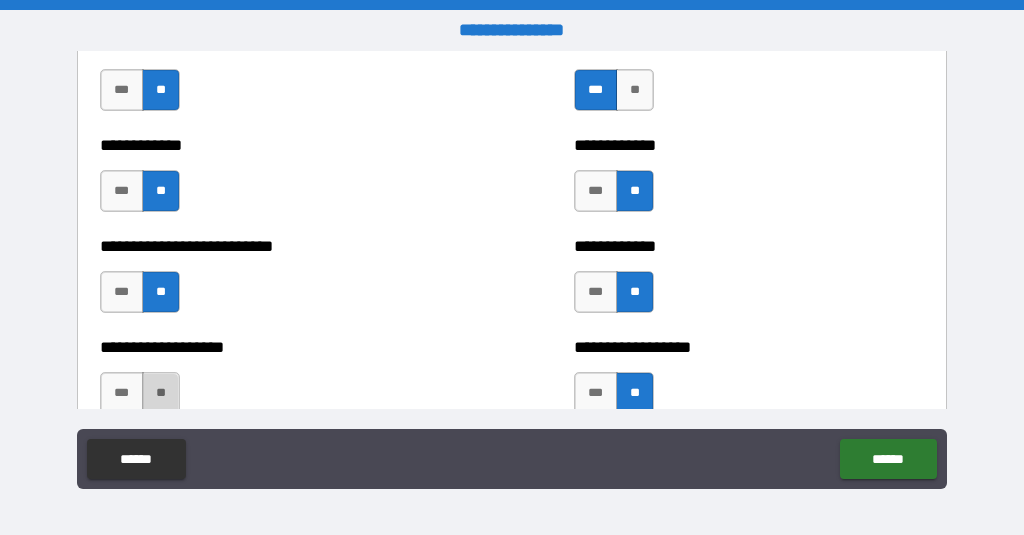 click on "**" at bounding box center (161, 393) 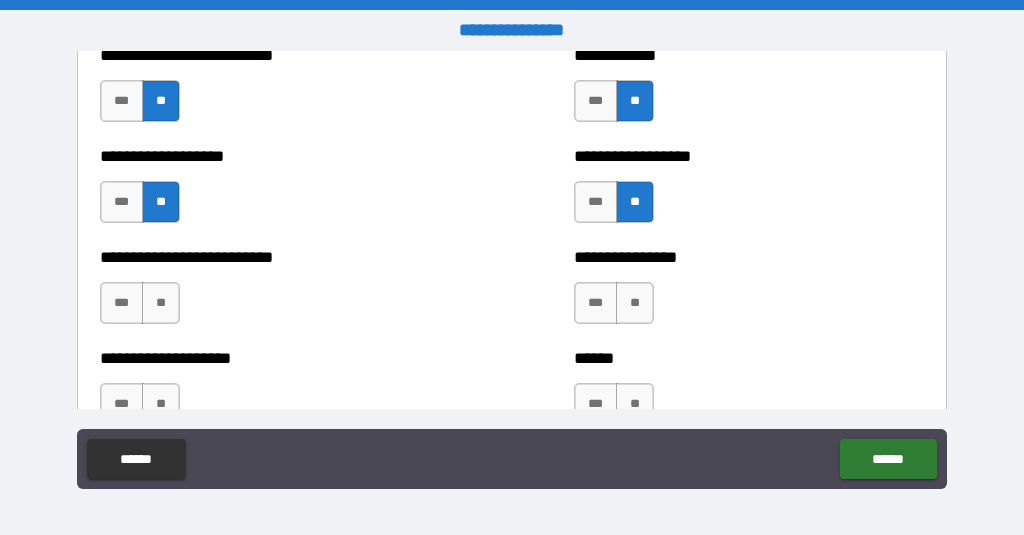 scroll, scrollTop: 5699, scrollLeft: 0, axis: vertical 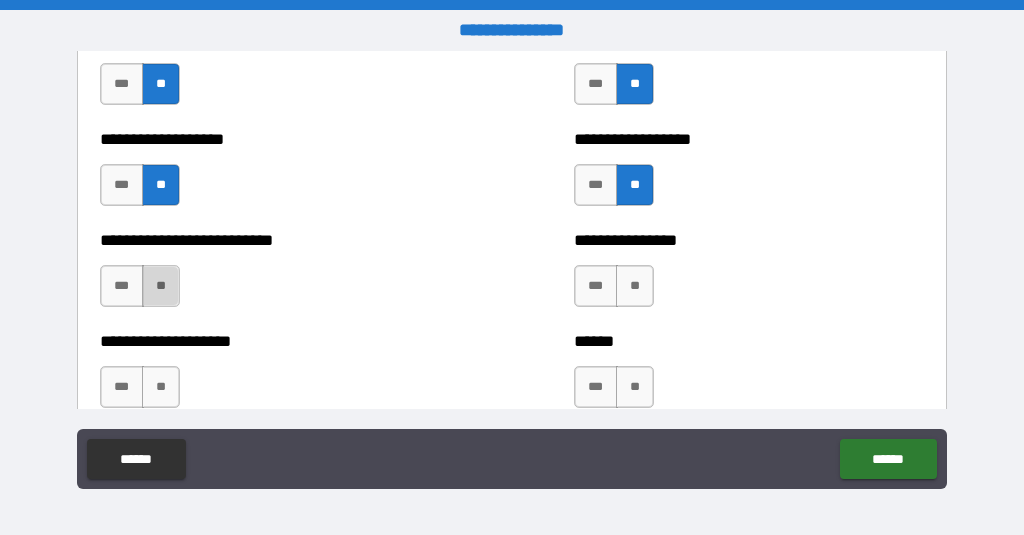 click on "**" at bounding box center (161, 286) 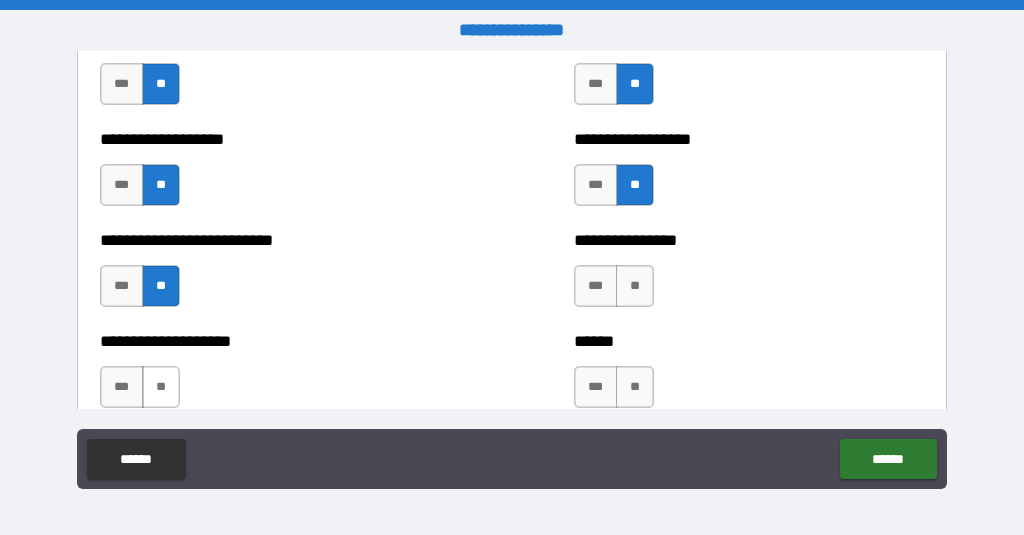 click on "**" at bounding box center [161, 387] 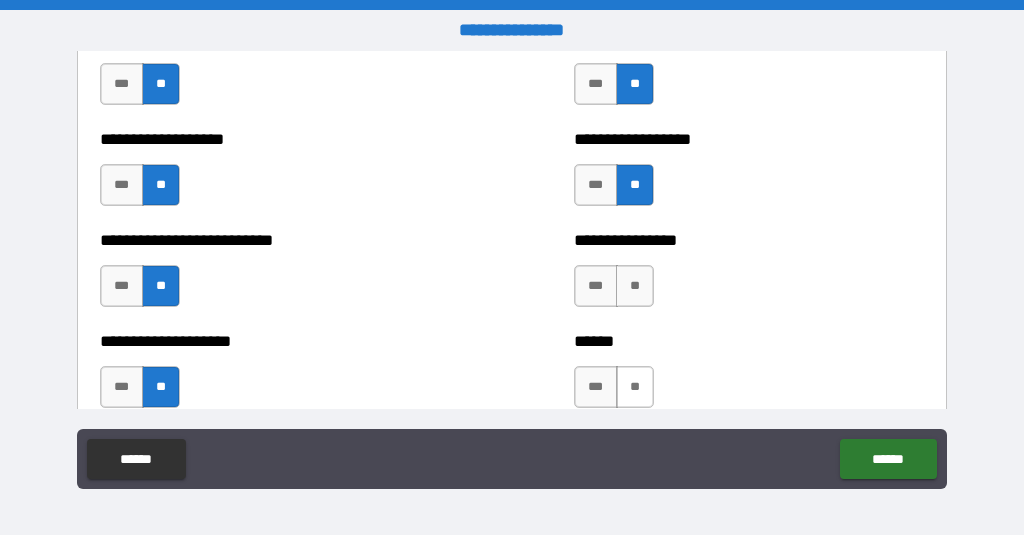 click on "**" at bounding box center (635, 387) 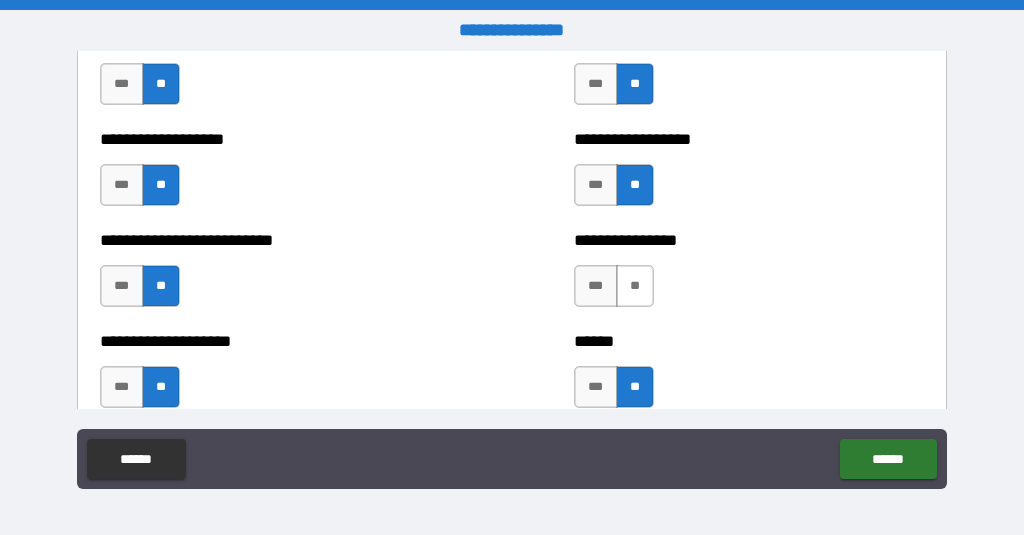 click on "**" at bounding box center (635, 286) 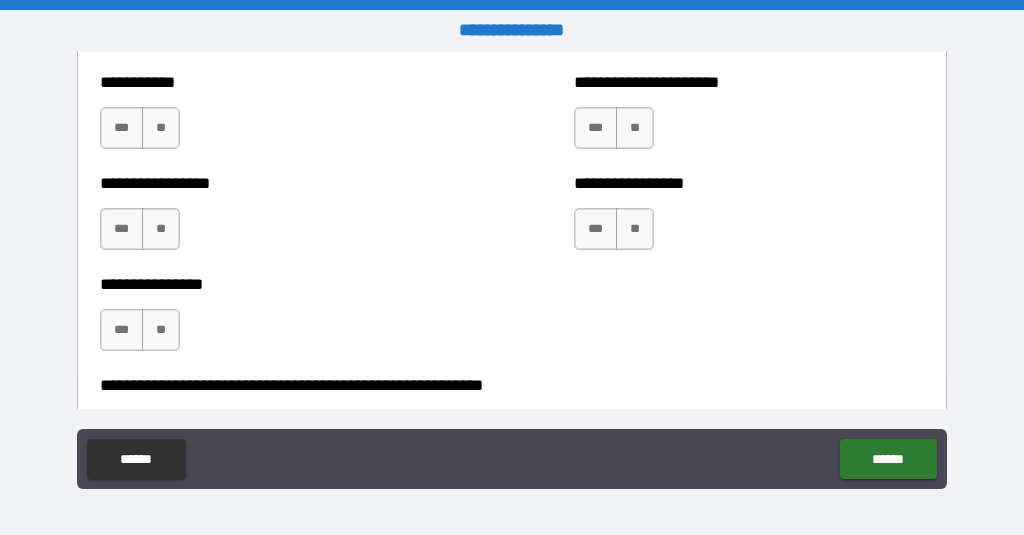 scroll, scrollTop: 6087, scrollLeft: 0, axis: vertical 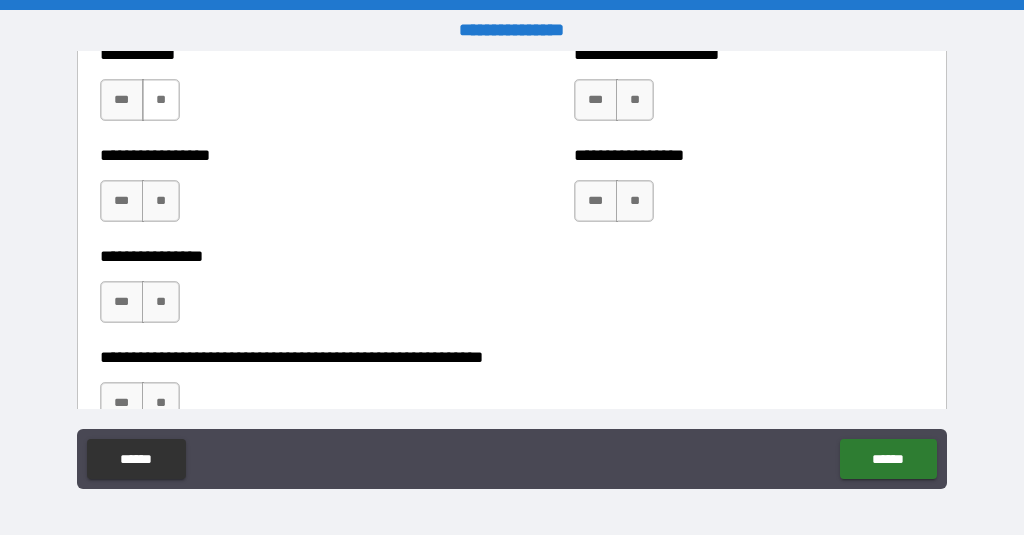 click on "**" at bounding box center (161, 100) 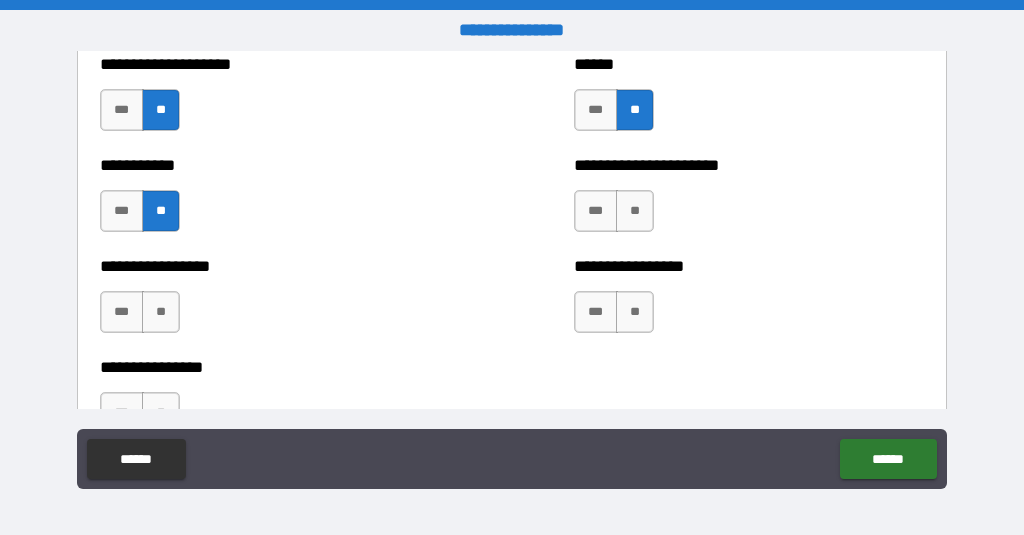 scroll, scrollTop: 5974, scrollLeft: 0, axis: vertical 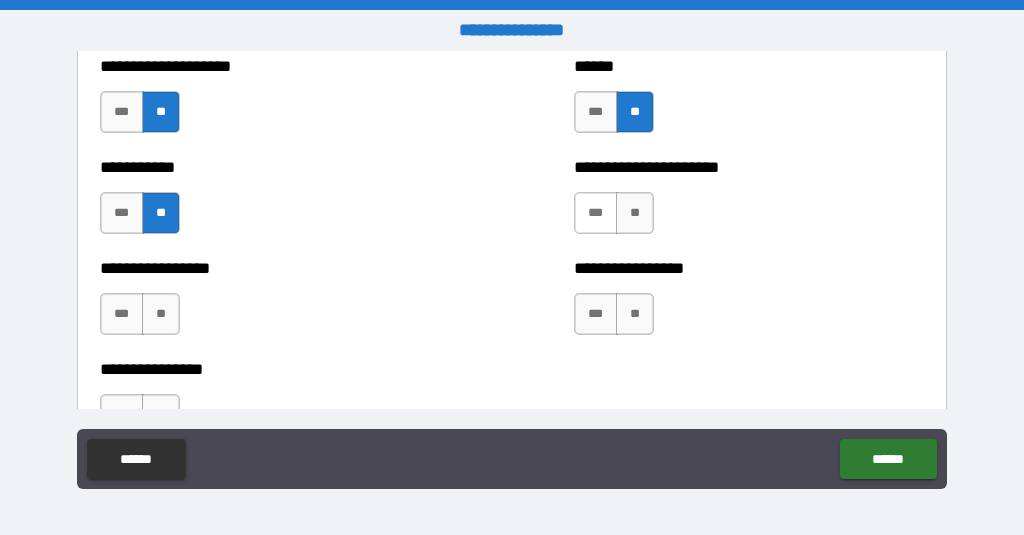click on "***" at bounding box center [596, 213] 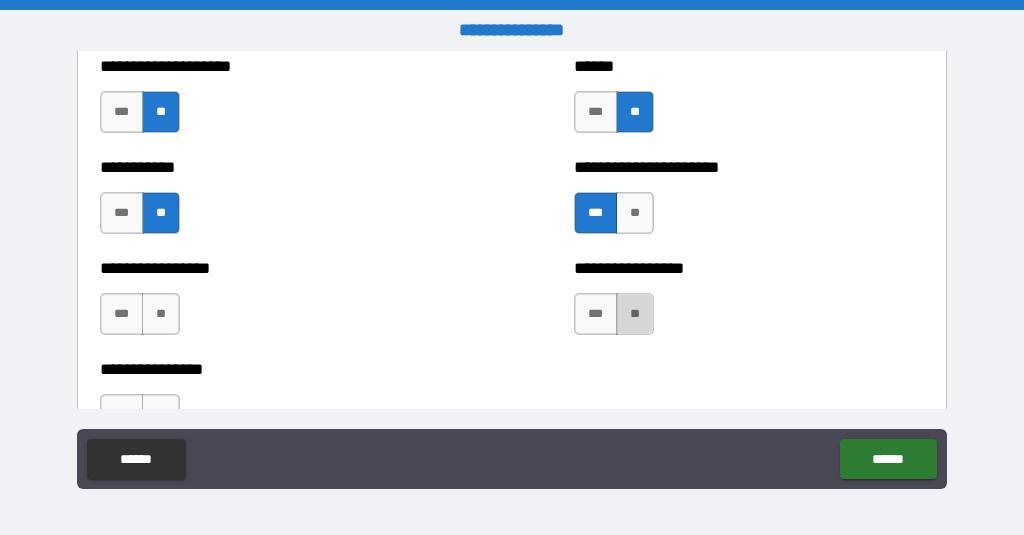 click on "**" at bounding box center [635, 314] 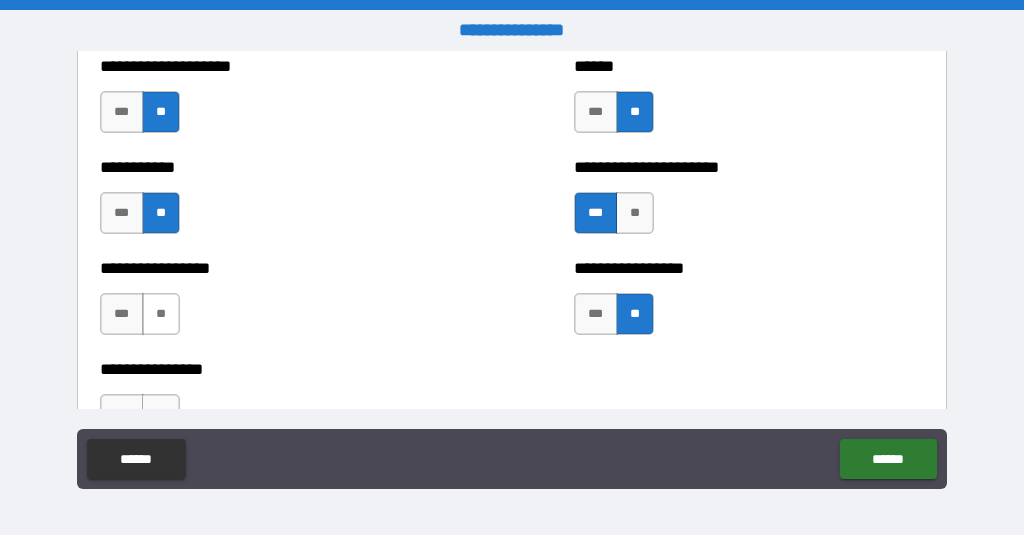click on "**" at bounding box center [161, 314] 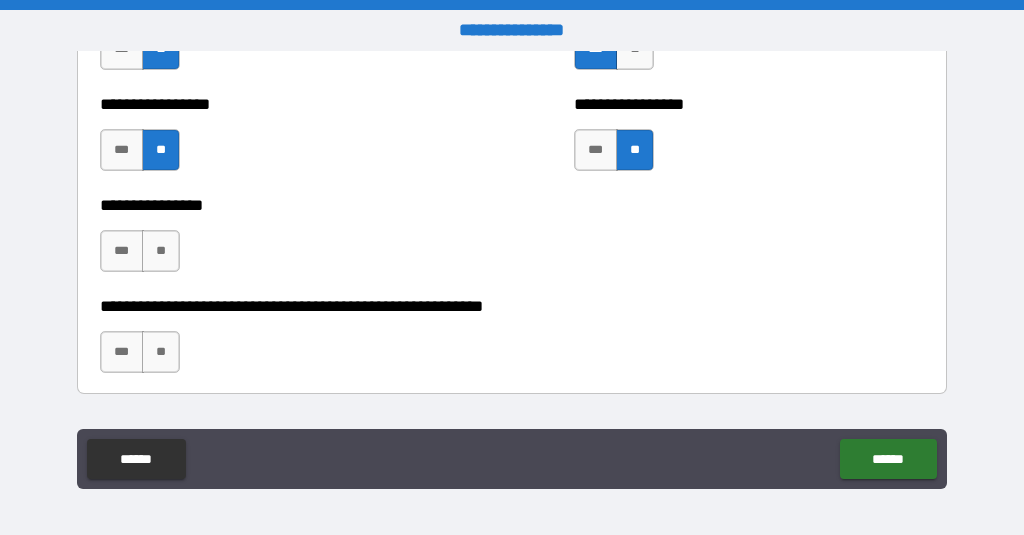 scroll, scrollTop: 6151, scrollLeft: 0, axis: vertical 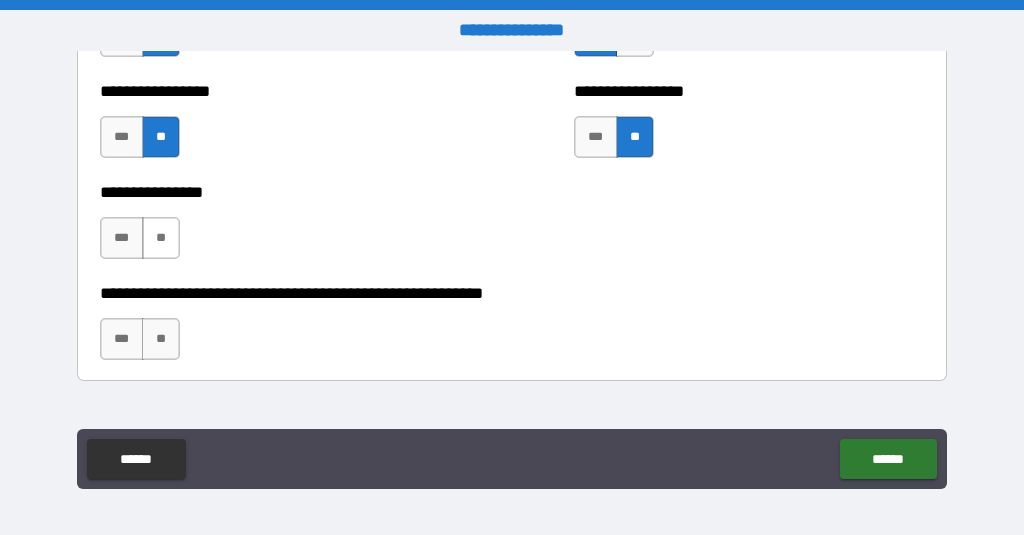 click on "**" at bounding box center (161, 238) 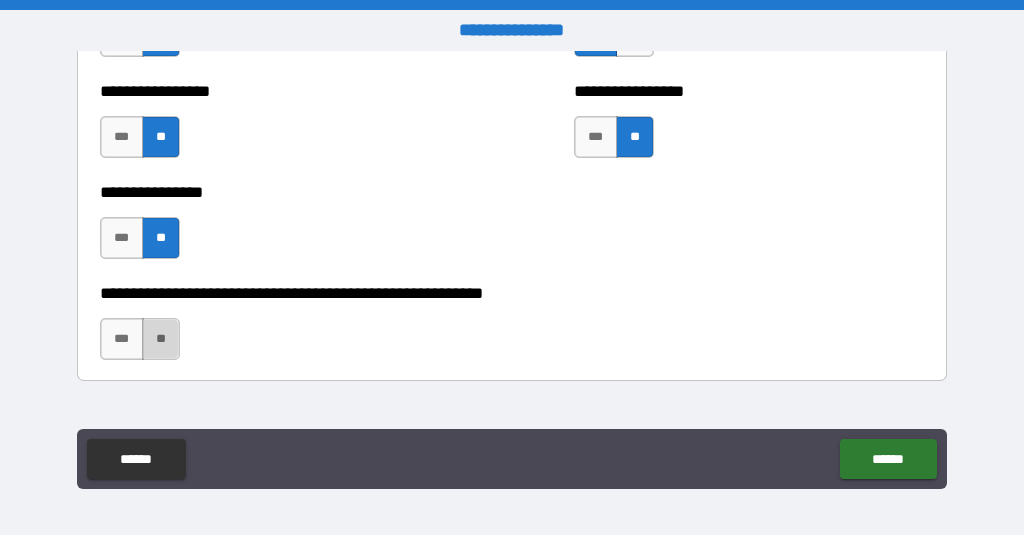 click on "**" at bounding box center (161, 339) 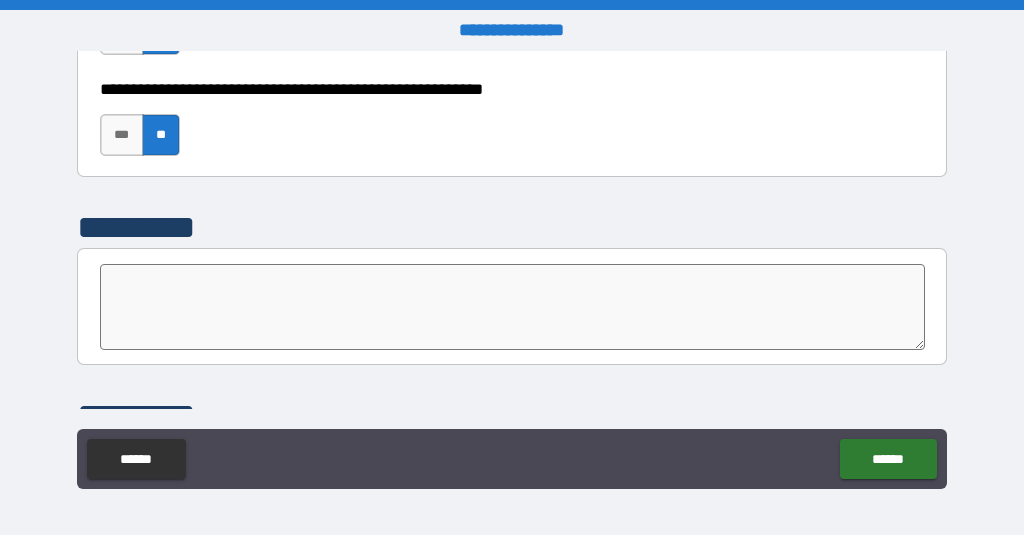 scroll, scrollTop: 6344, scrollLeft: 0, axis: vertical 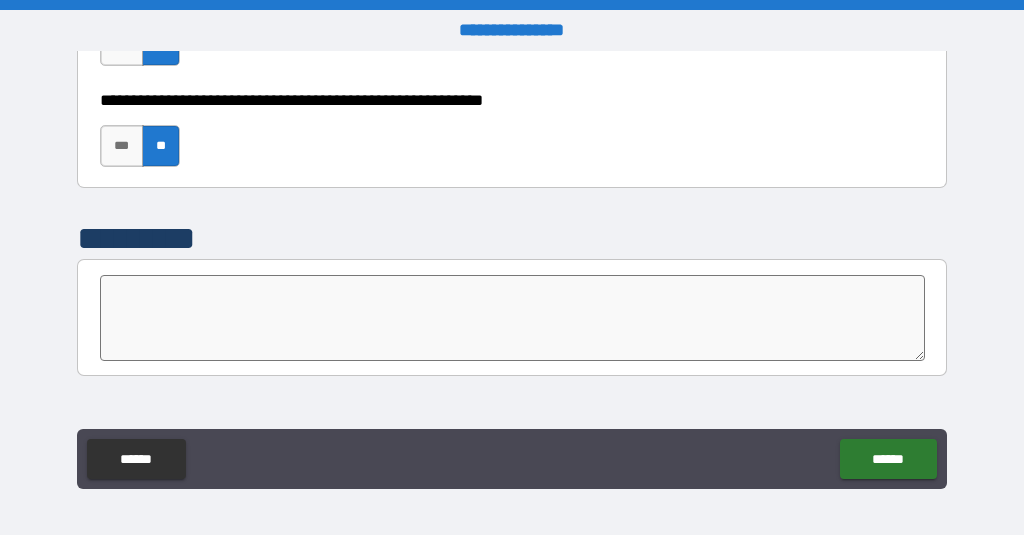 click at bounding box center [513, 318] 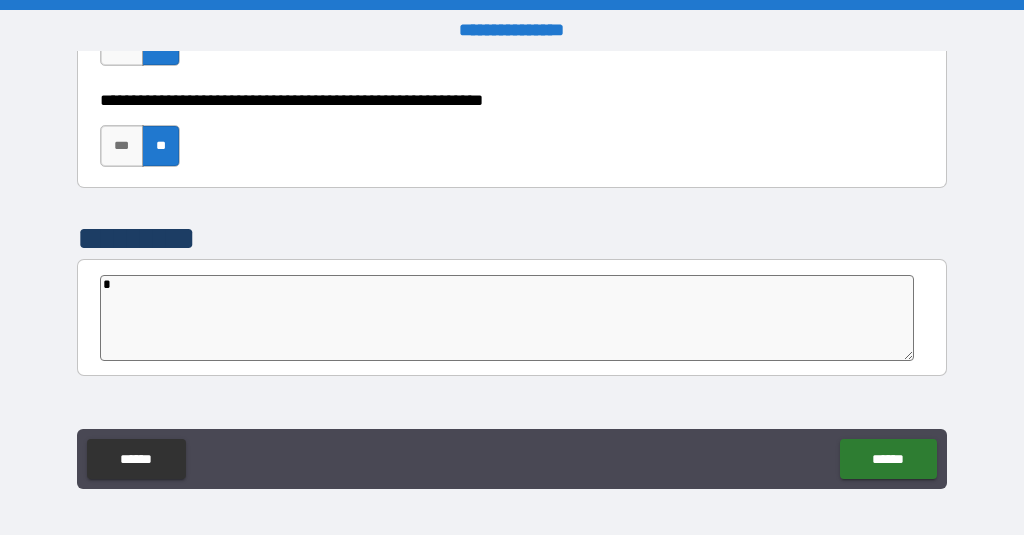 type on "*" 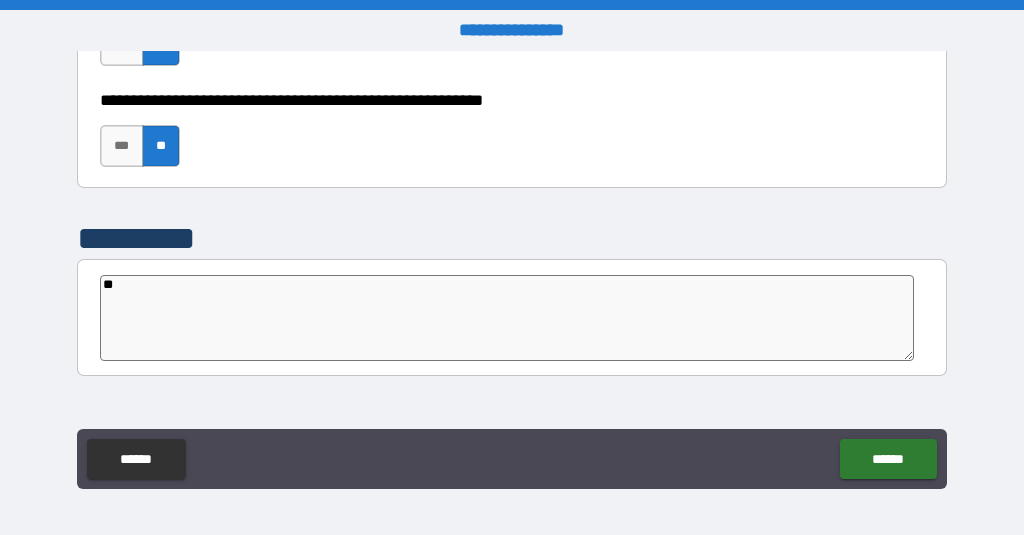 type on "***" 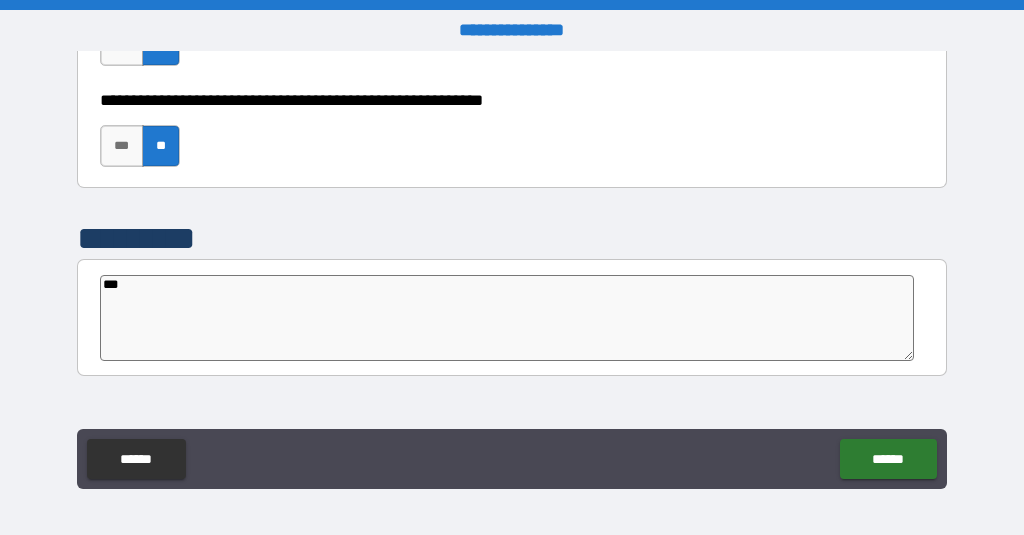 type on "****" 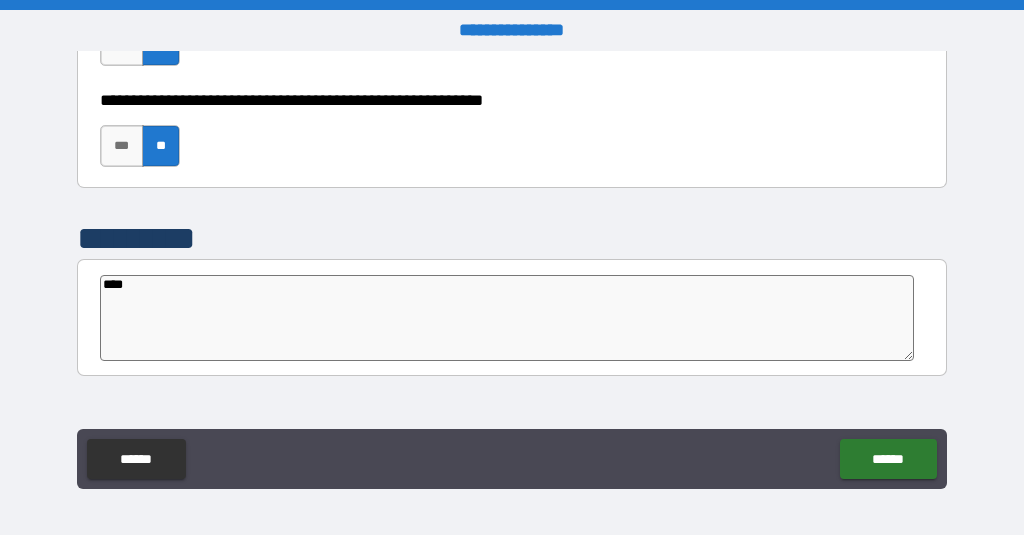 type on "*****" 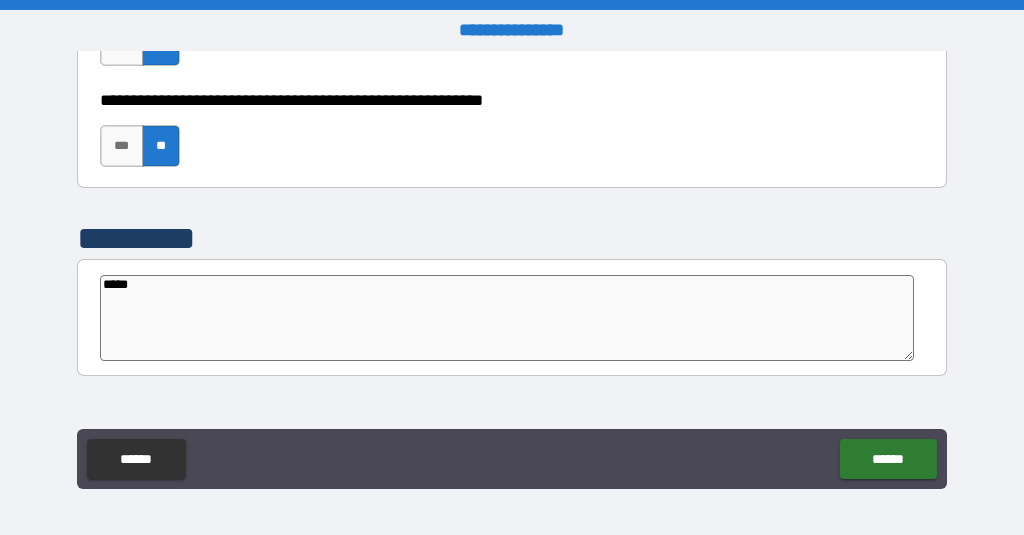 type on "*" 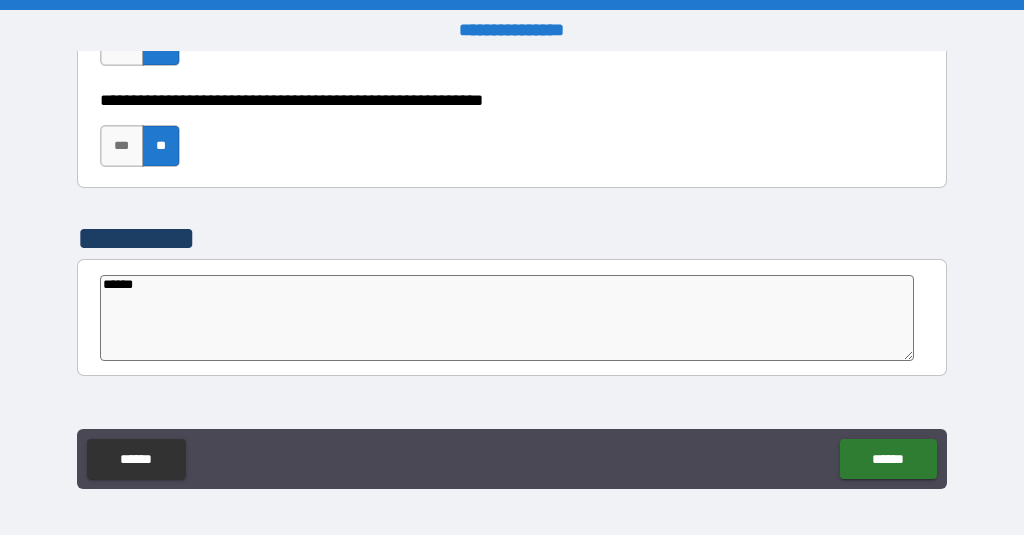 type on "*******" 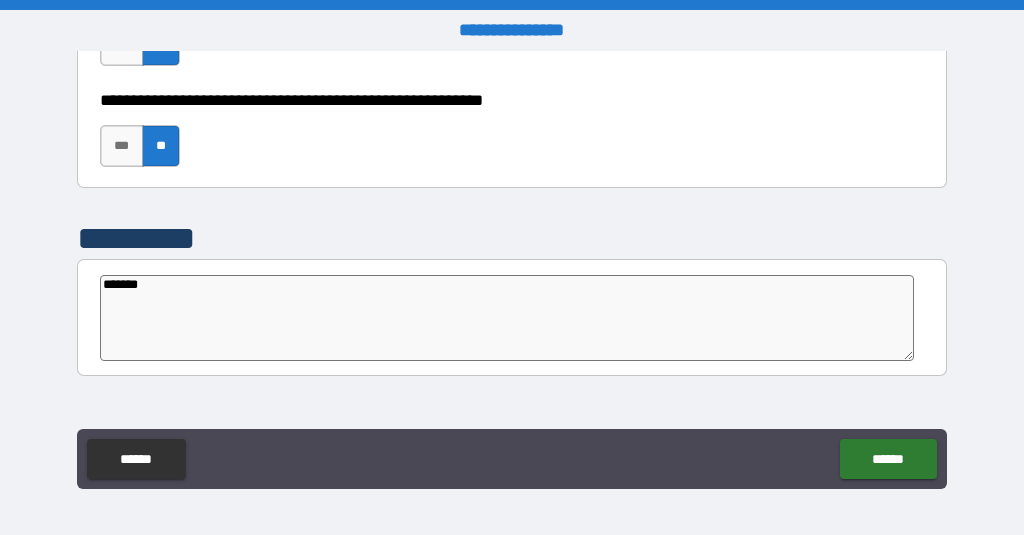 type on "*" 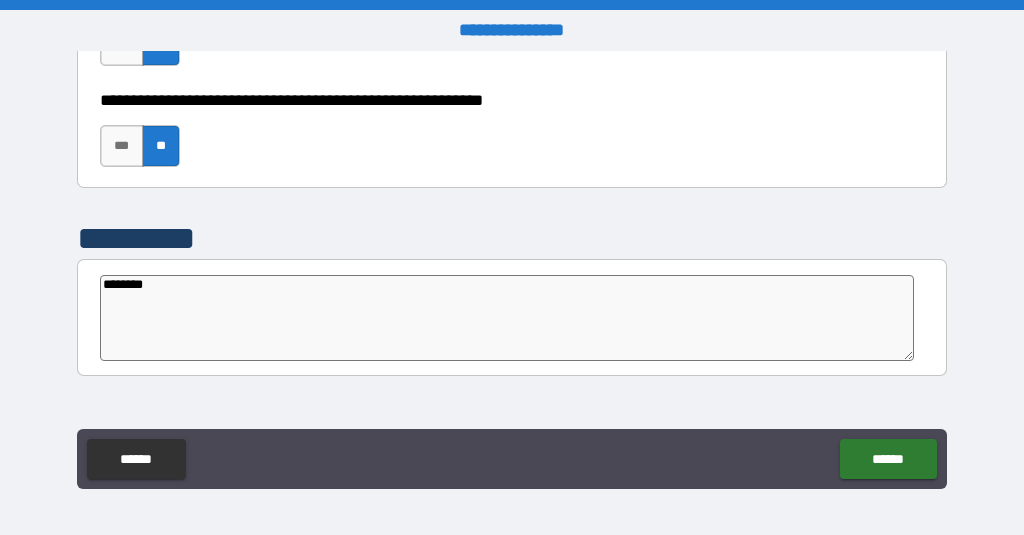 type on "*" 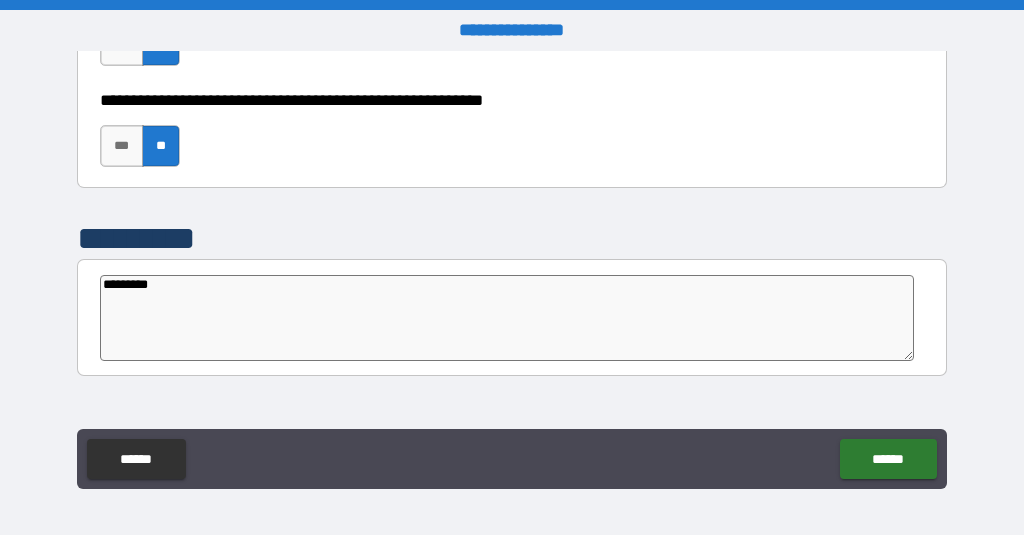 type on "*" 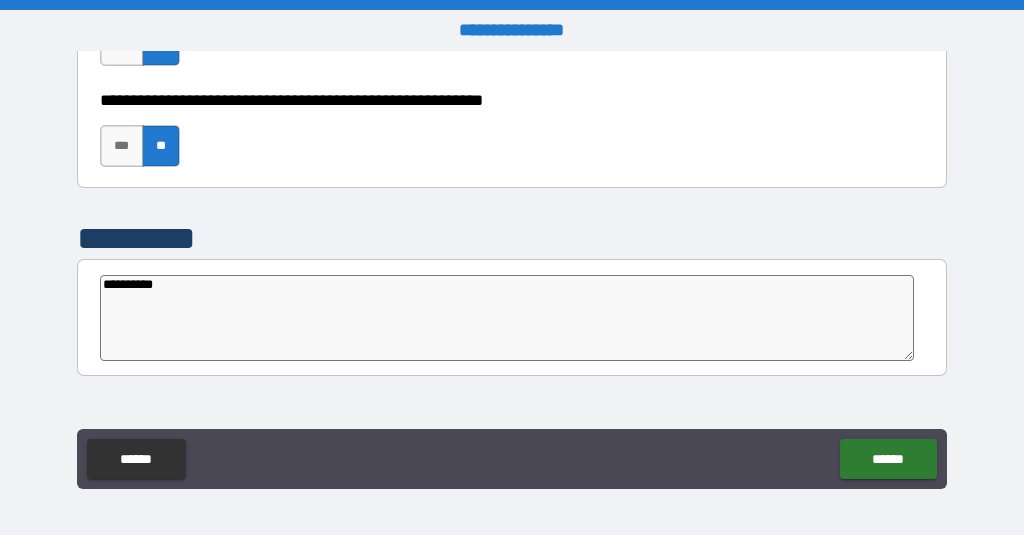 type on "*" 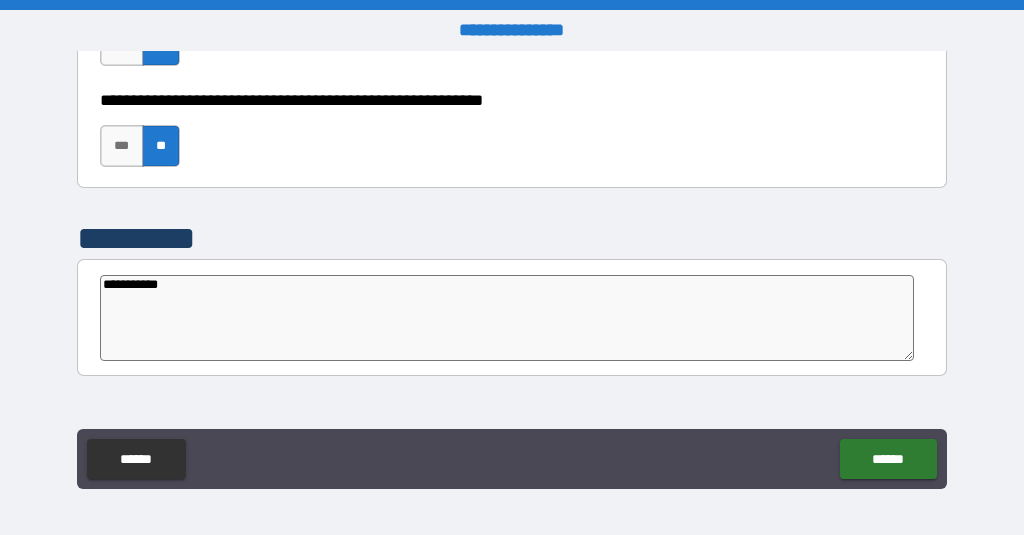 type on "*" 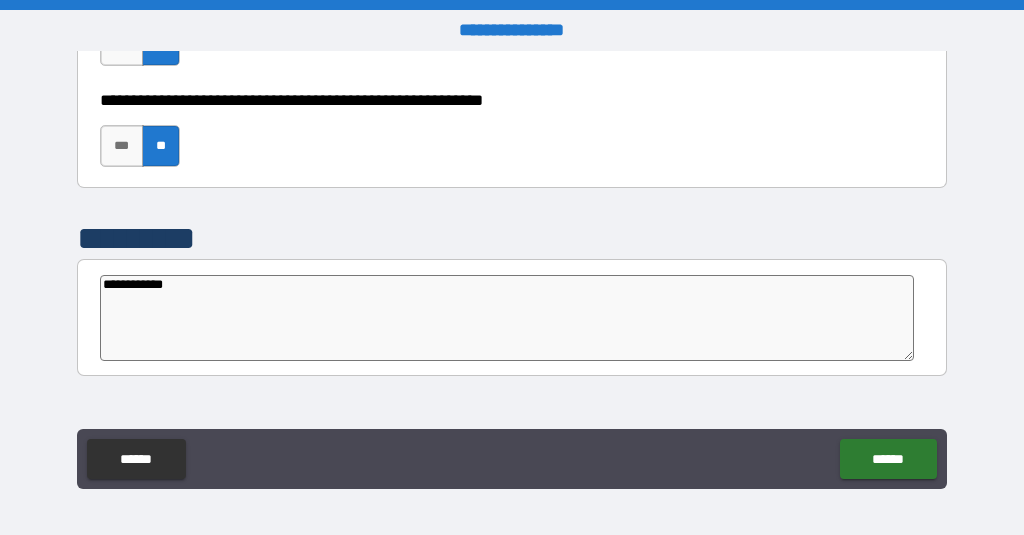 type on "*" 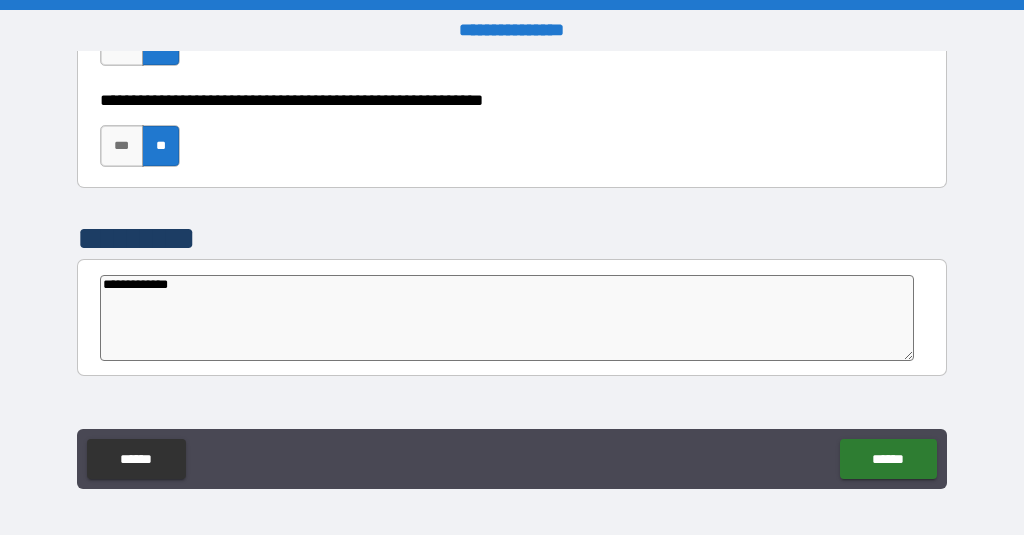 type on "**********" 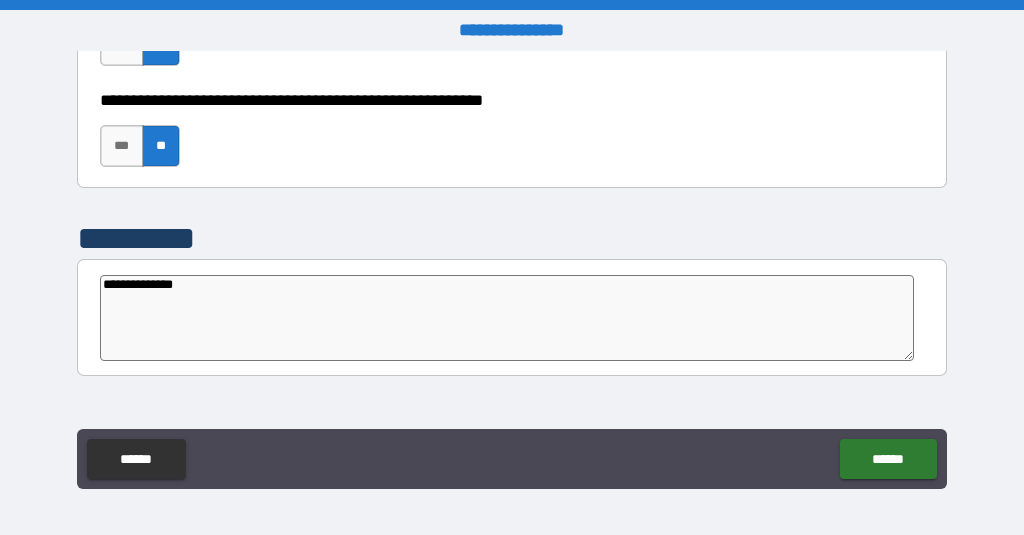 type on "*" 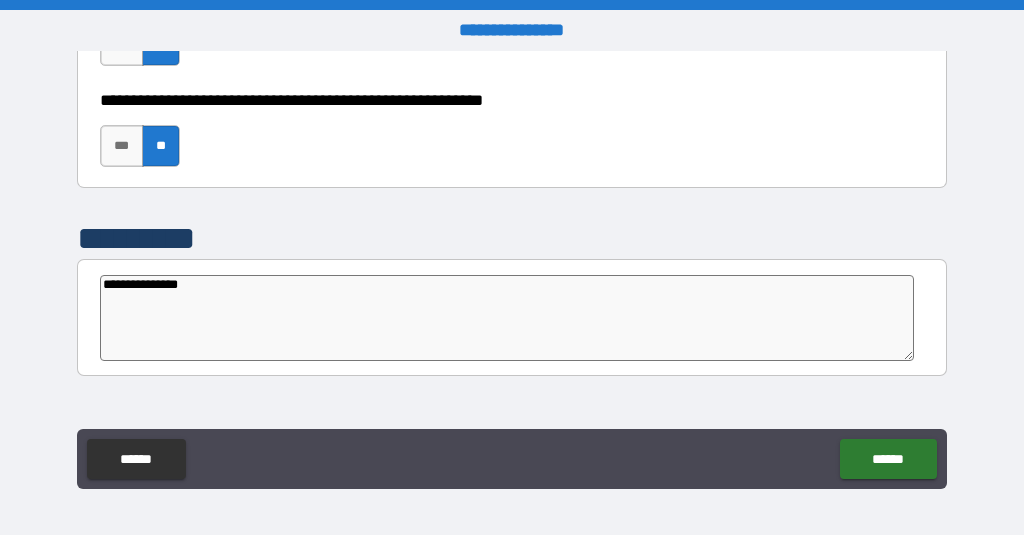 type on "*" 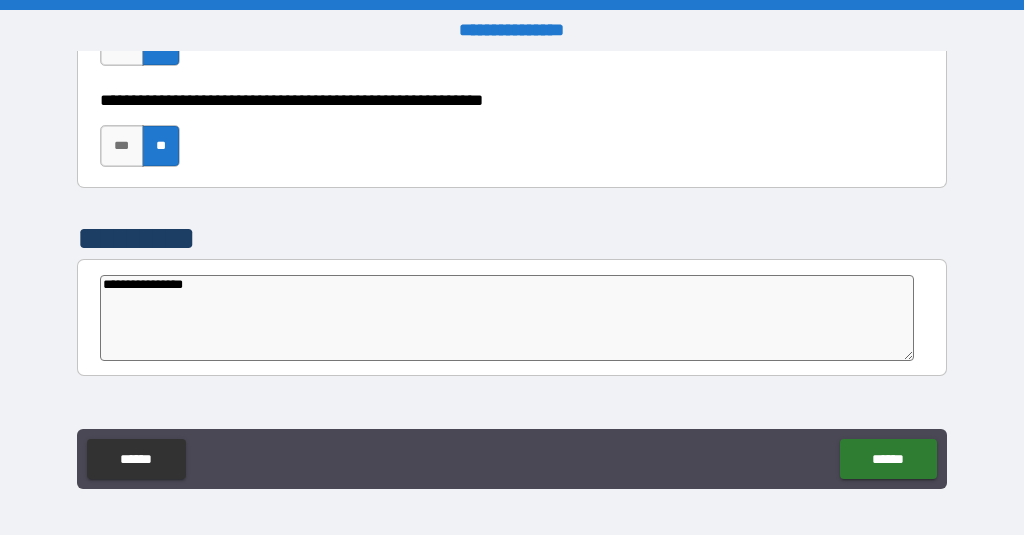 type on "**********" 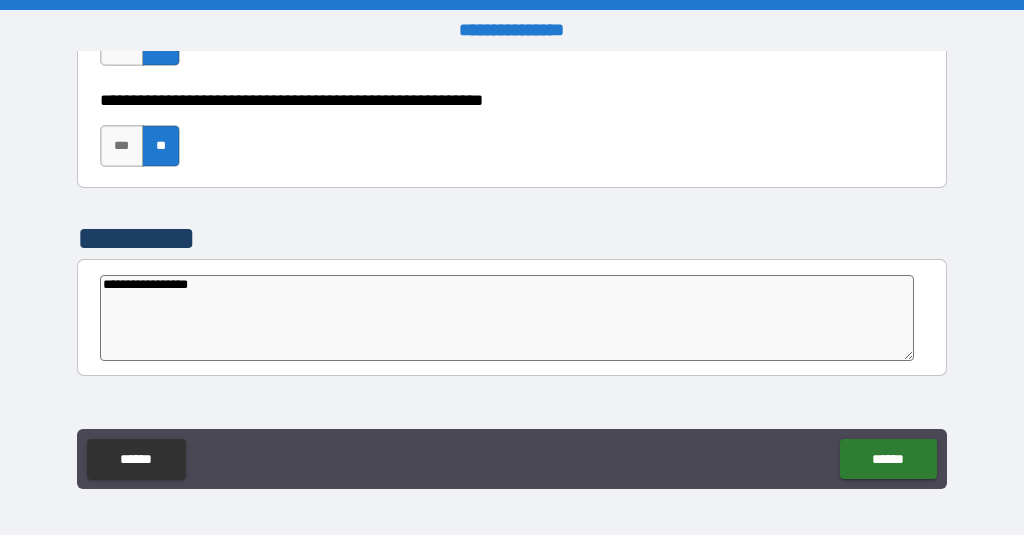 type on "**********" 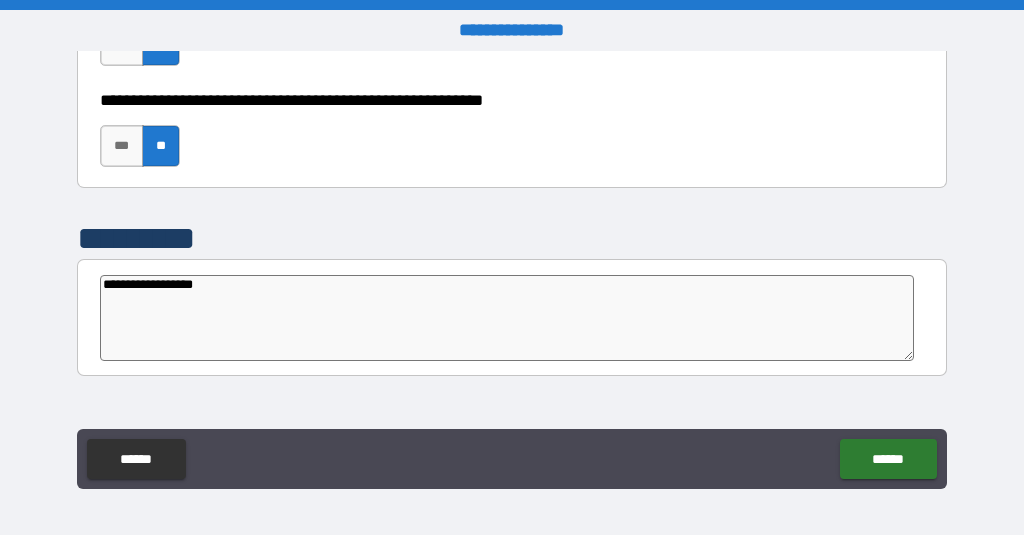 type on "*" 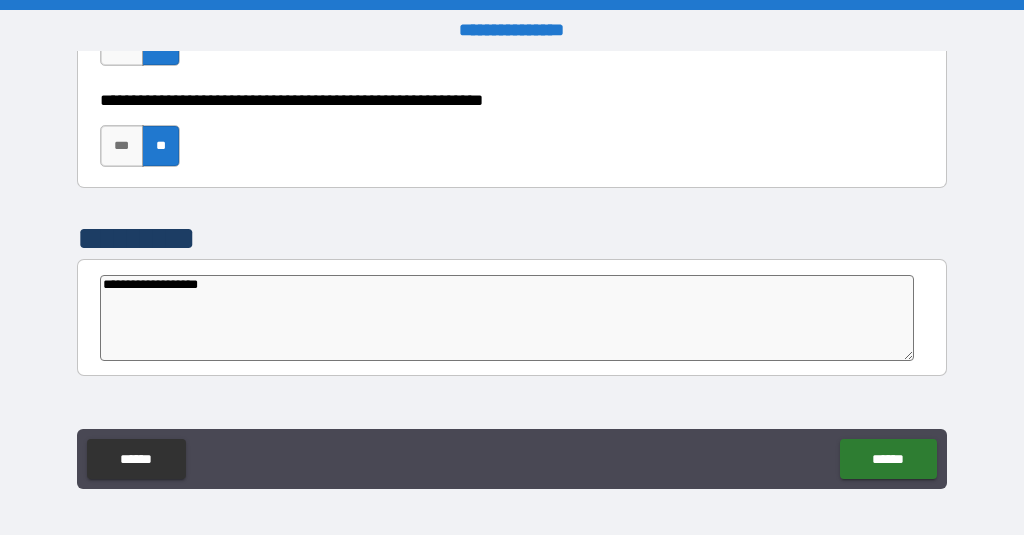 type on "*" 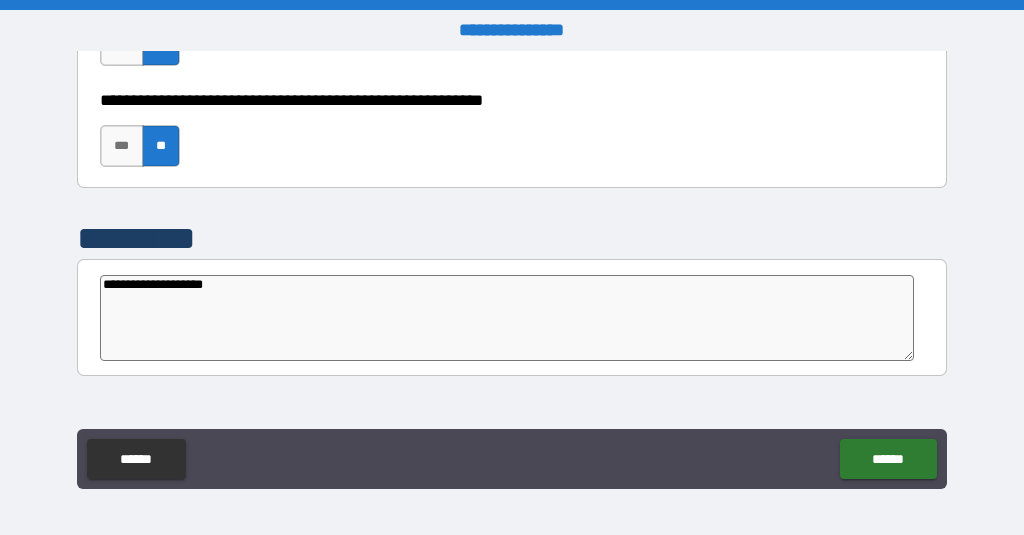 type on "*" 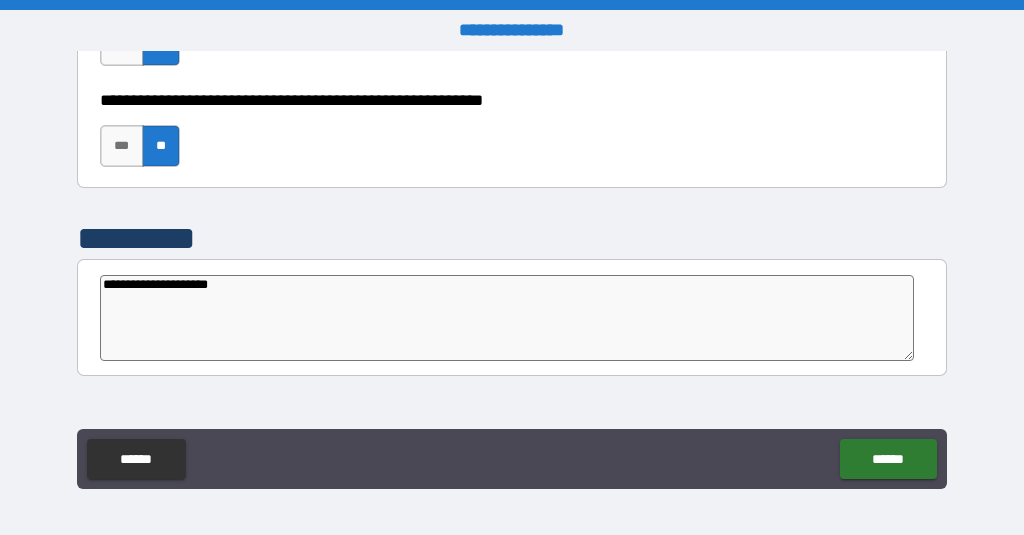 type on "*" 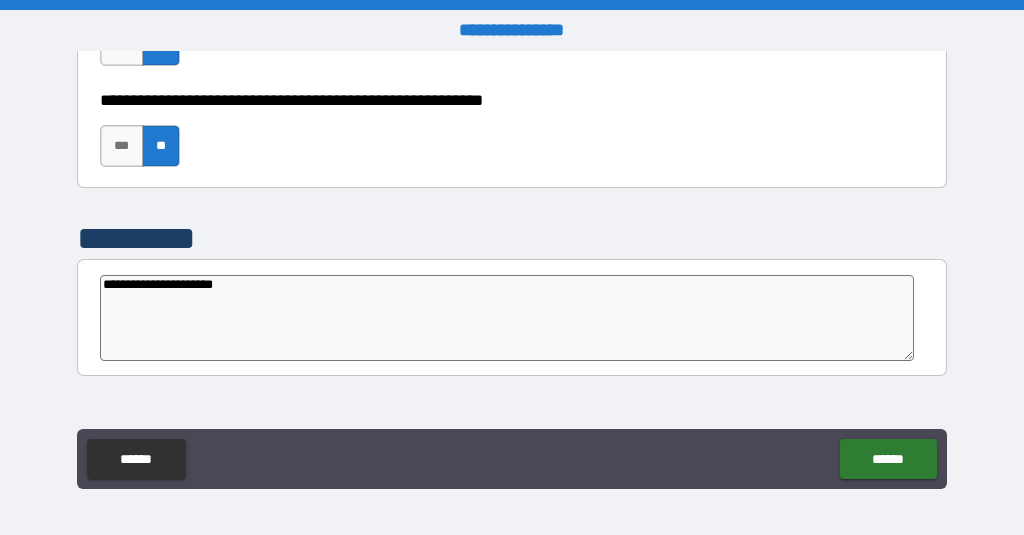 type on "*" 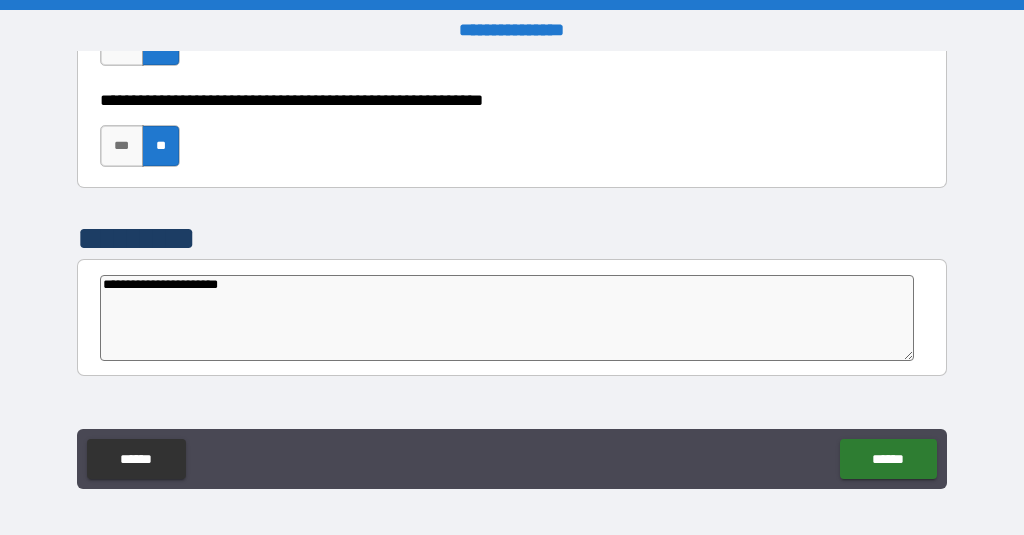 type on "**********" 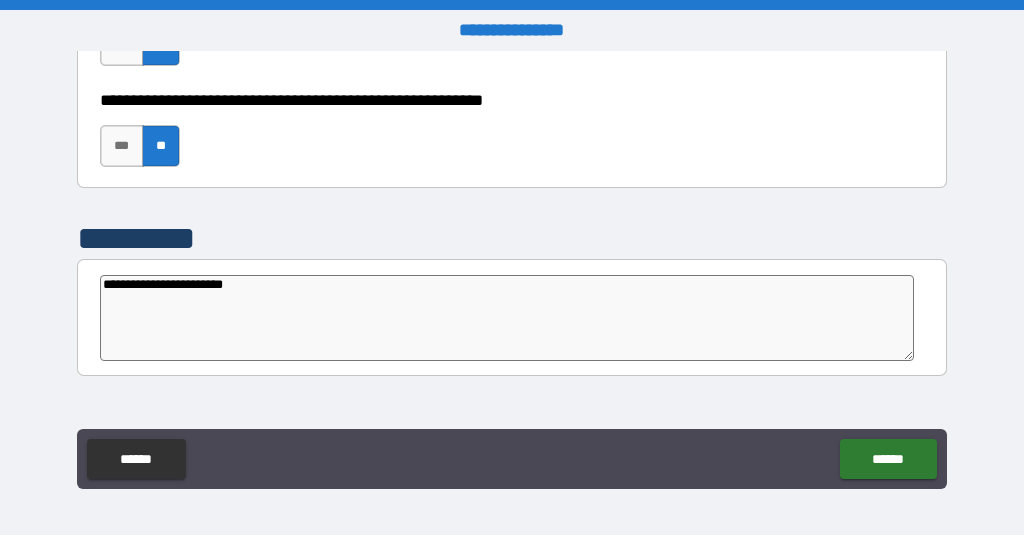 type on "*" 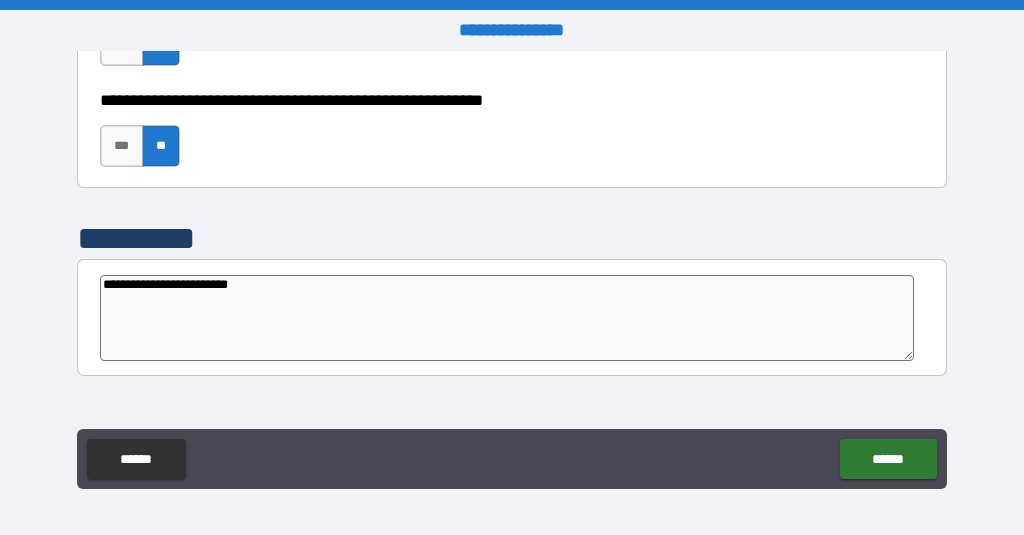 type on "*" 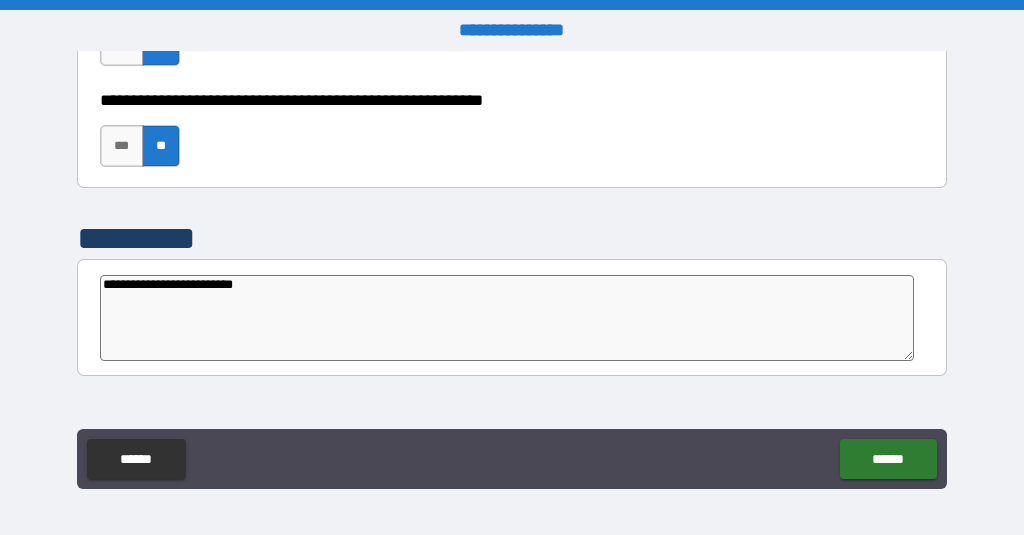 type on "*" 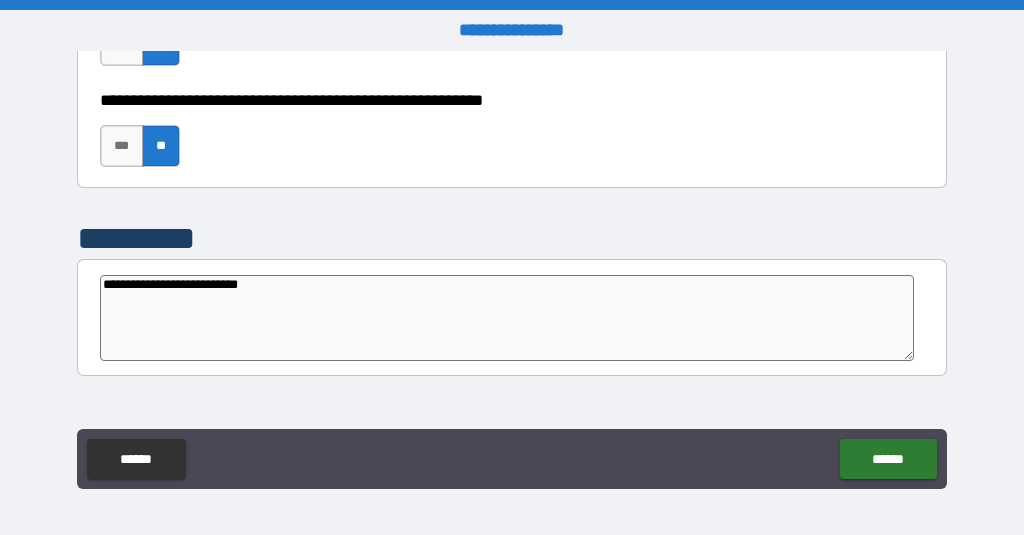 type on "*" 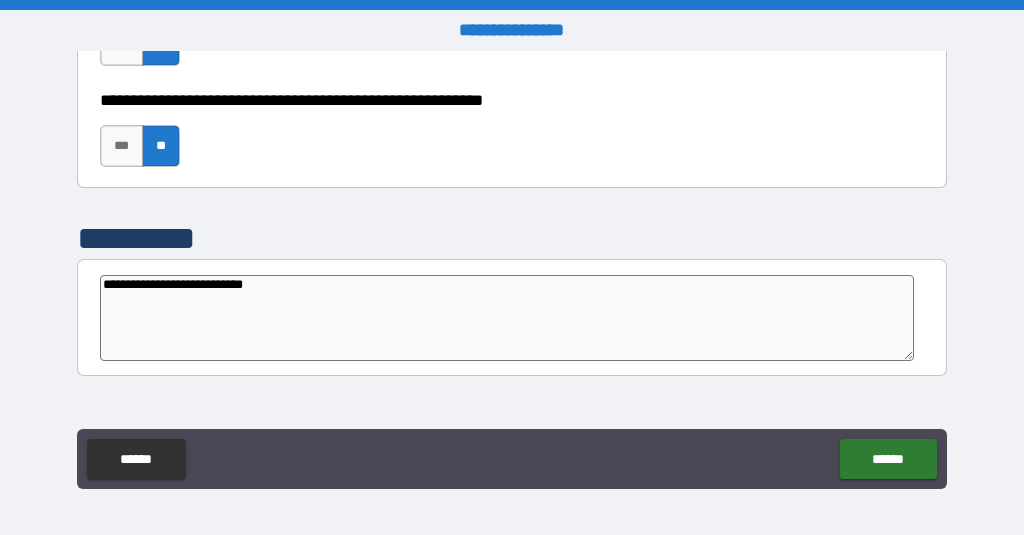 type on "**********" 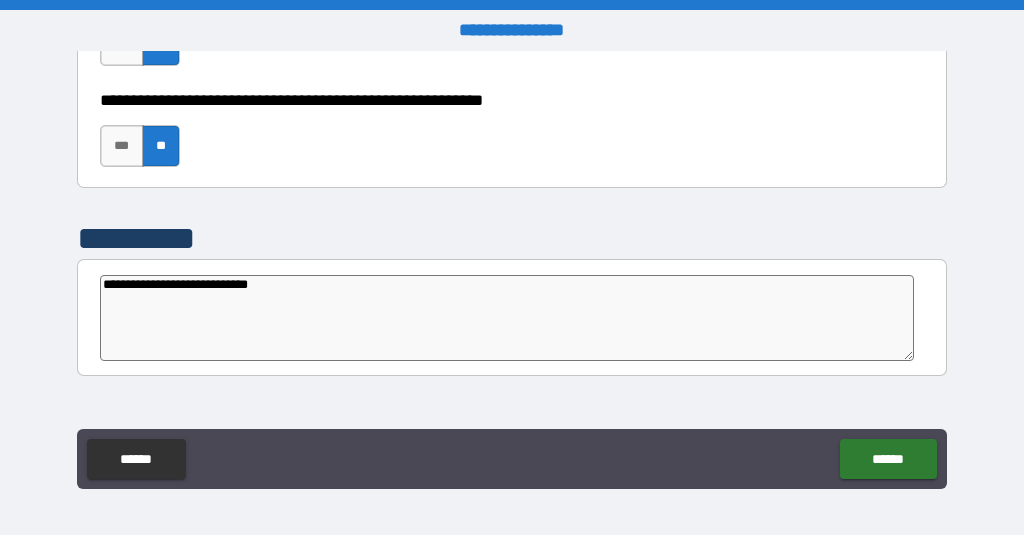 type on "**********" 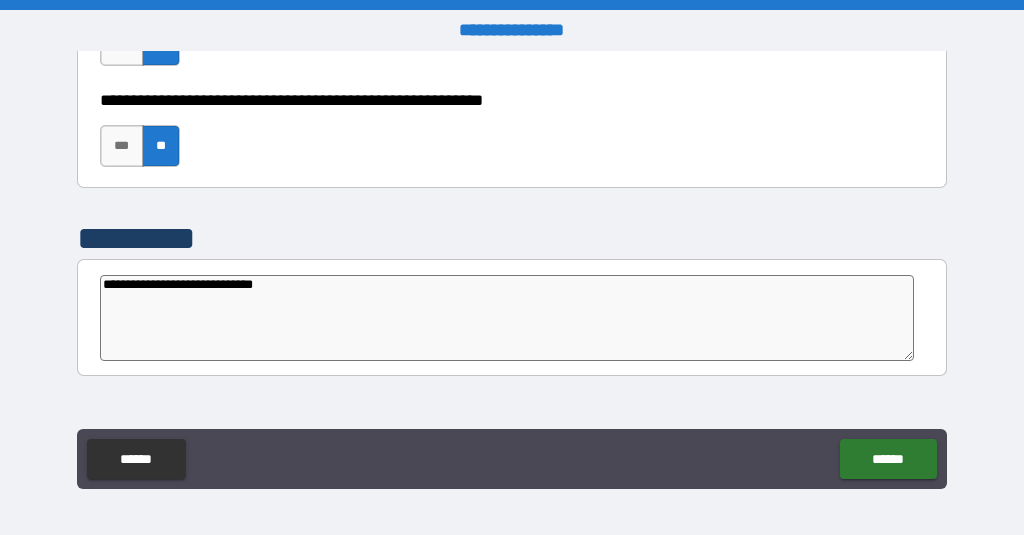 type on "**********" 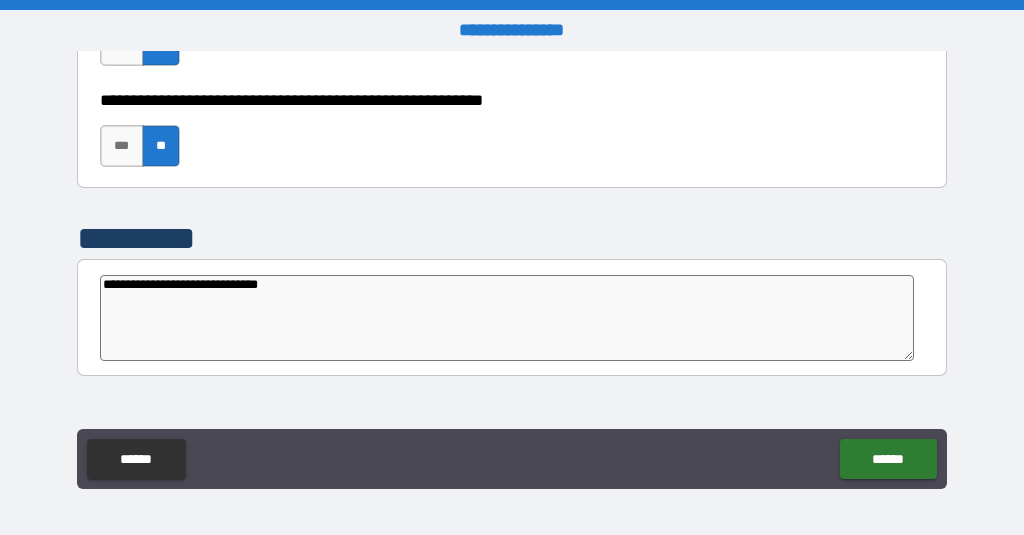 type on "*" 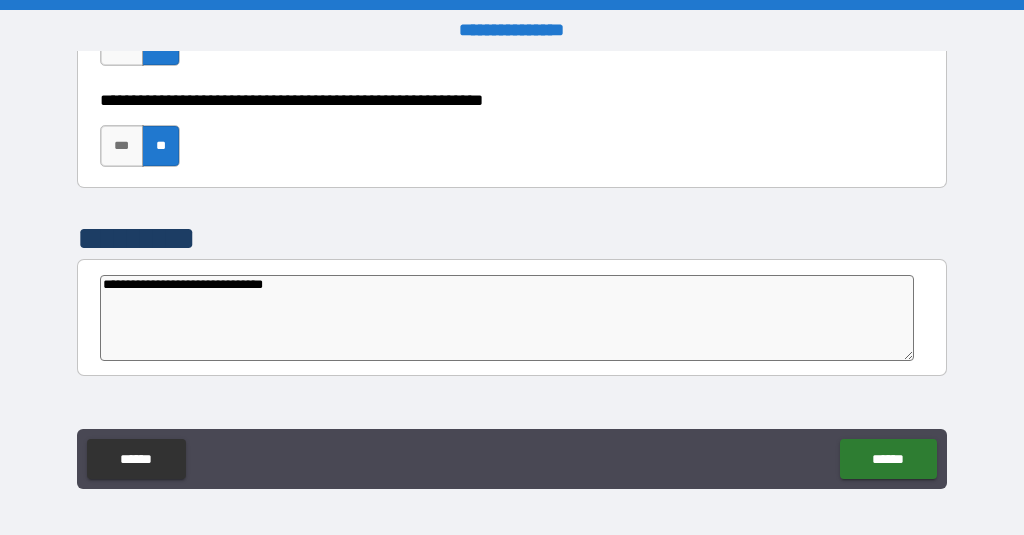 type on "*" 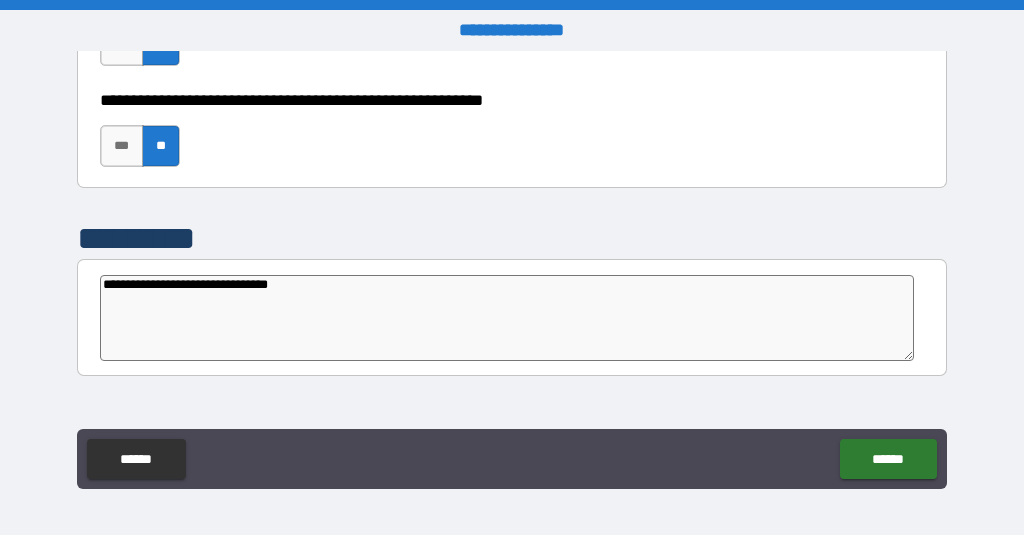 type on "*" 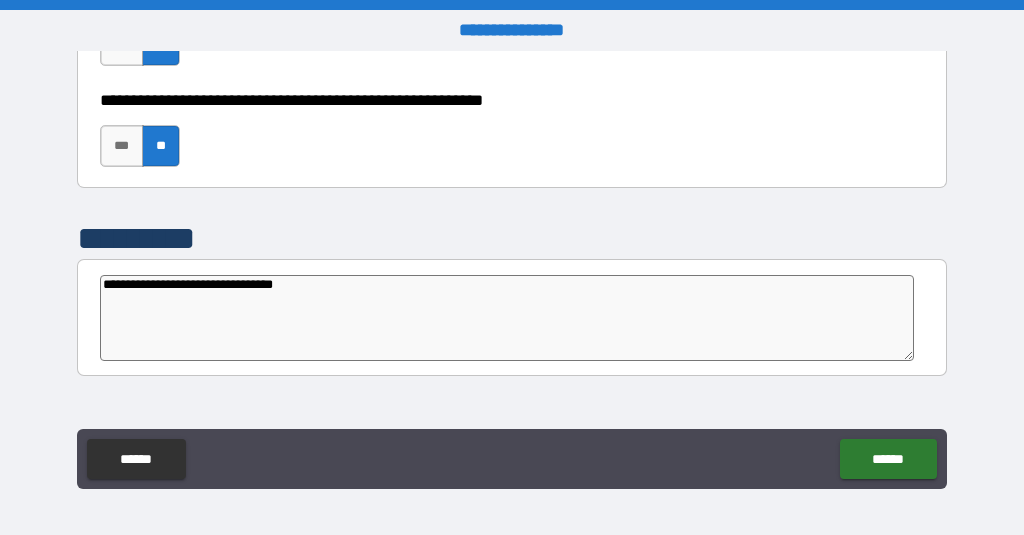 type on "*" 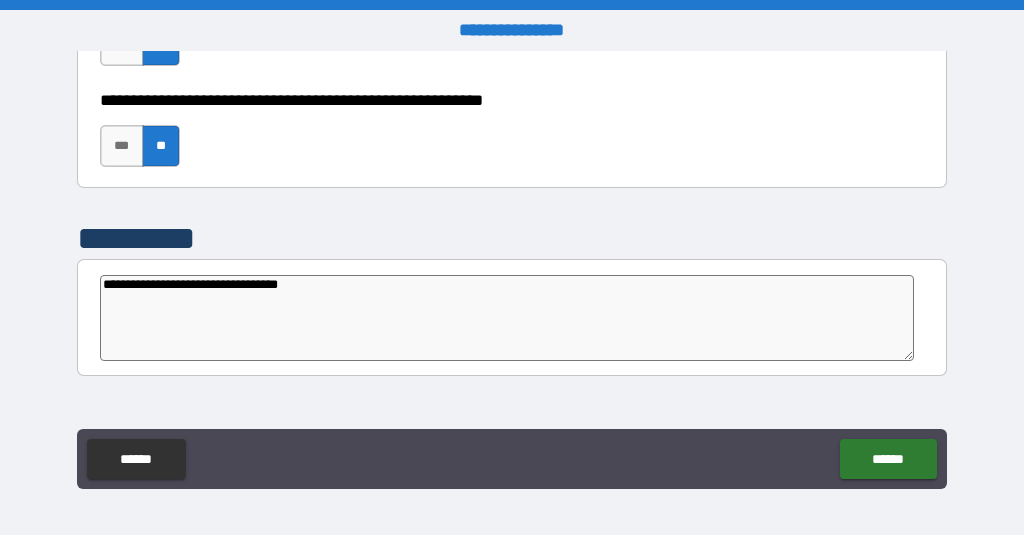 type on "*" 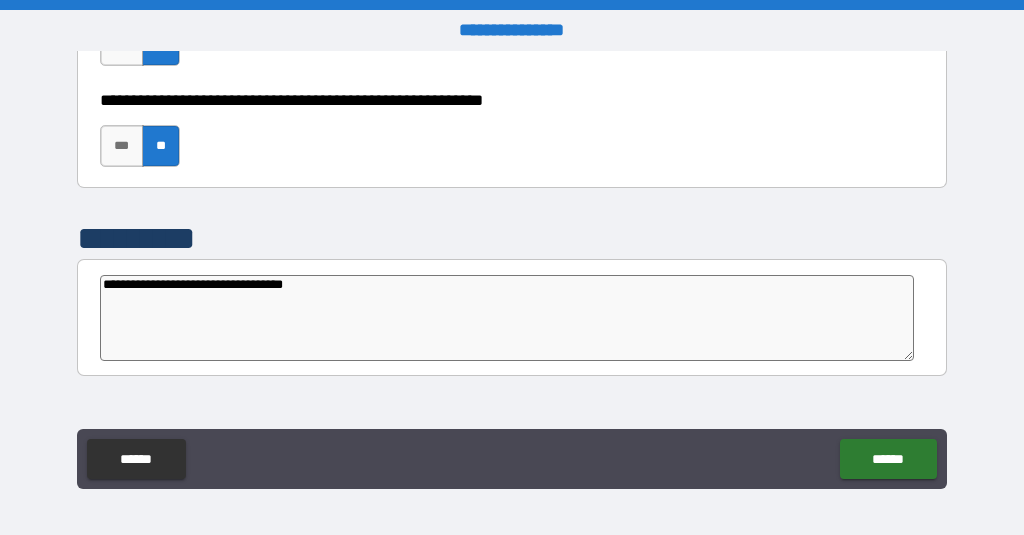 type on "*" 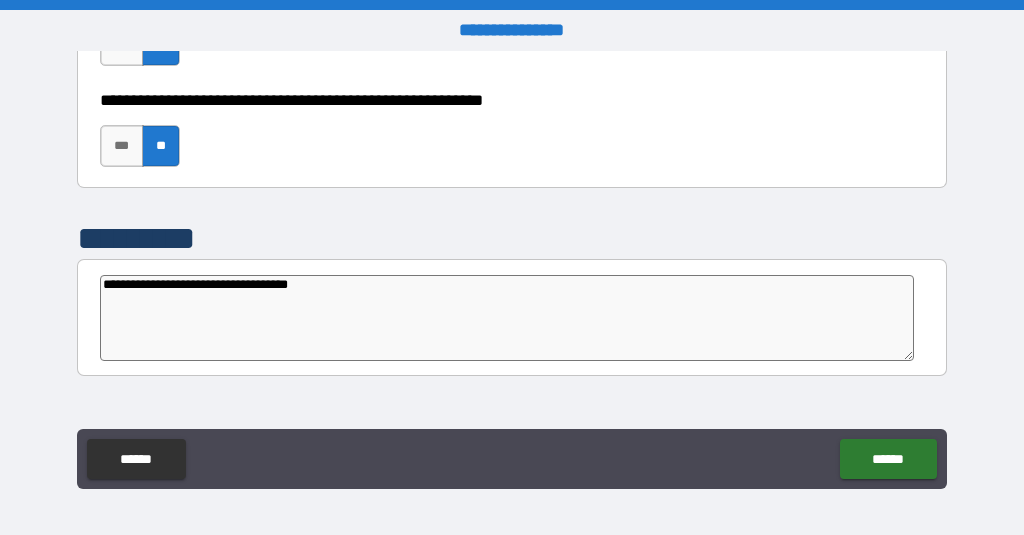 type on "*" 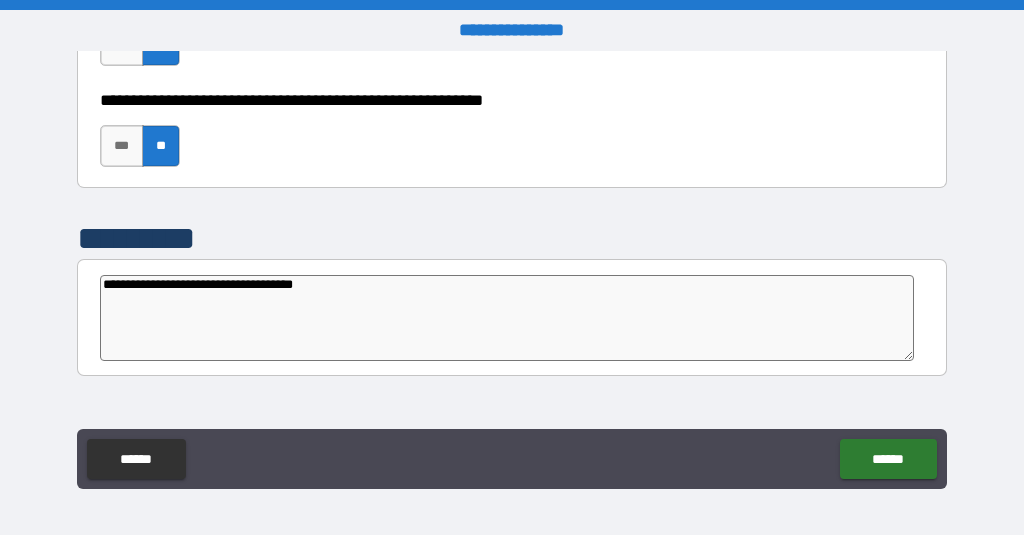 type on "*" 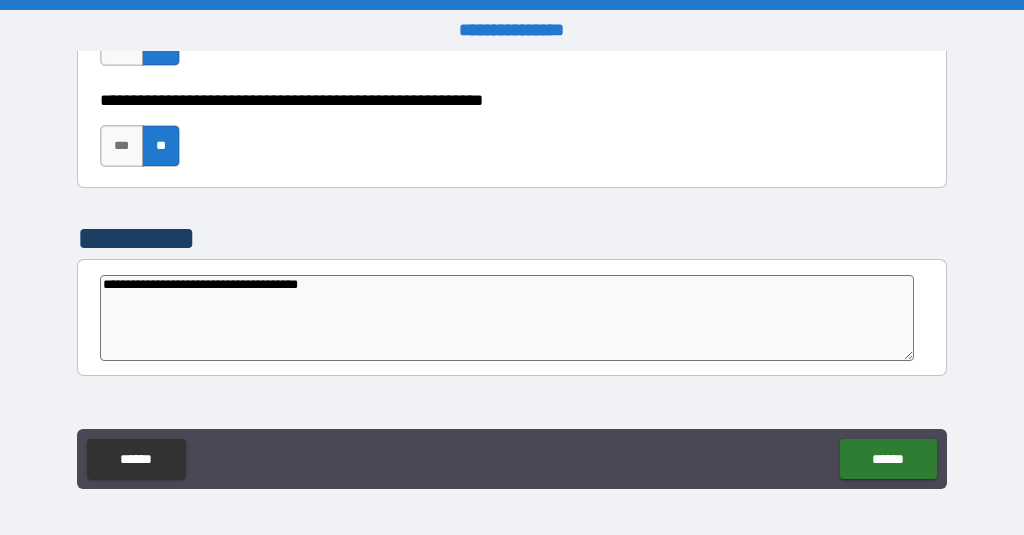 type on "**********" 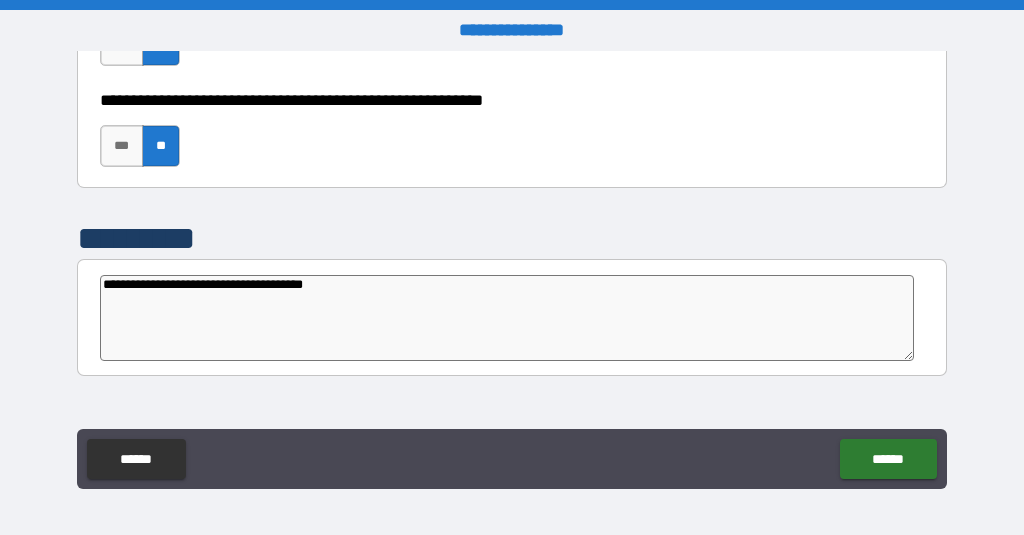 type on "*" 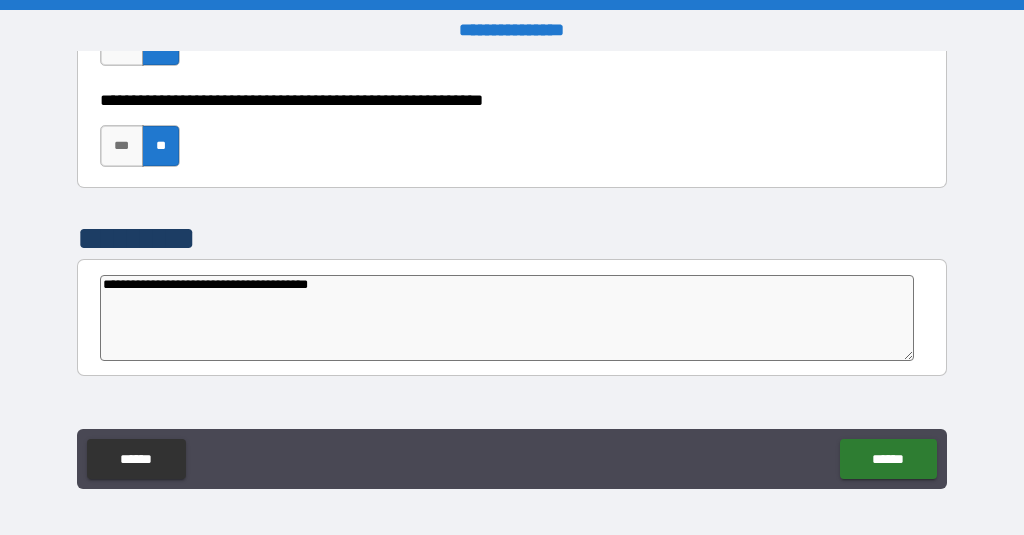 type on "*" 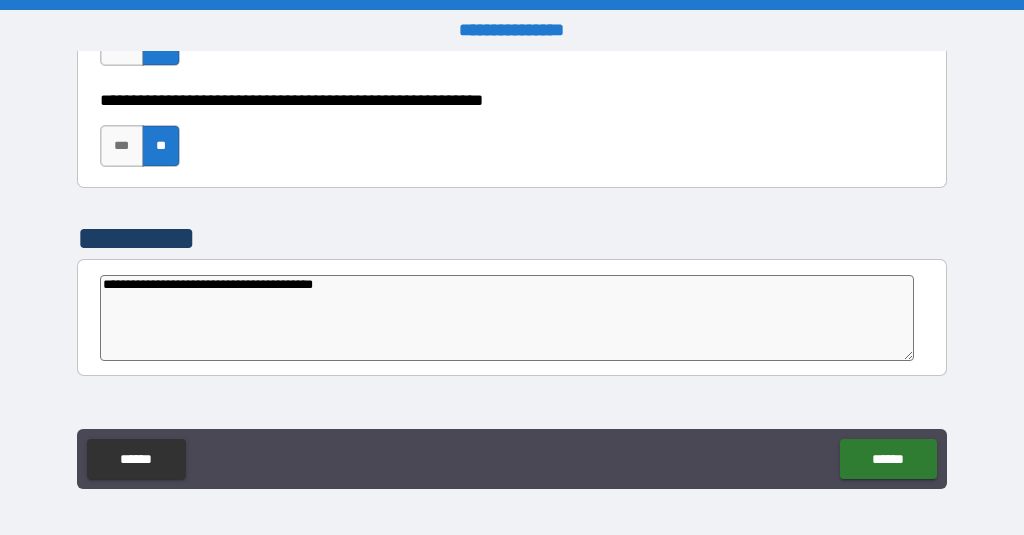 type on "*" 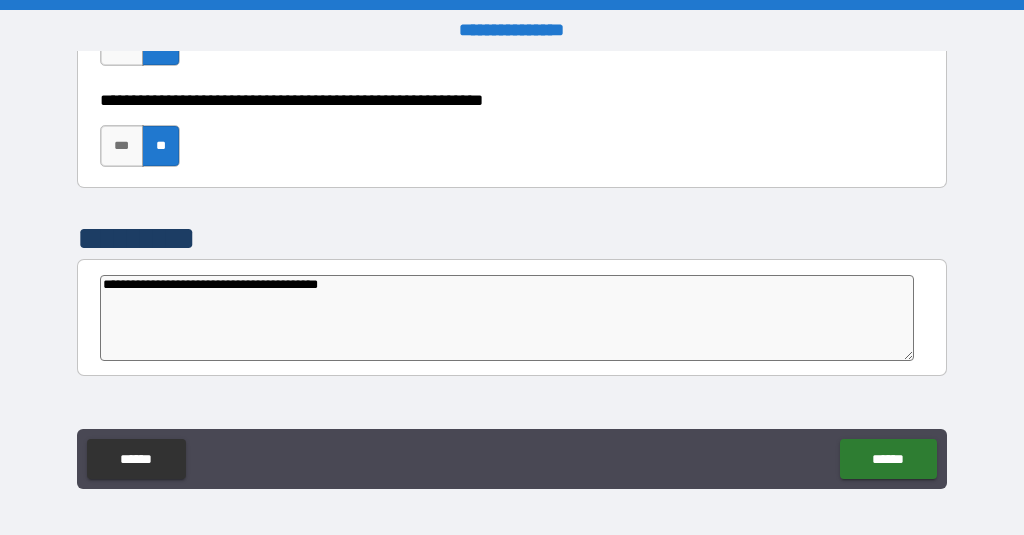 type on "**********" 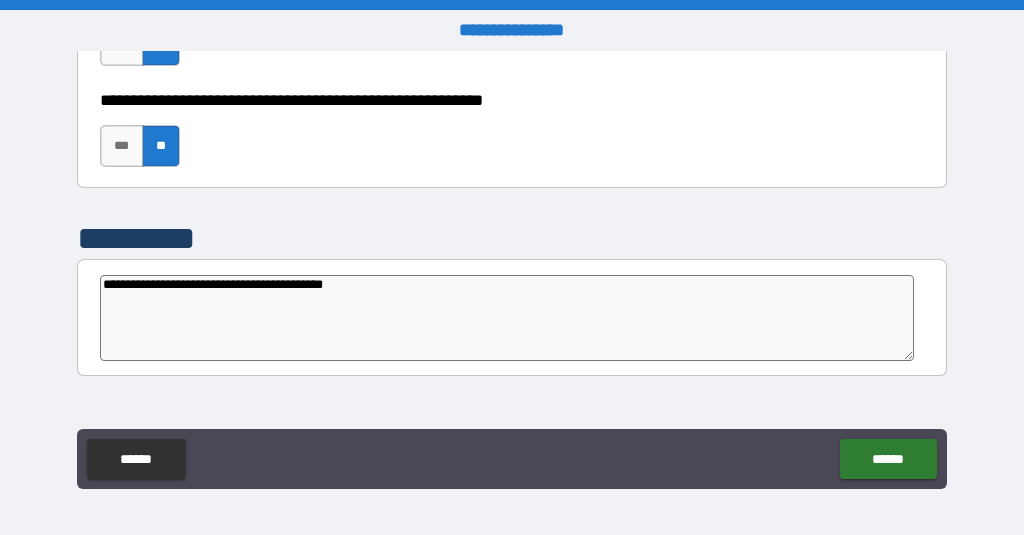 type on "**********" 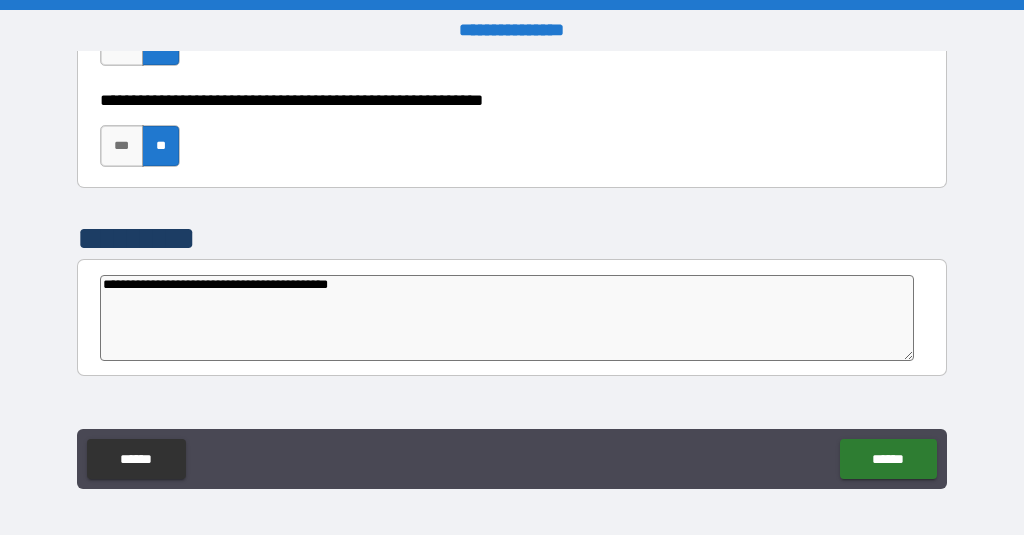 type on "*" 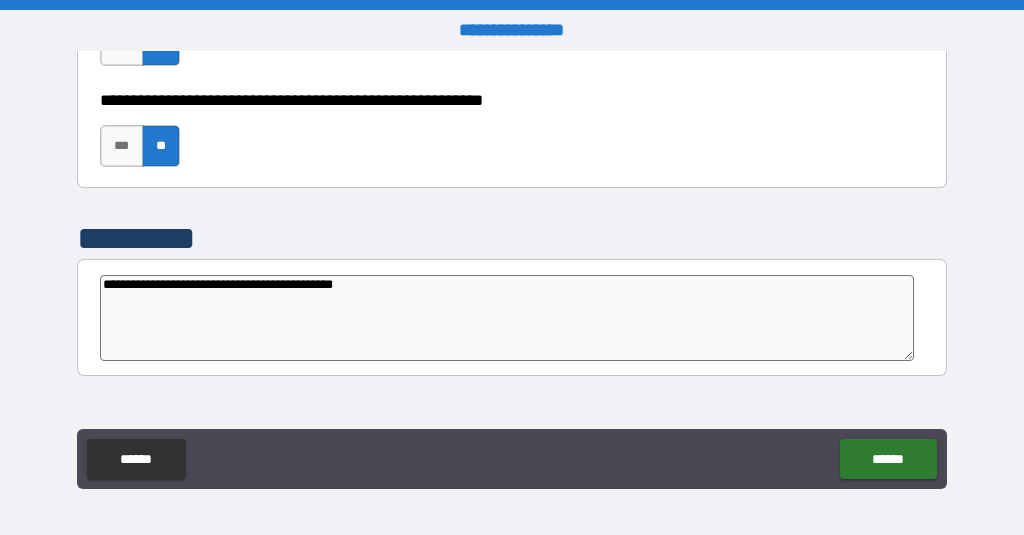 type on "*" 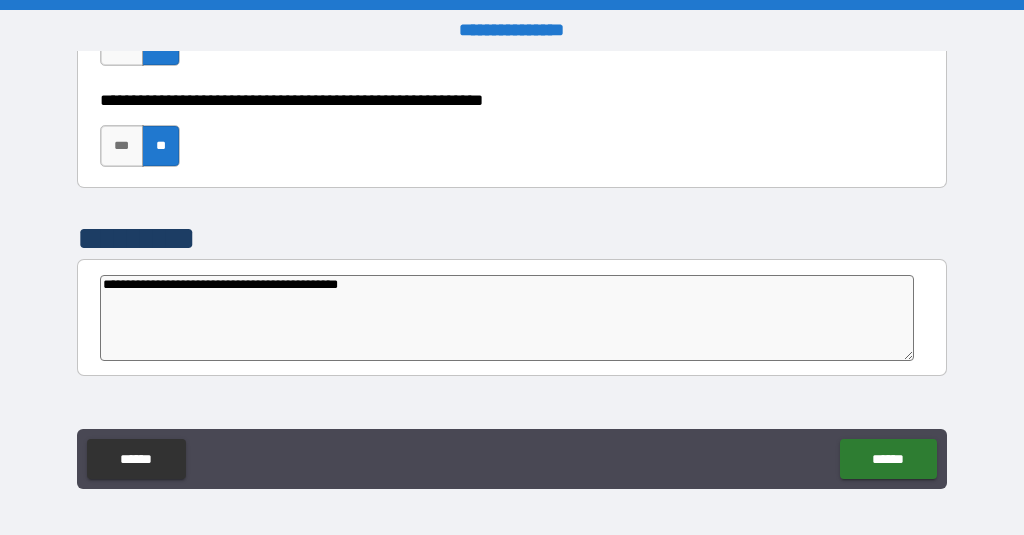type on "*" 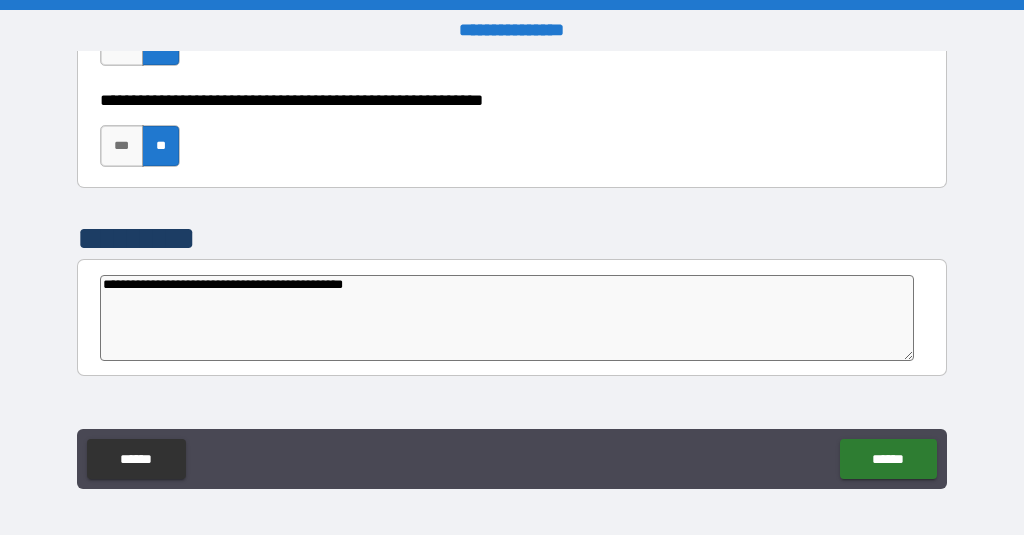 type on "*" 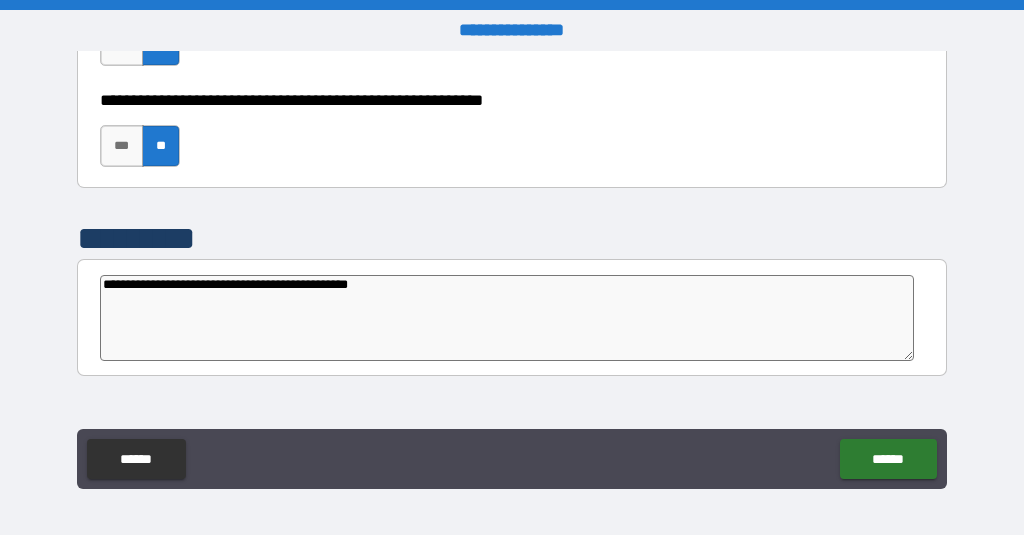 type on "*" 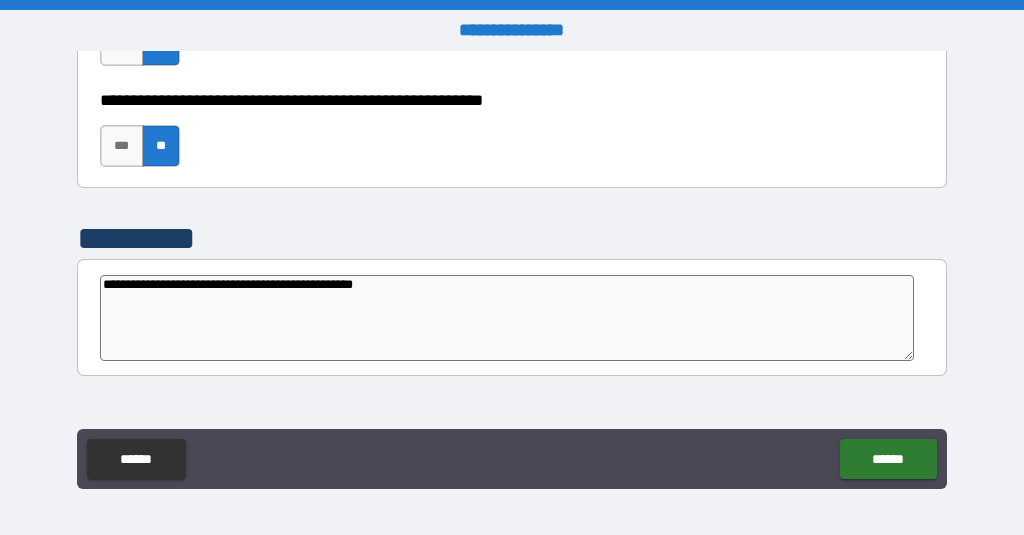 type on "*" 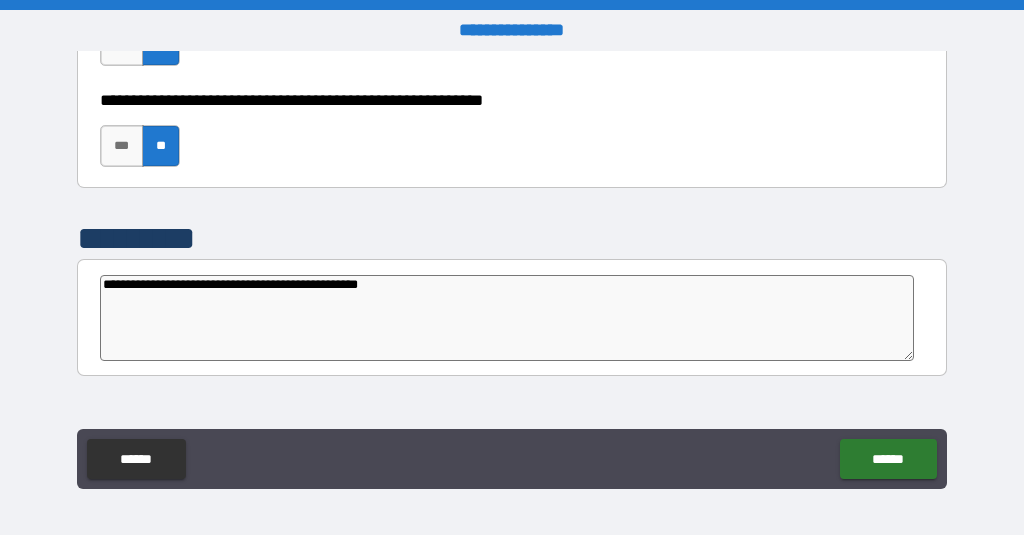 type on "*" 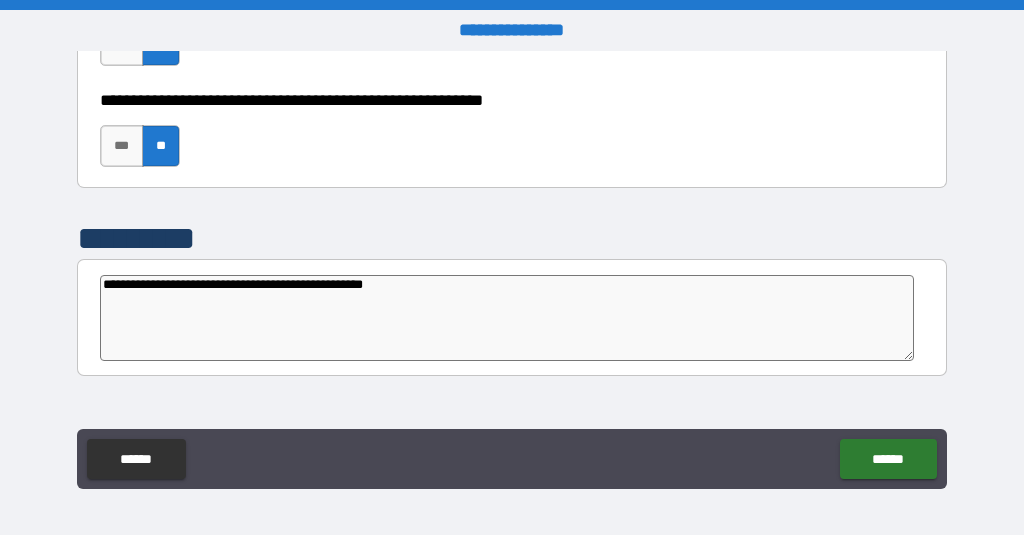 type on "*" 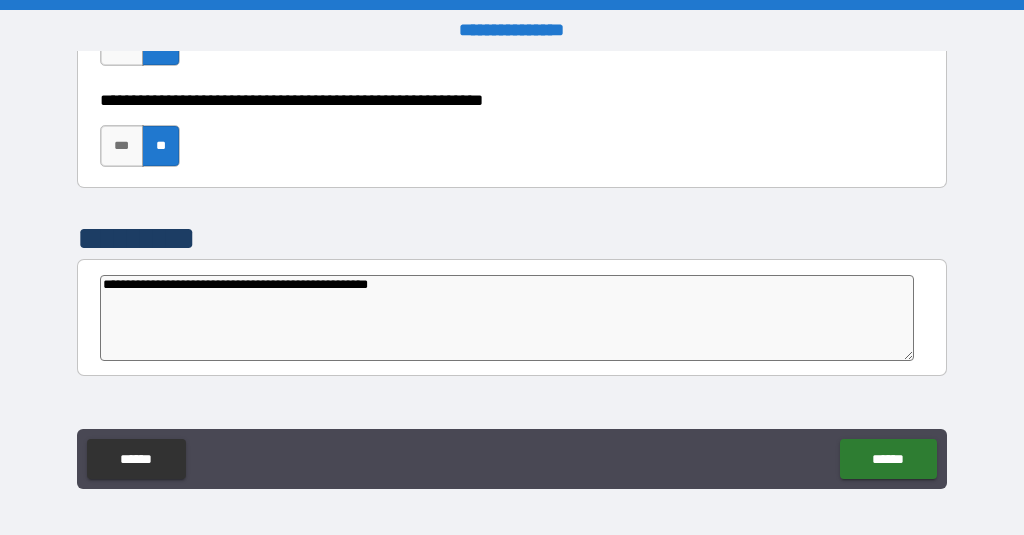 type on "*" 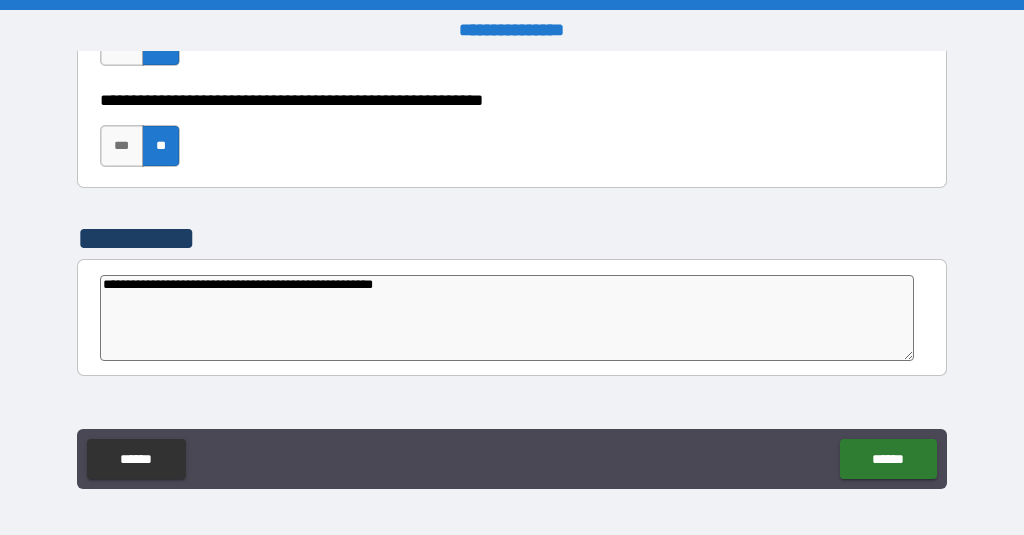 type on "**********" 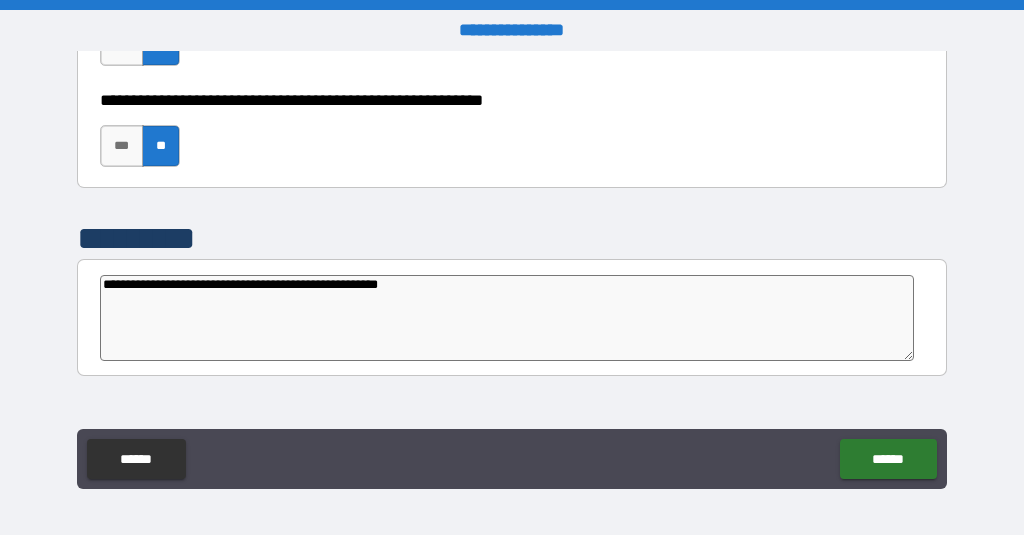 type on "*" 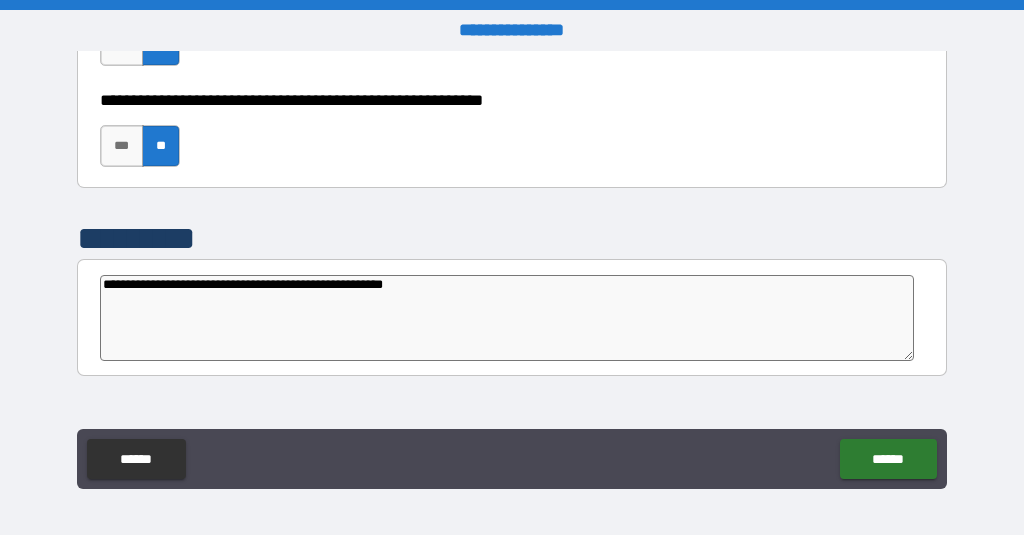 type on "*" 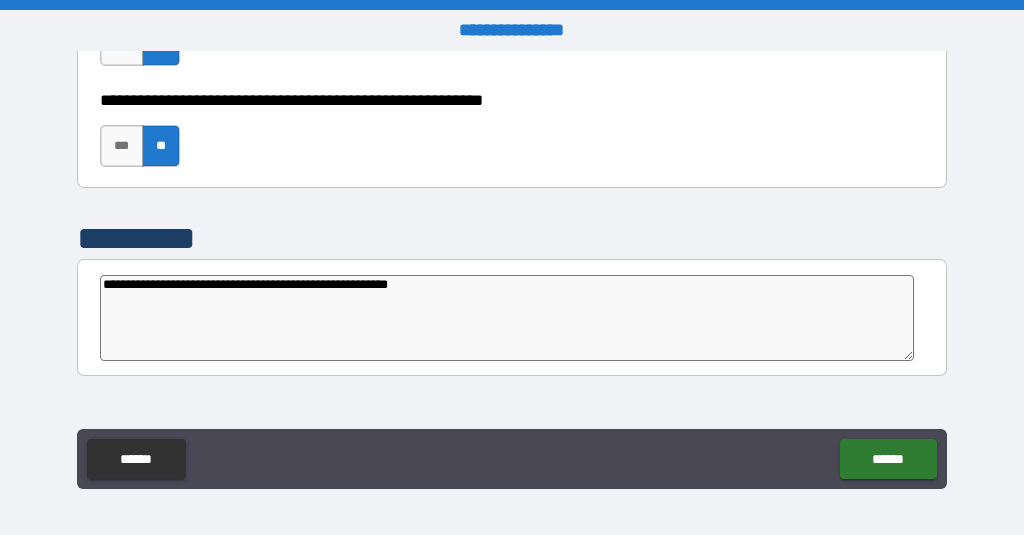 type on "*" 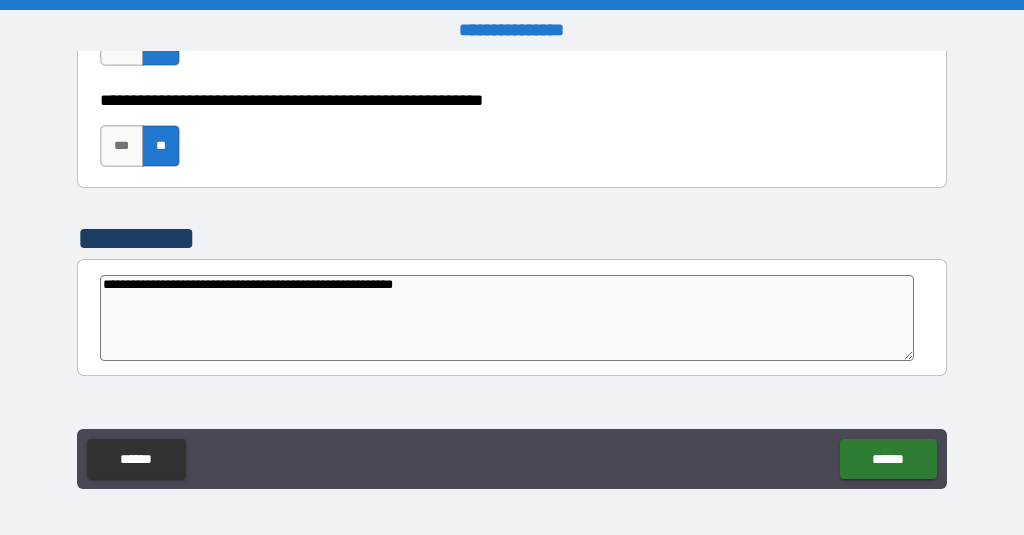 type on "*" 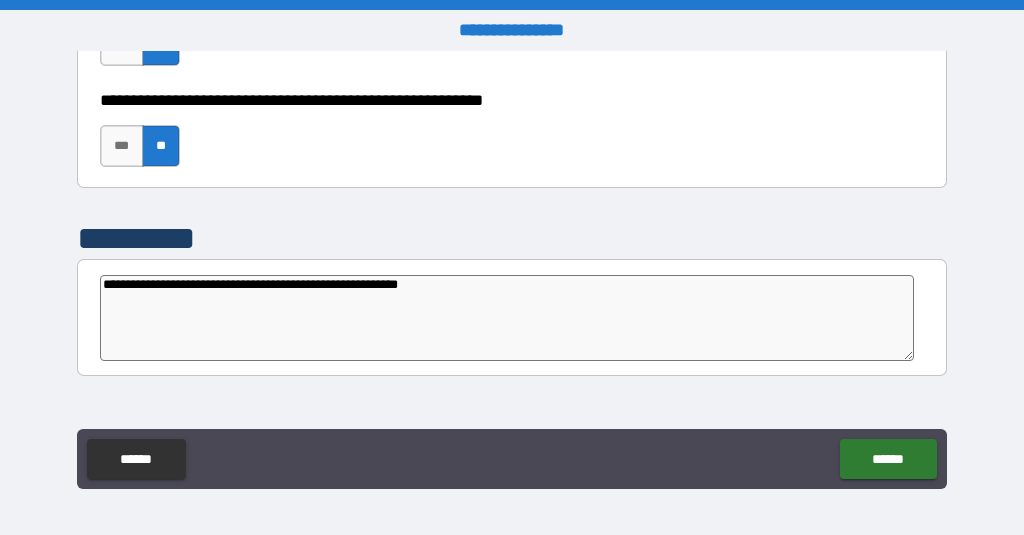type on "*" 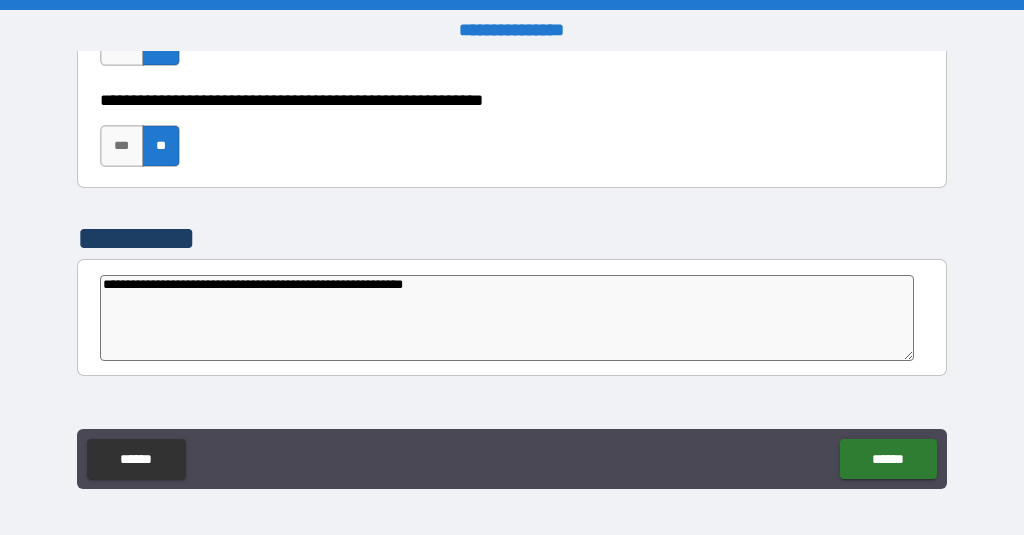 type on "**********" 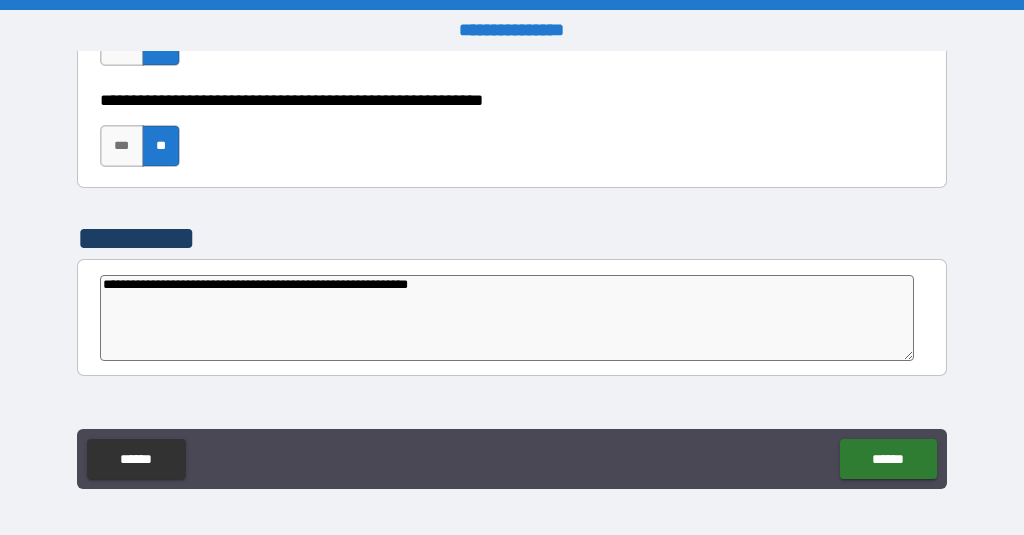type on "*" 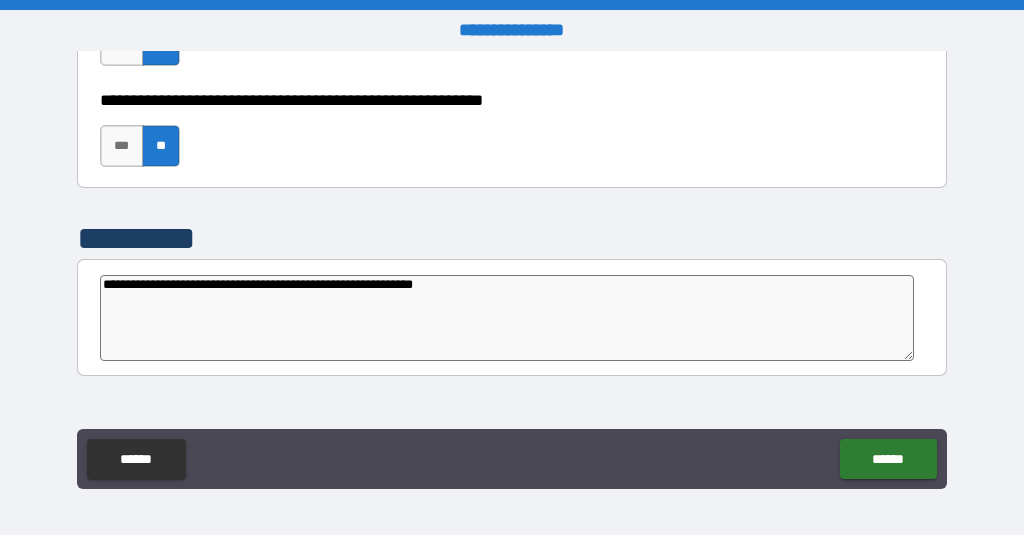 type on "*" 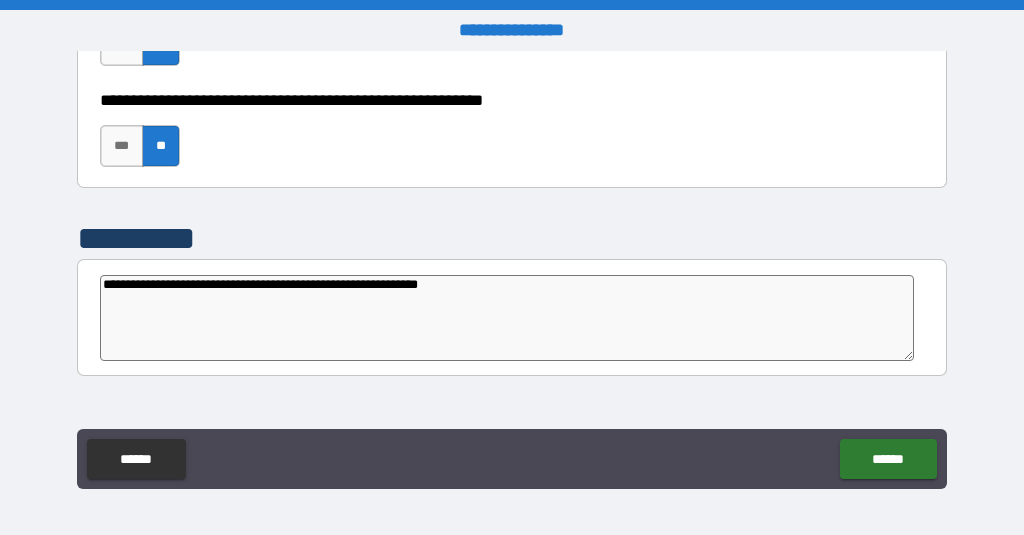 type on "**********" 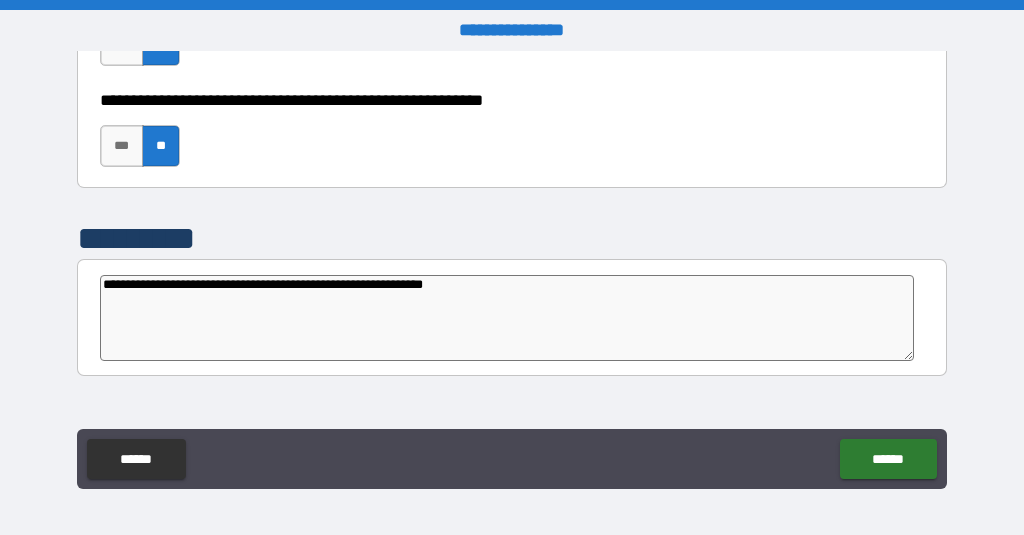 type on "*" 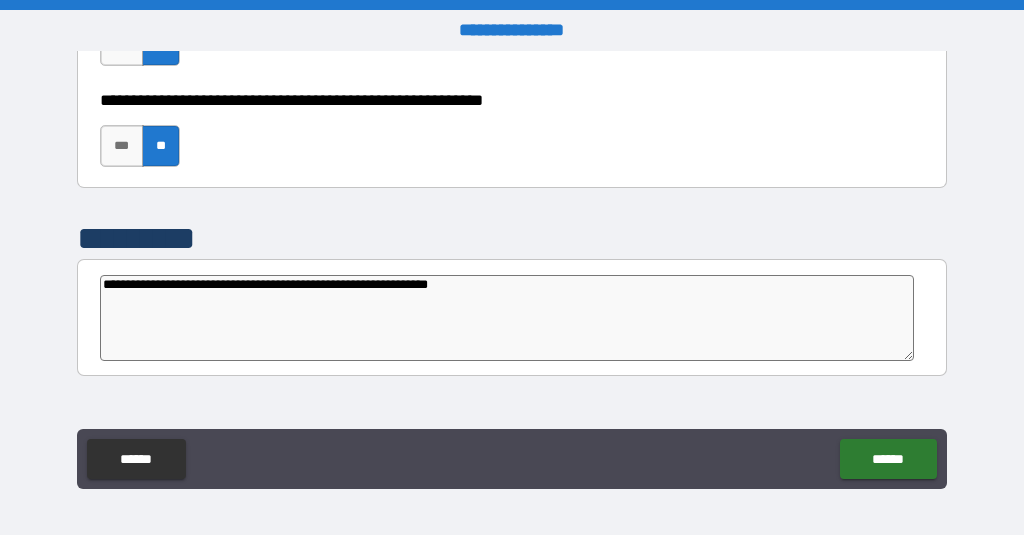 type on "*" 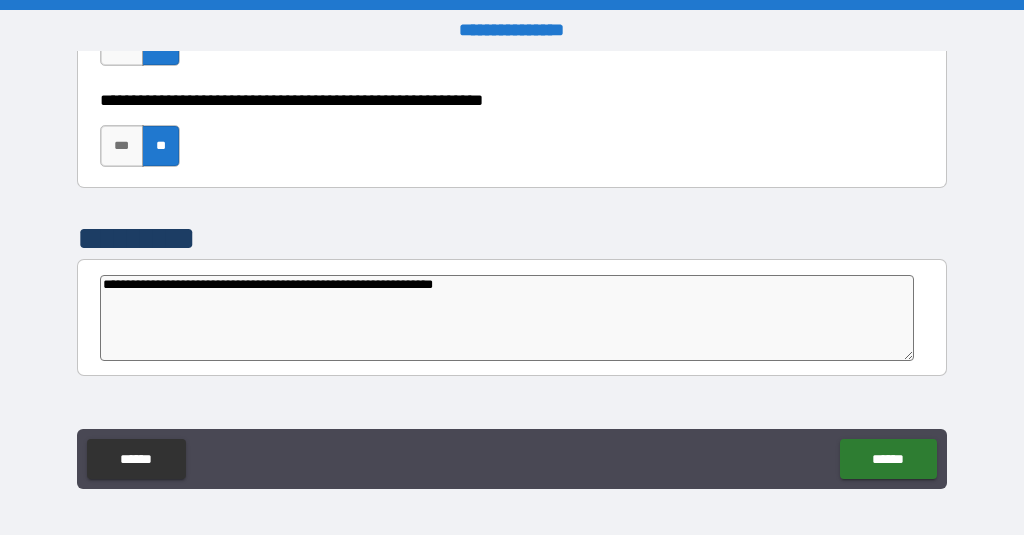 type on "**********" 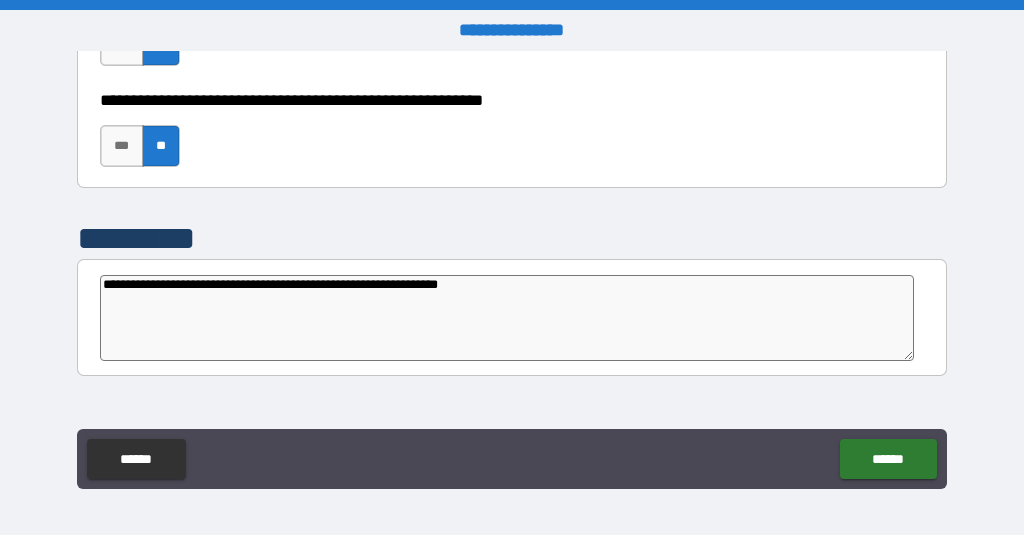 type on "**********" 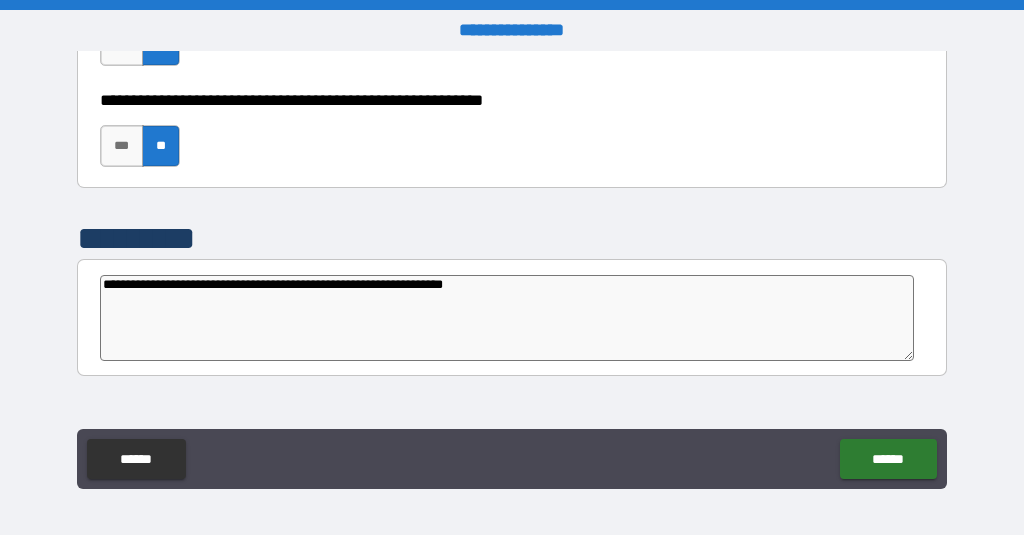 type on "**********" 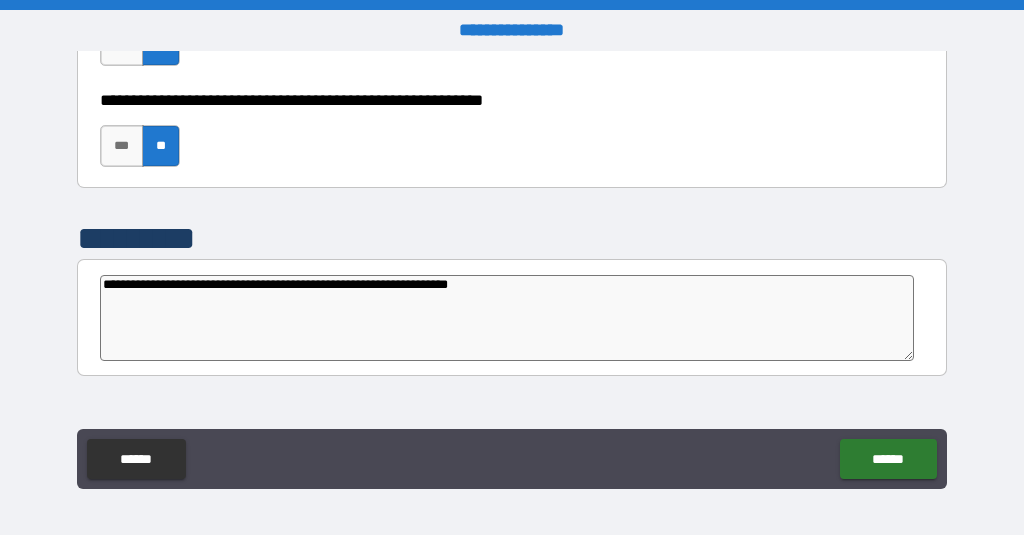 type on "**********" 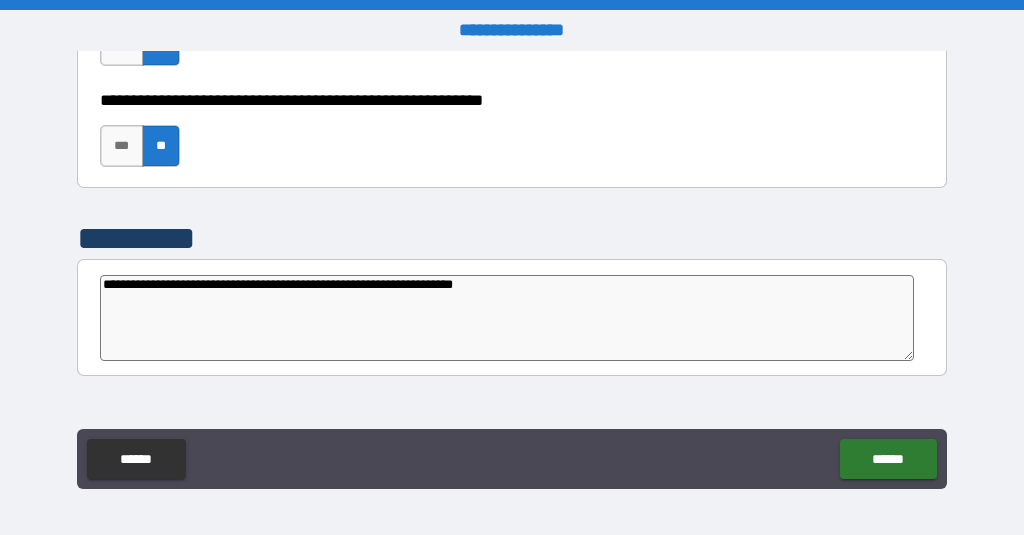 type on "**********" 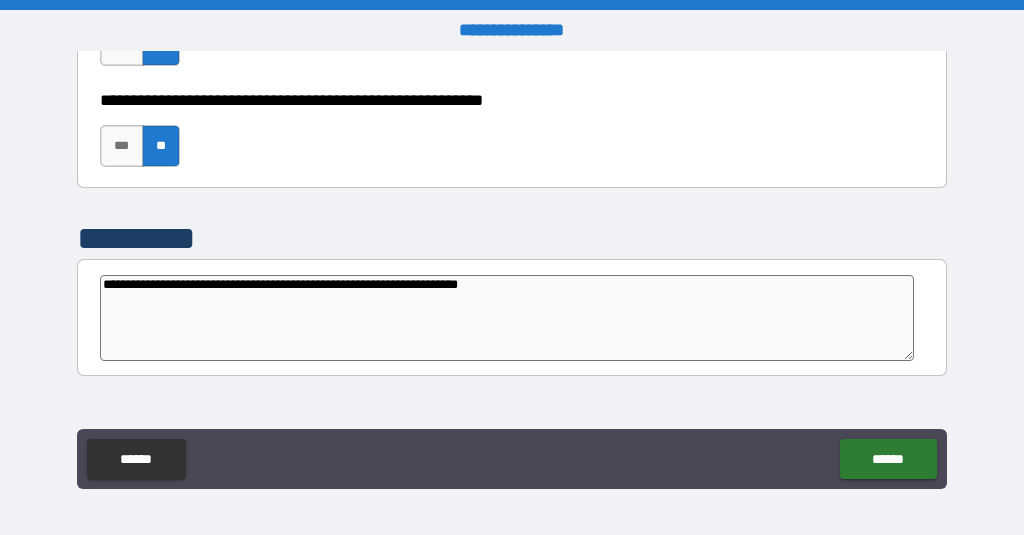 type on "*" 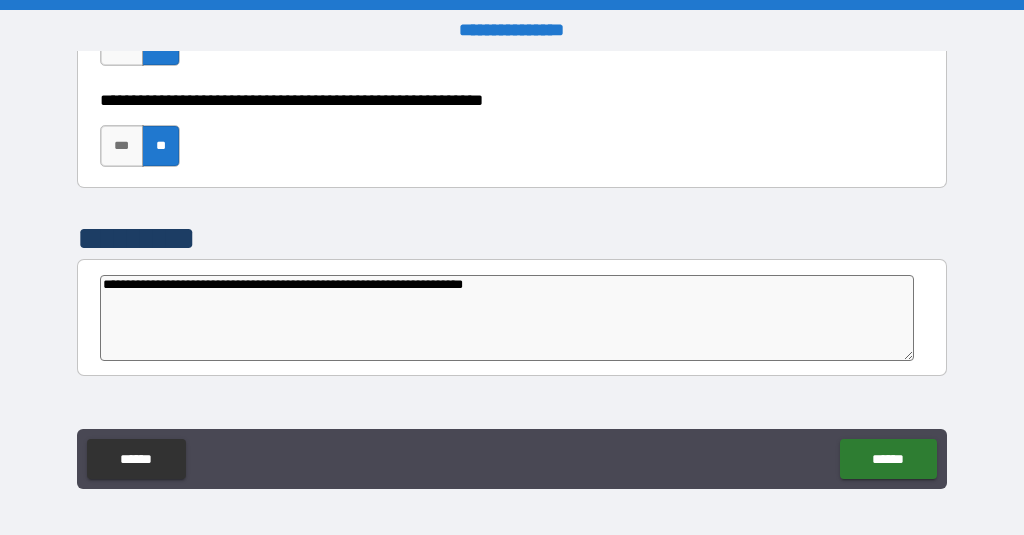 type on "*" 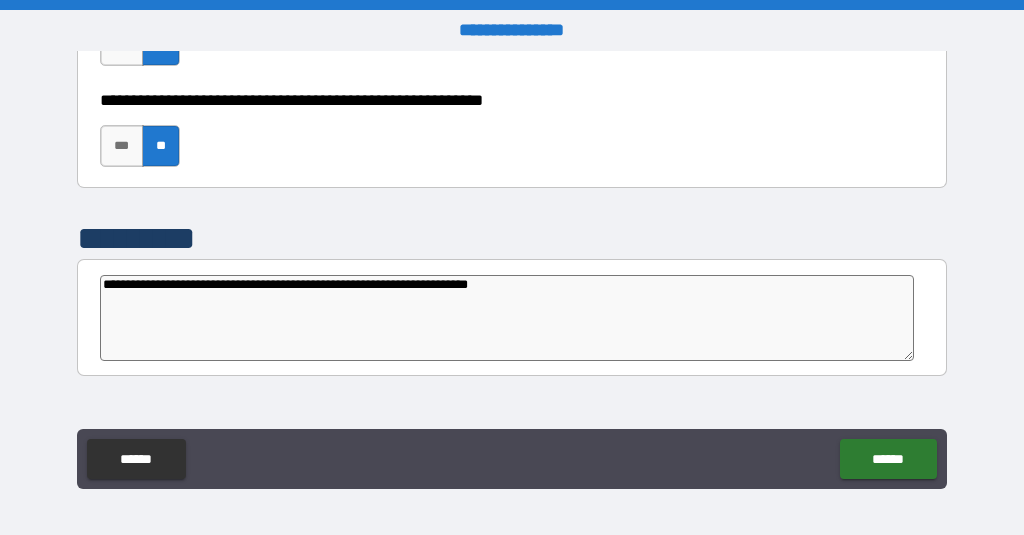 type on "*" 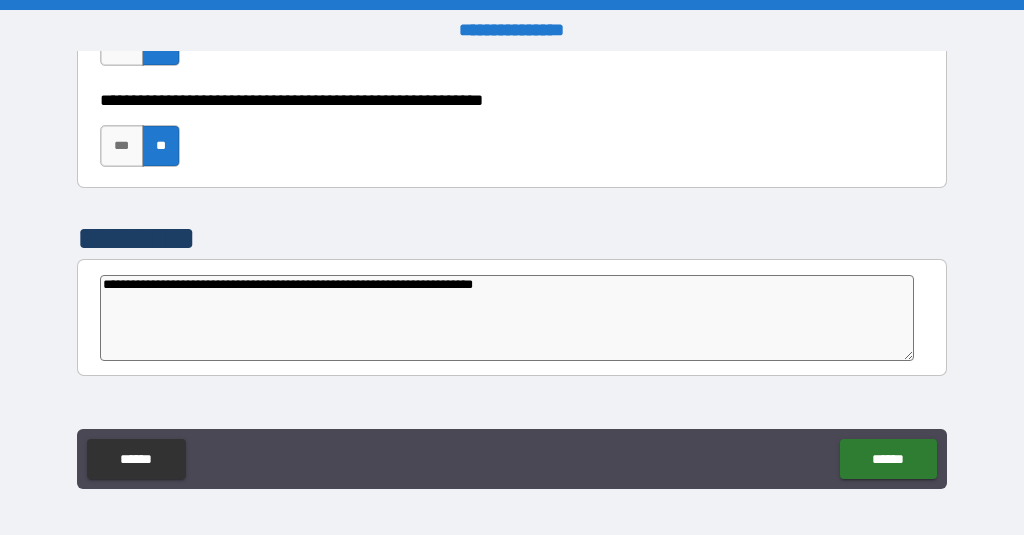 type on "**********" 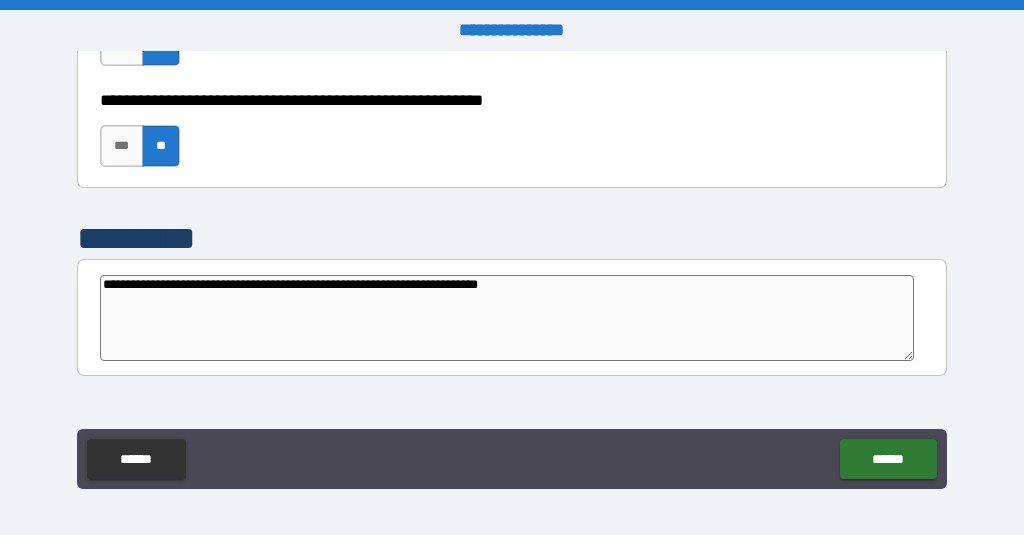 type on "*" 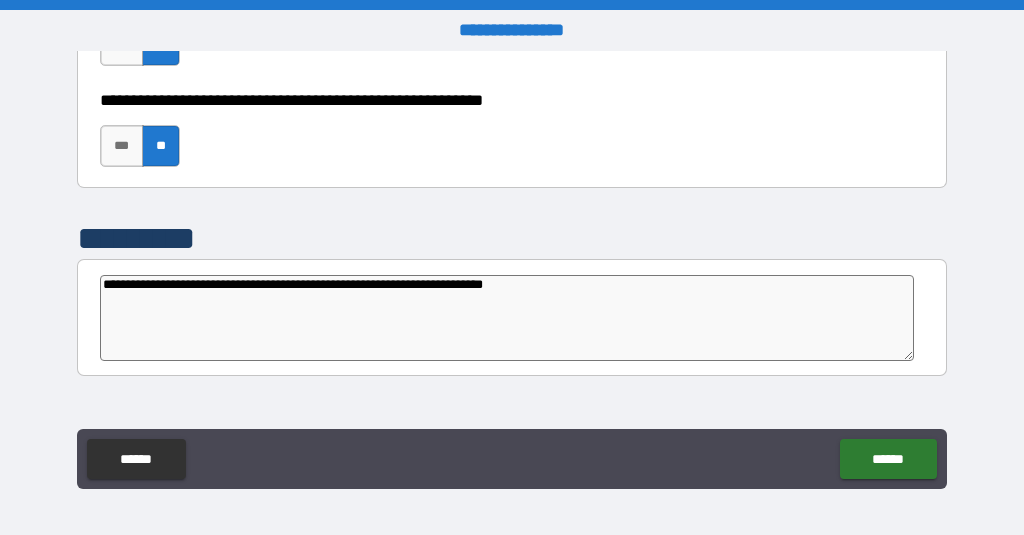 type on "*" 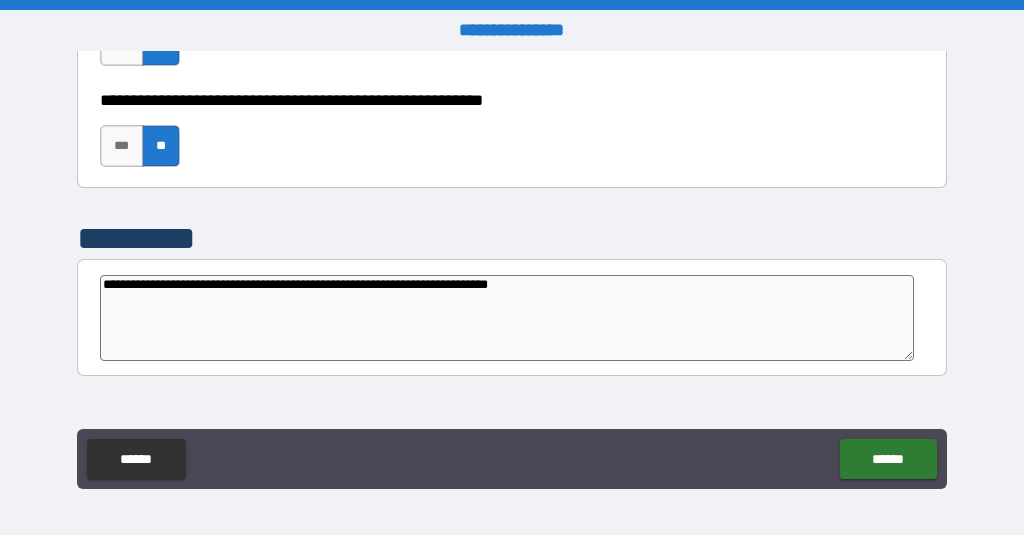 type on "**********" 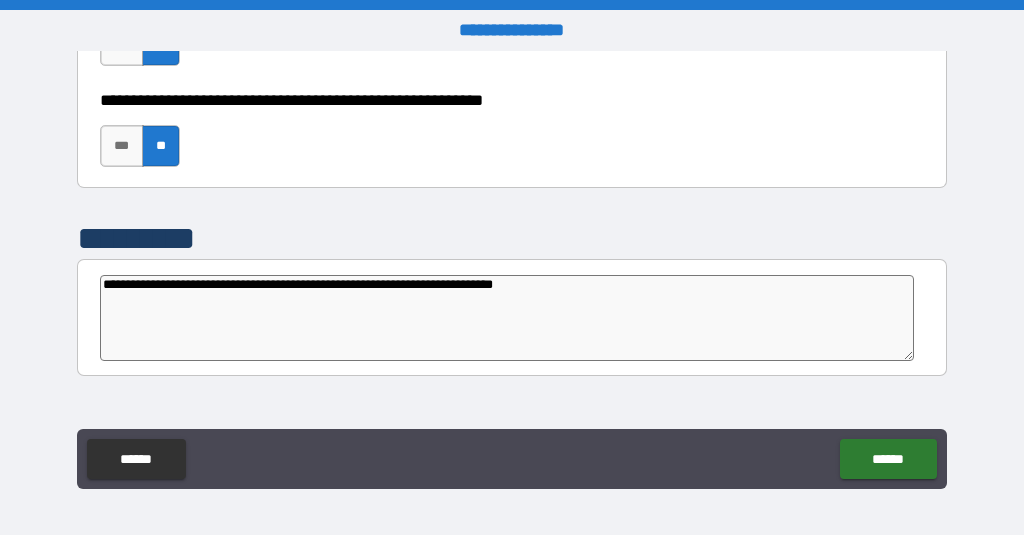 type on "**********" 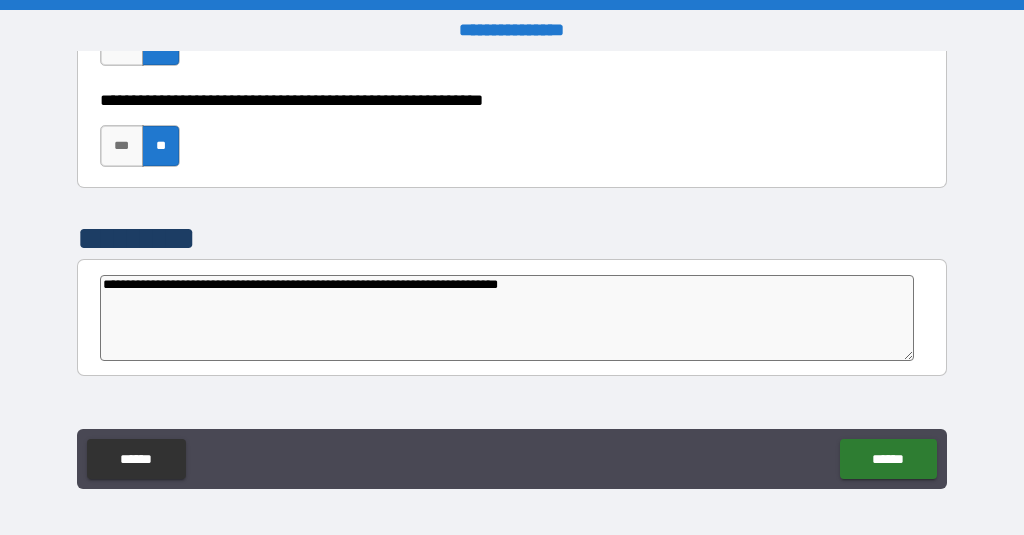 type on "*" 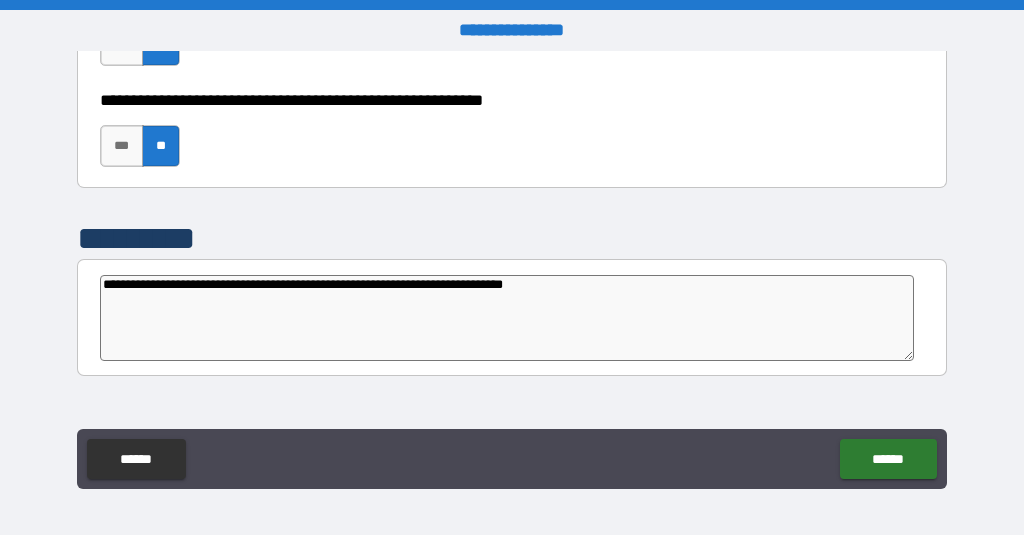 type on "**********" 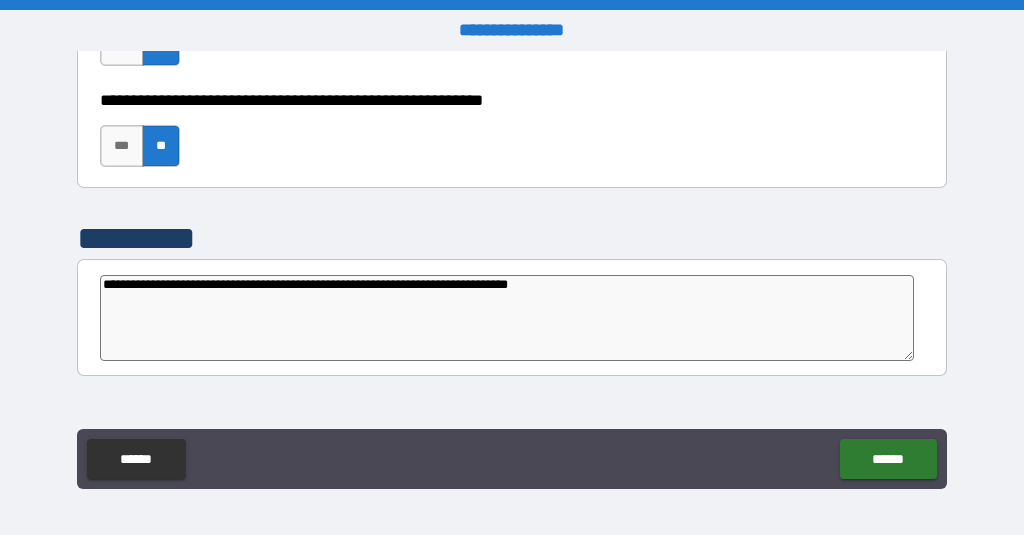 type on "*" 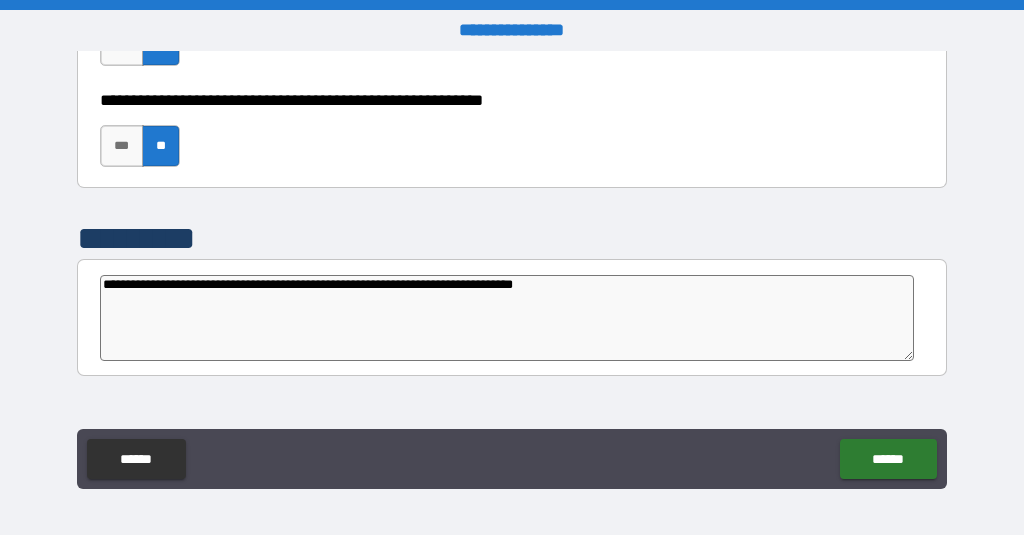 type on "**********" 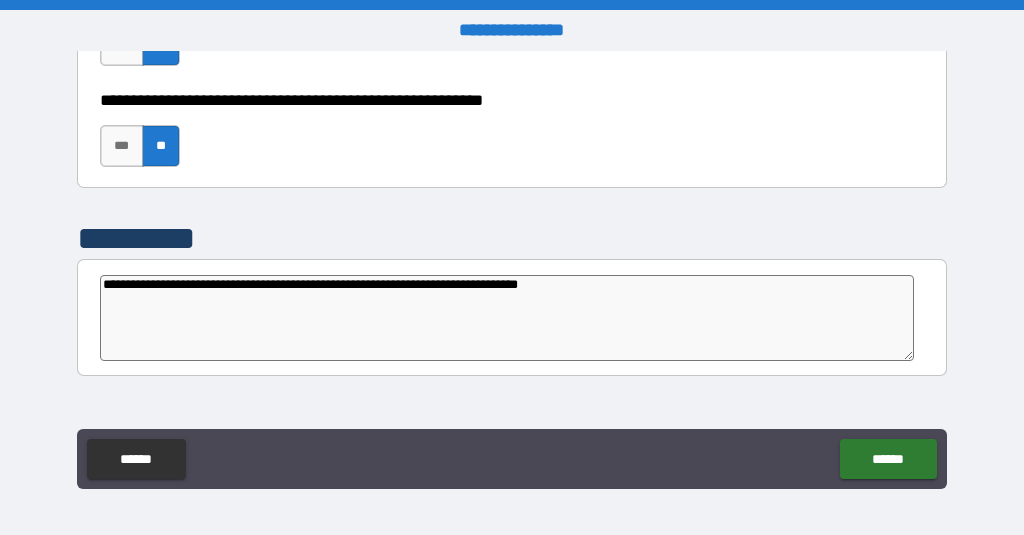type on "**********" 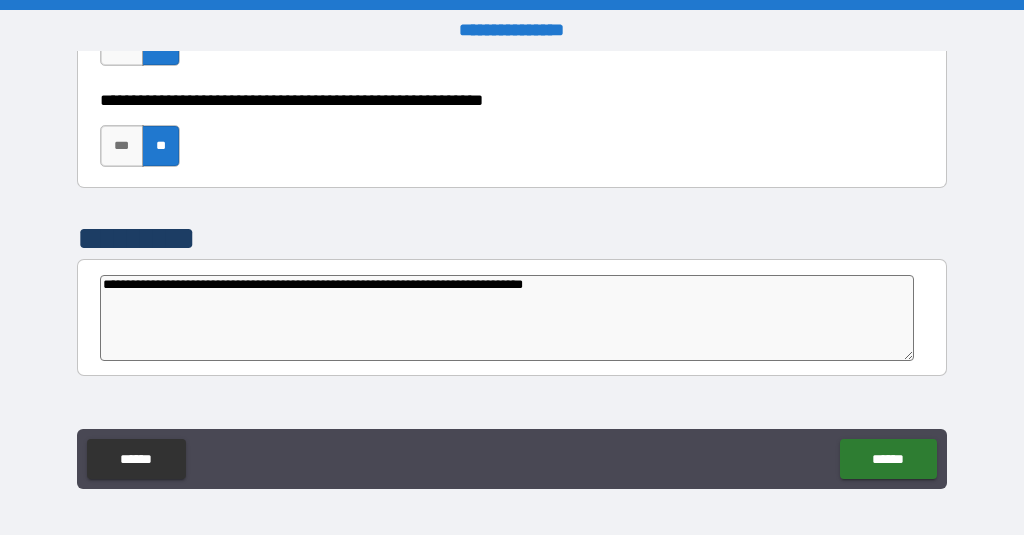 type on "*" 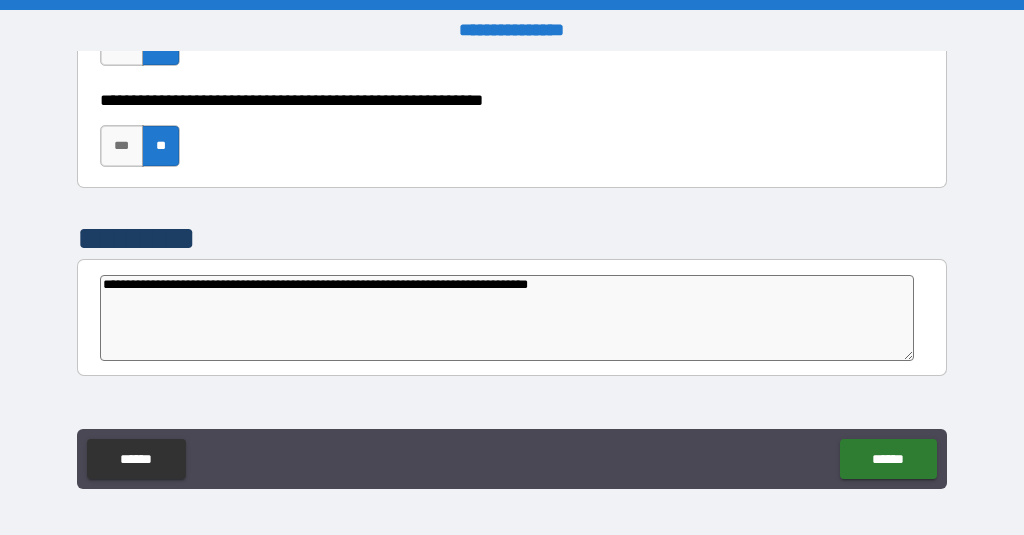 type on "*" 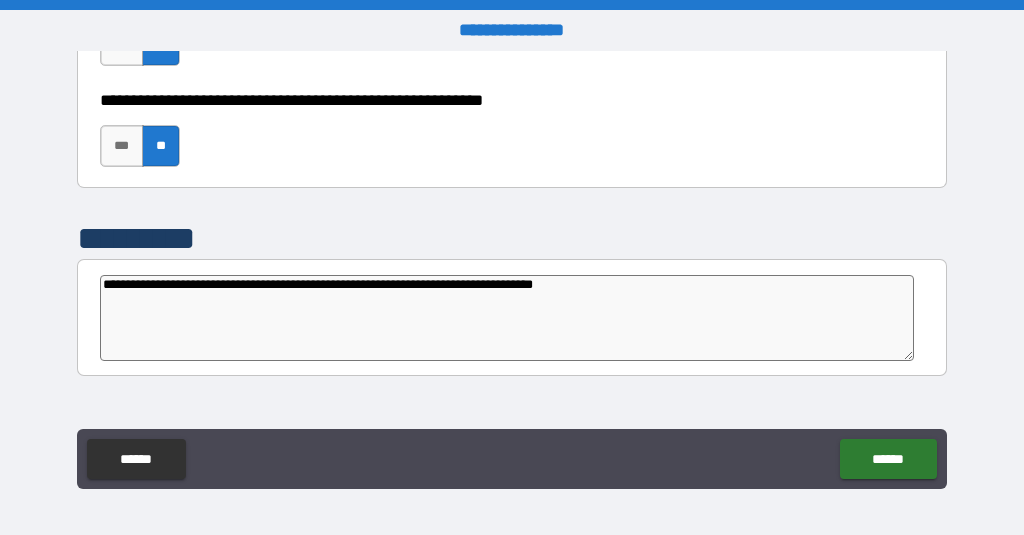 type on "*" 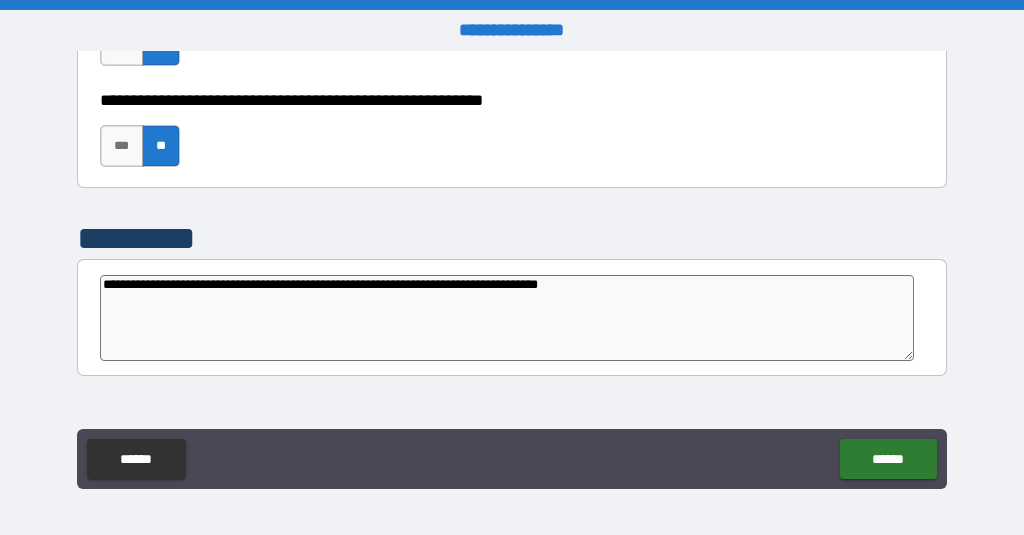 type on "*" 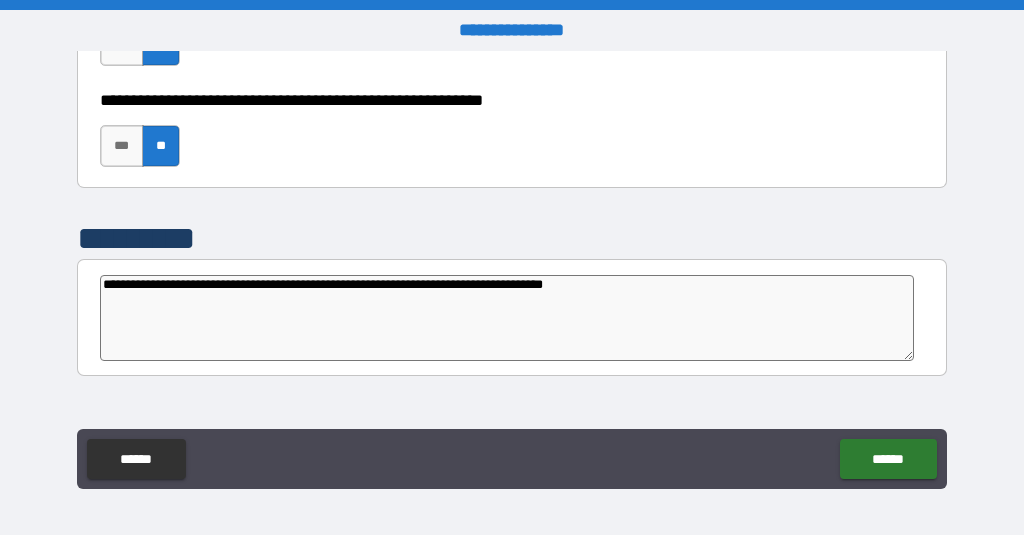type on "*" 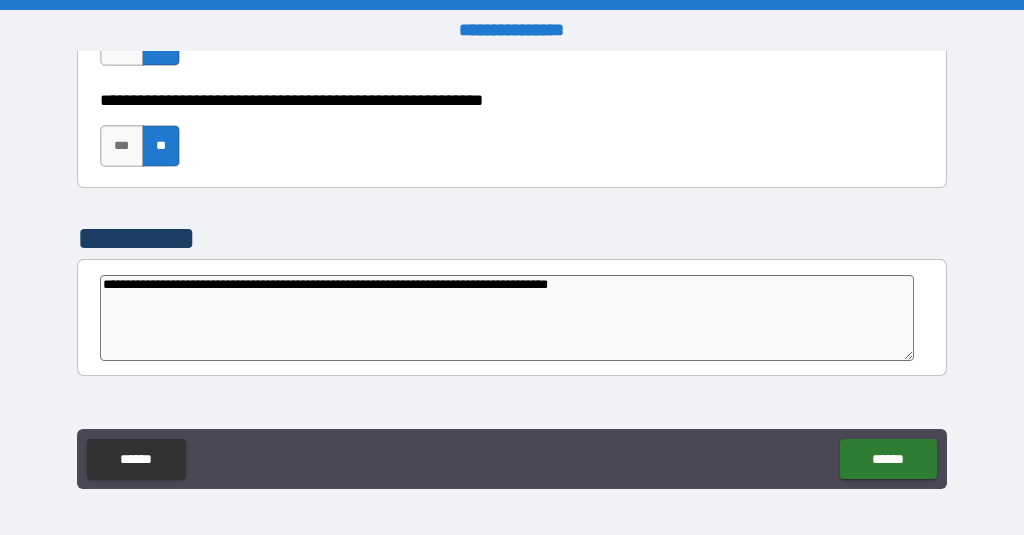 type on "*" 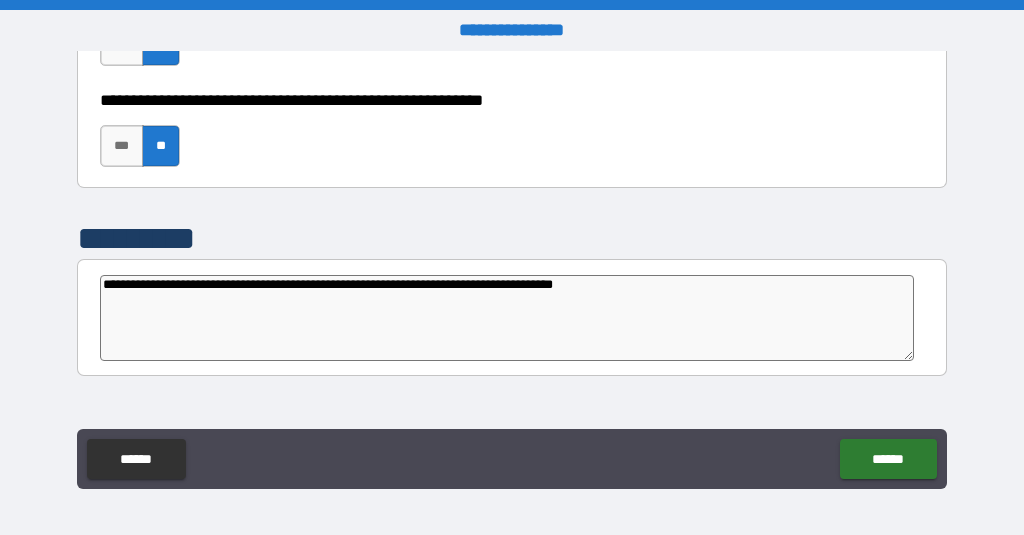 type on "*" 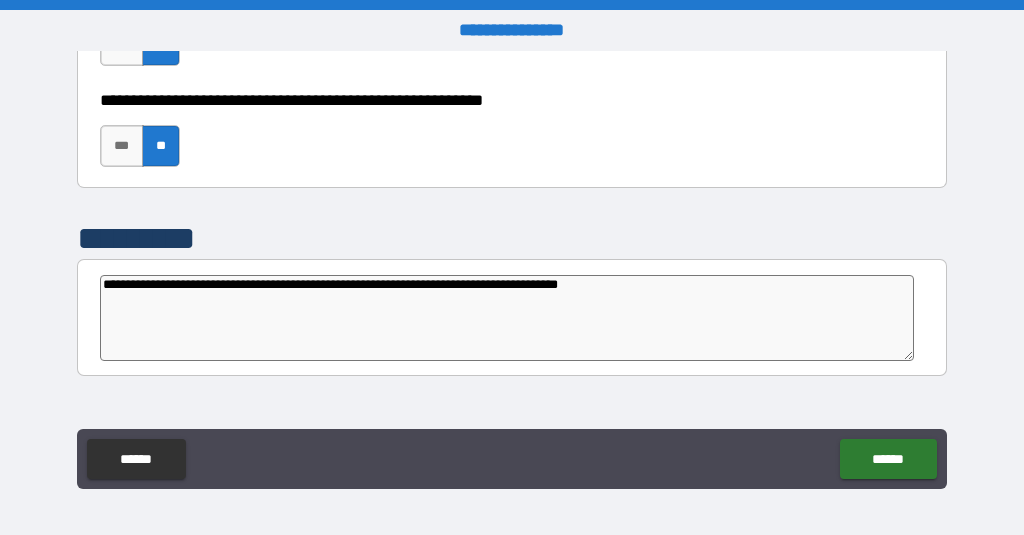 type on "**********" 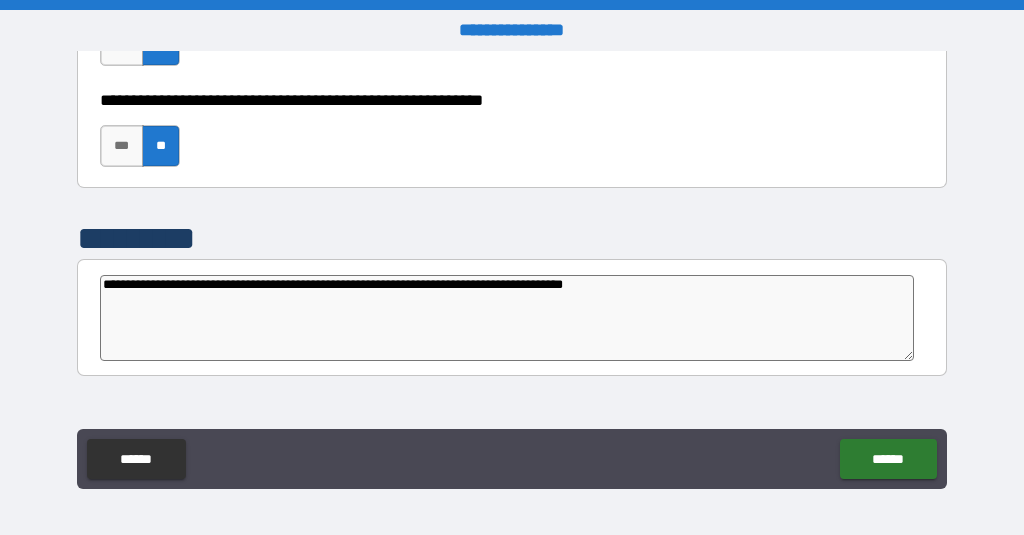type on "*" 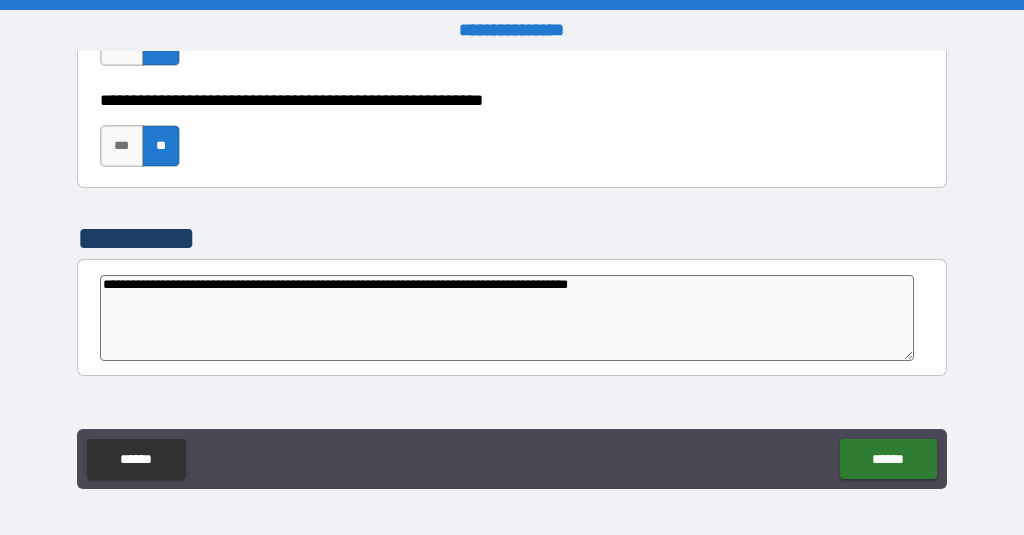 type on "*" 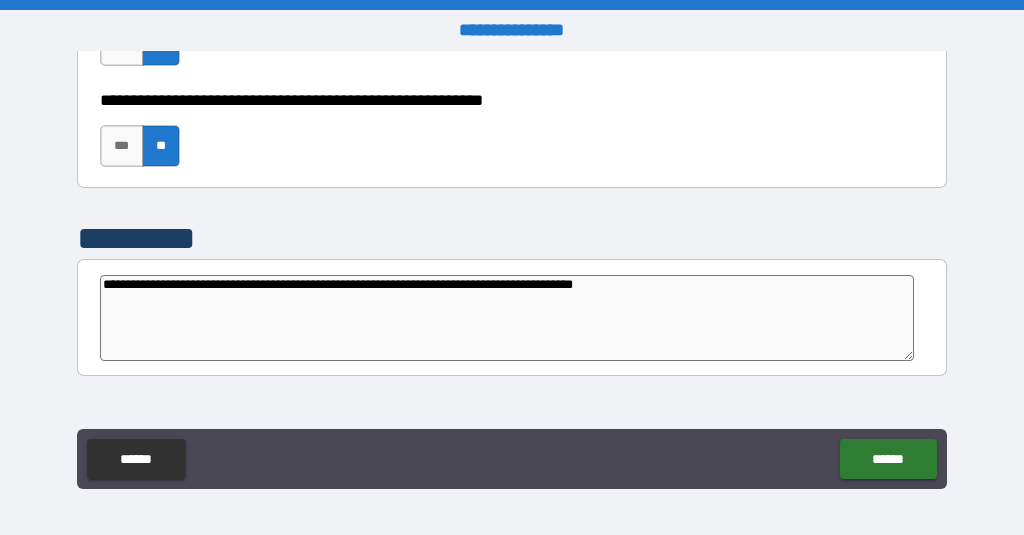 type on "**********" 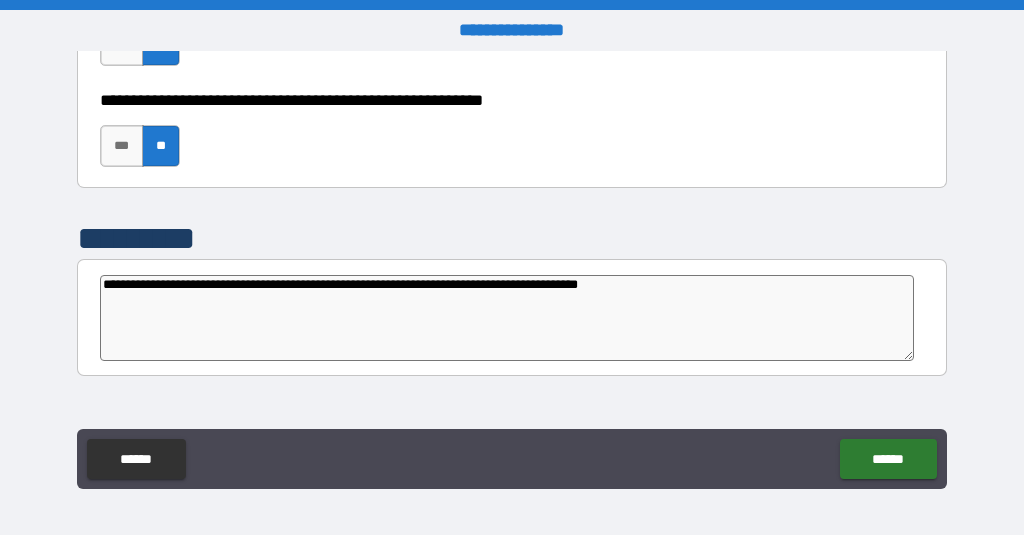 type on "**********" 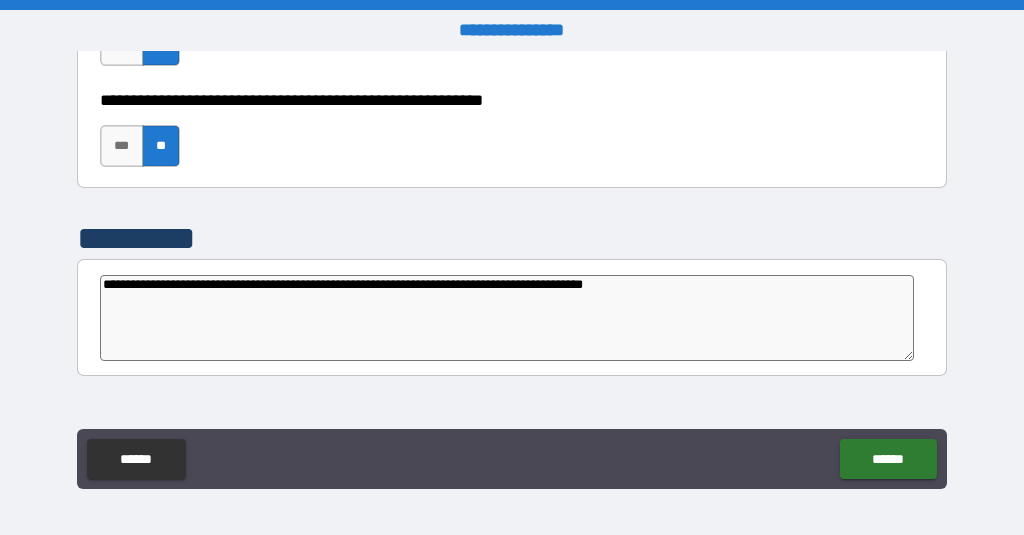 type on "*" 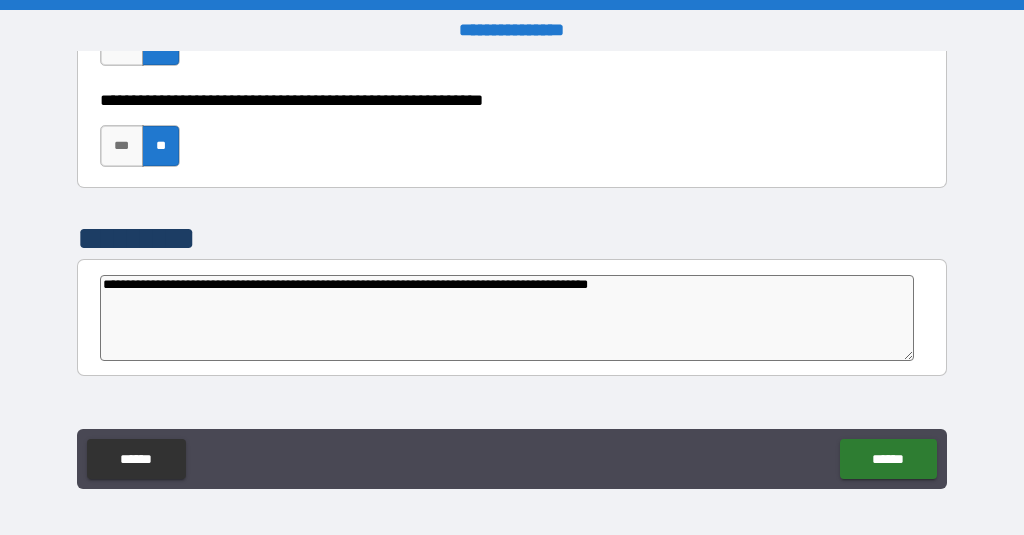 type on "**********" 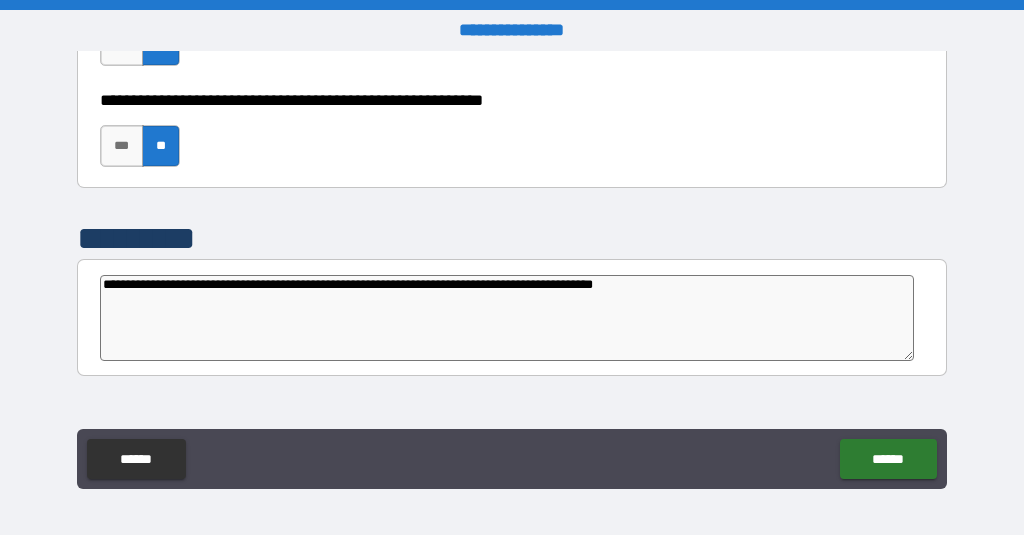 type 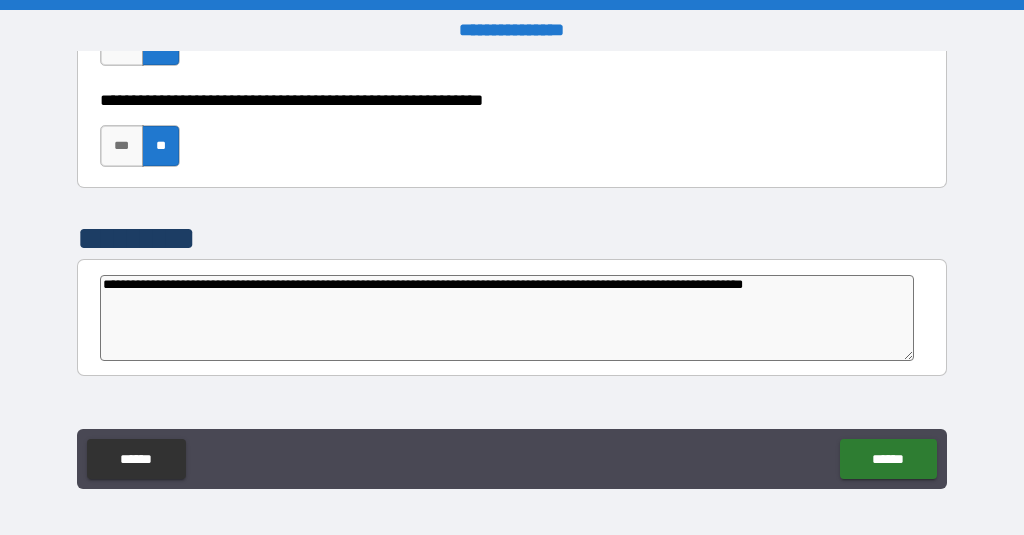 click on "**********" at bounding box center (507, 318) 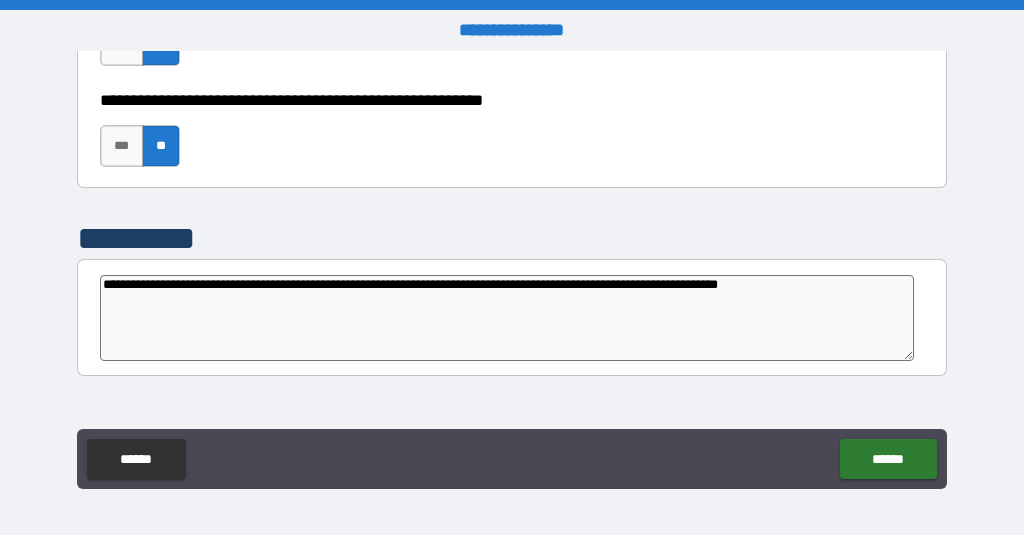 click on "**********" at bounding box center (507, 318) 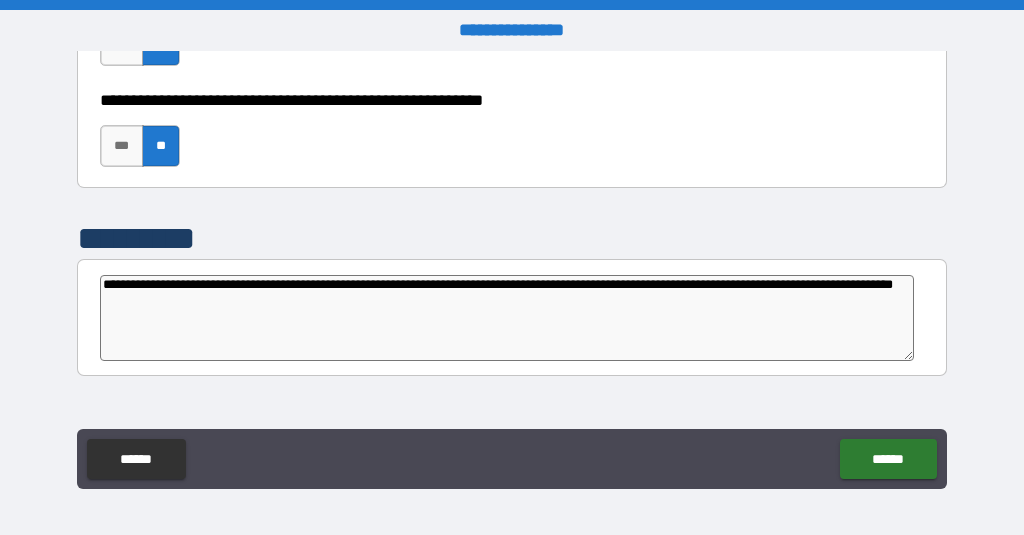 click on "**********" at bounding box center [507, 318] 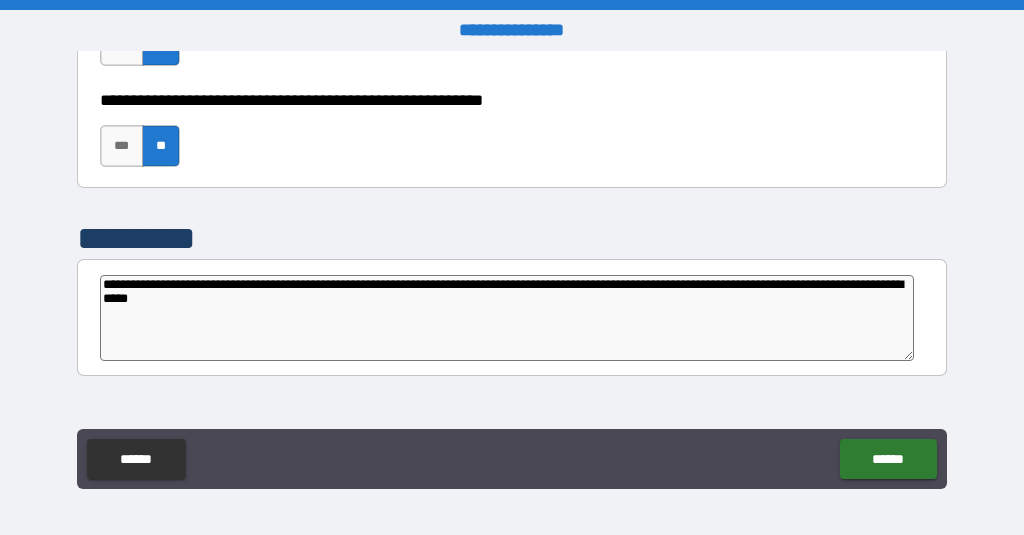 click on "**********" at bounding box center [507, 318] 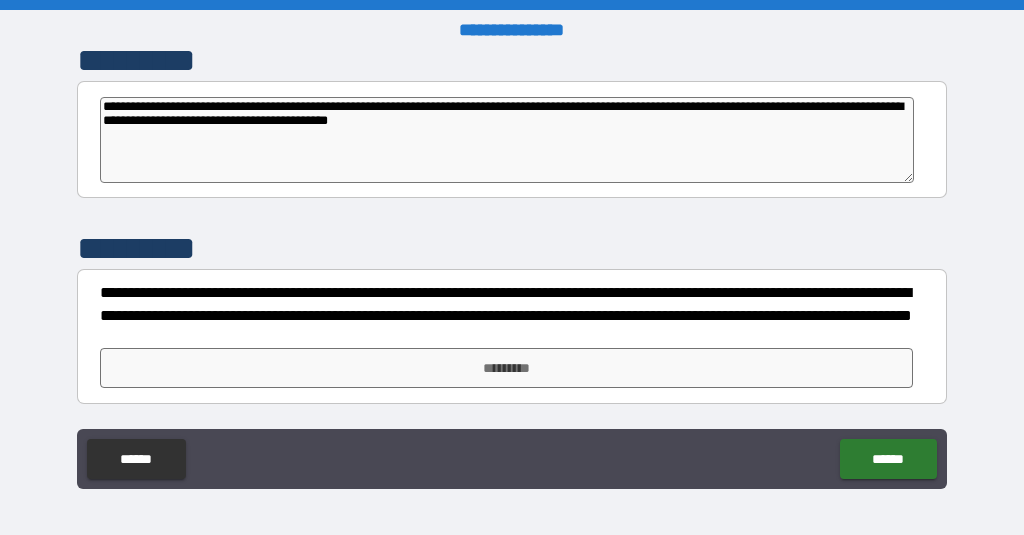 scroll, scrollTop: 6522, scrollLeft: 0, axis: vertical 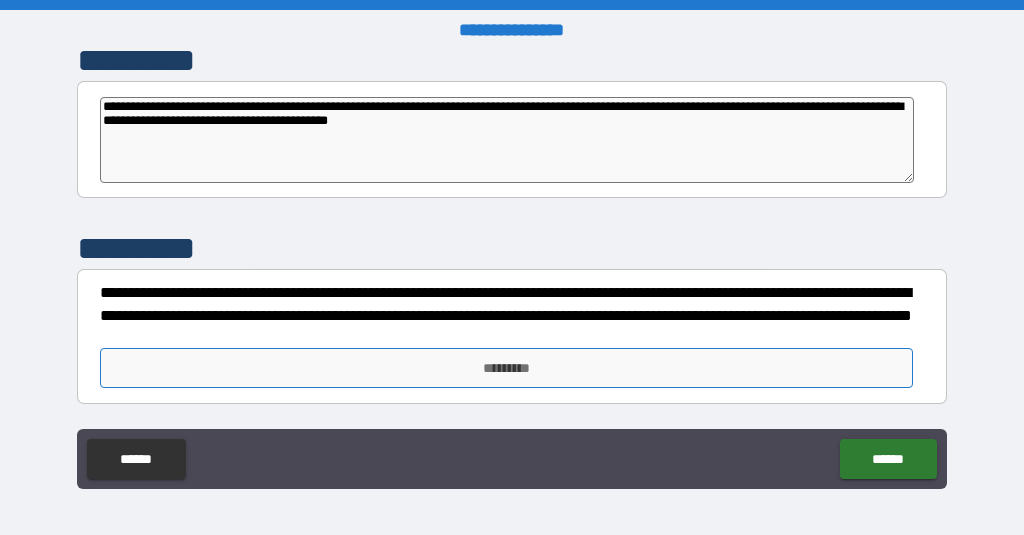 click on "*********" at bounding box center [507, 368] 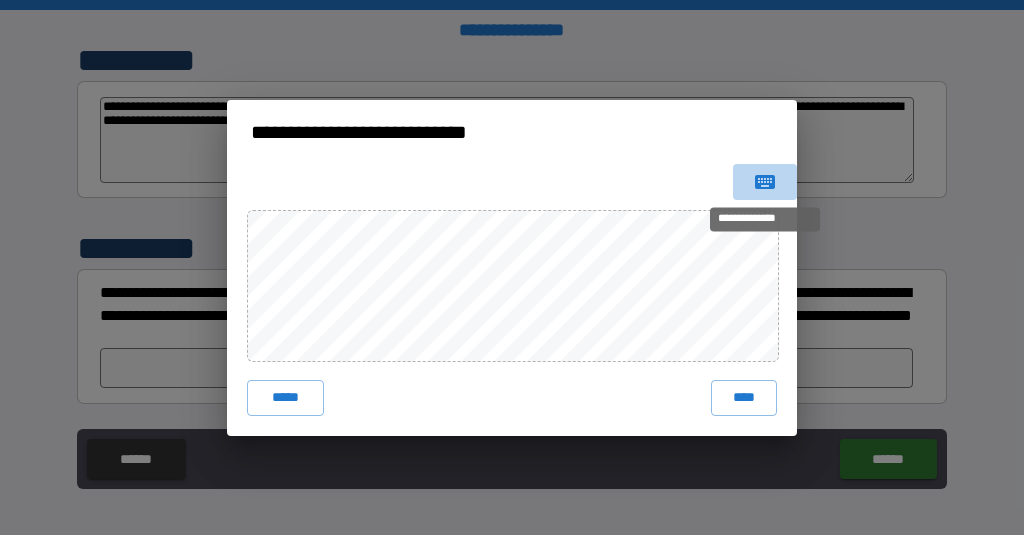 click 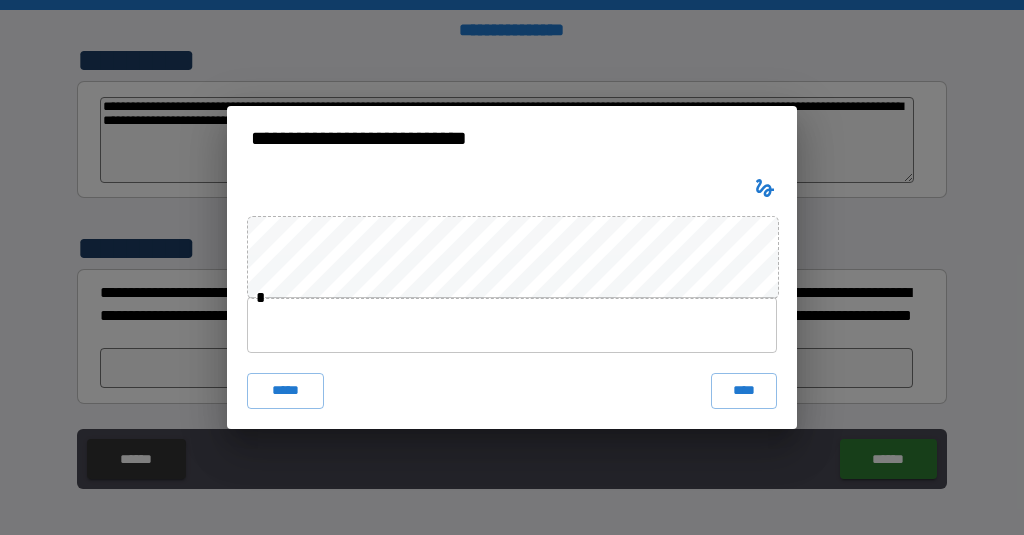 click at bounding box center (512, 325) 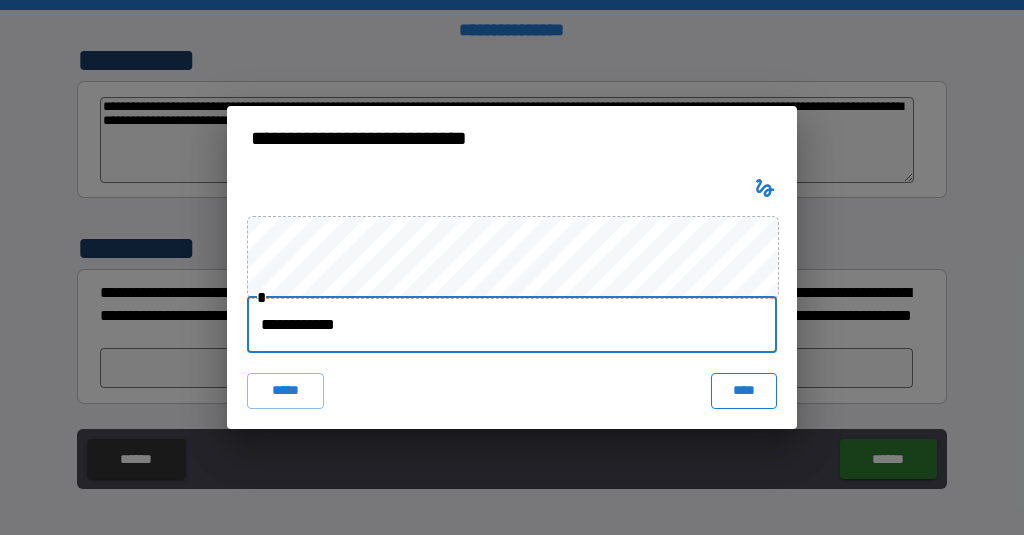 click on "****" at bounding box center [744, 391] 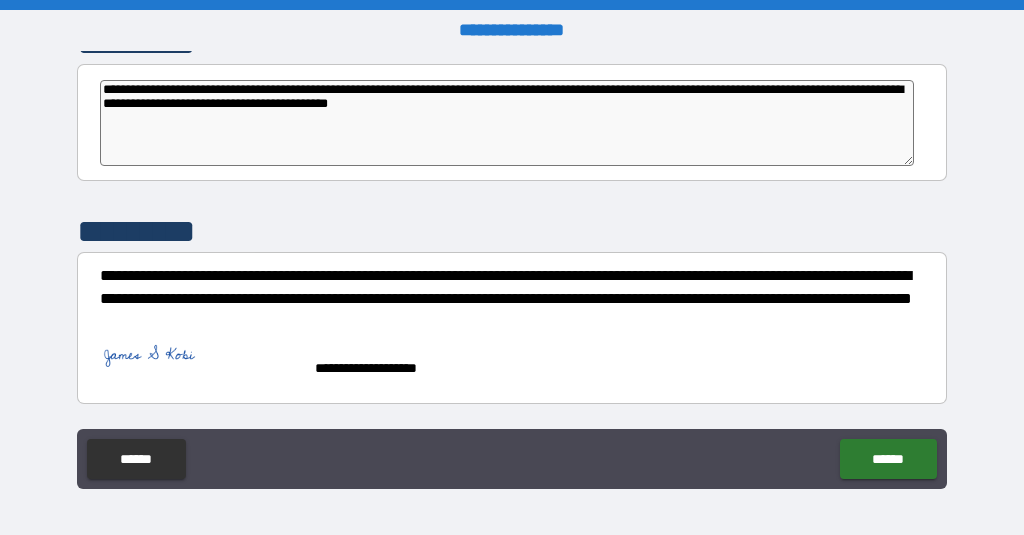 scroll, scrollTop: 6539, scrollLeft: 0, axis: vertical 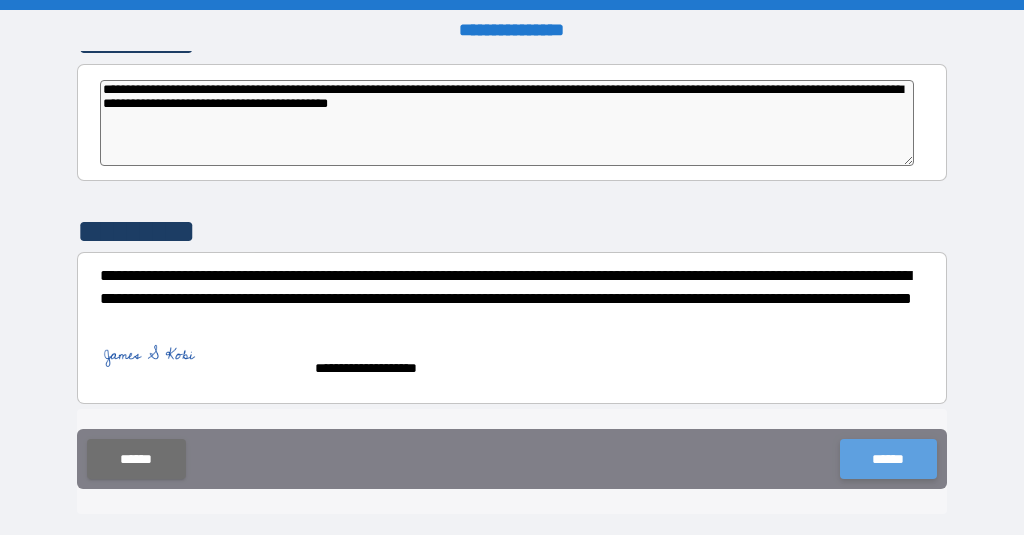 click on "******" at bounding box center [888, 459] 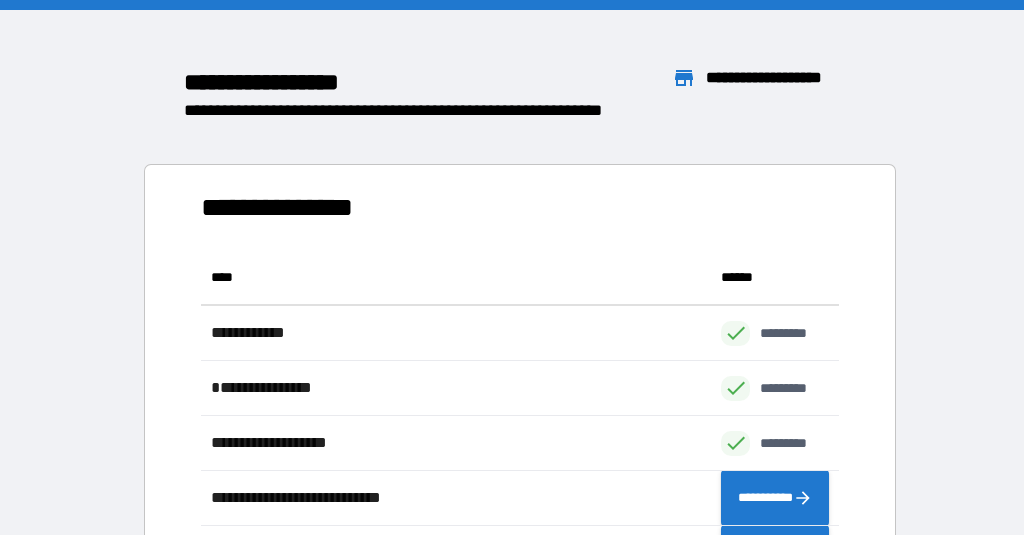 scroll, scrollTop: 1, scrollLeft: 1, axis: both 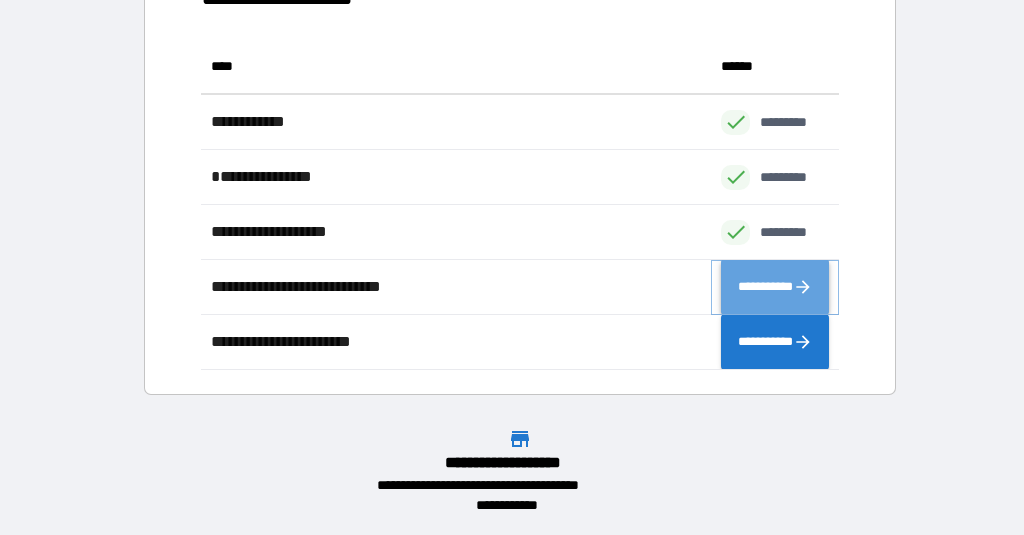 click on "**********" at bounding box center (775, 287) 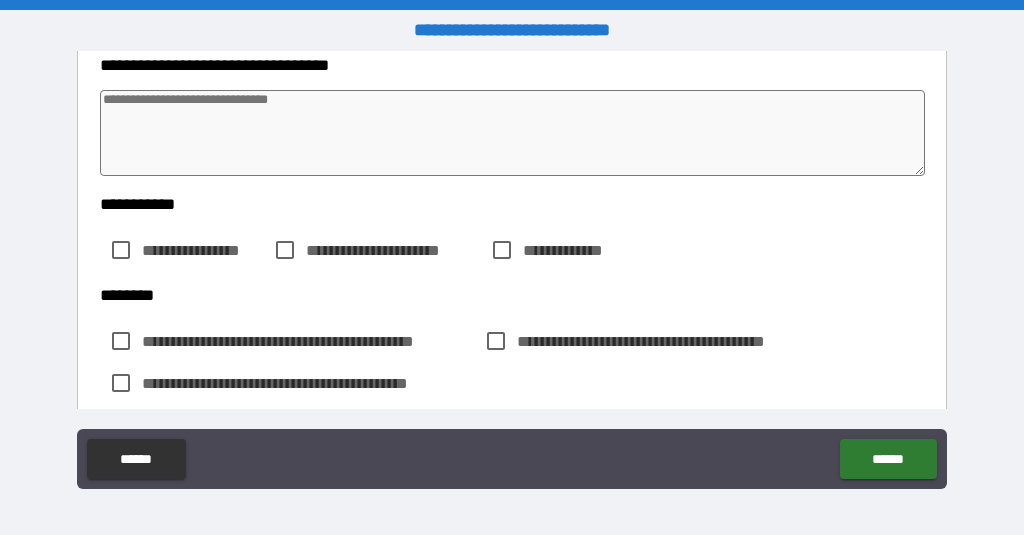 scroll, scrollTop: 254, scrollLeft: 0, axis: vertical 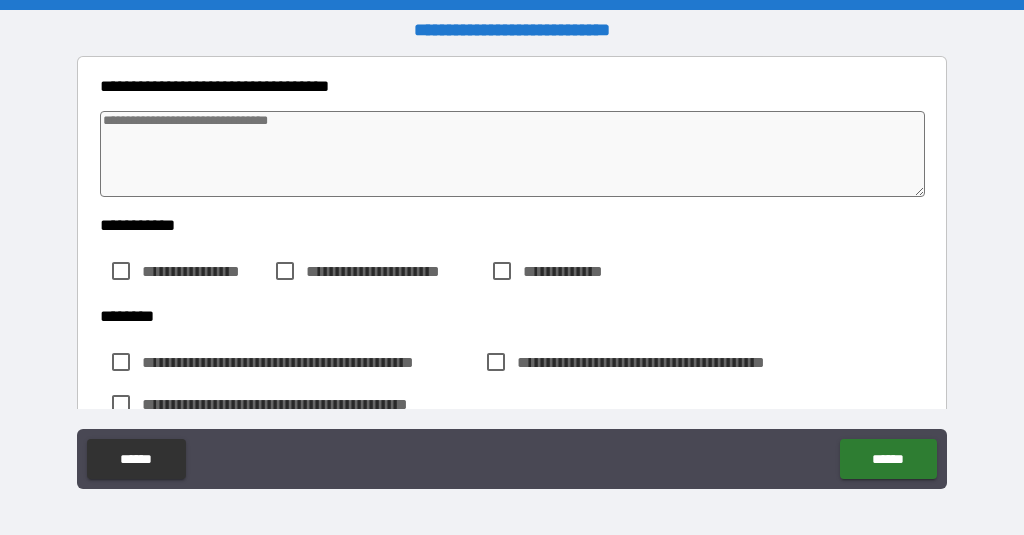 click at bounding box center (513, 154) 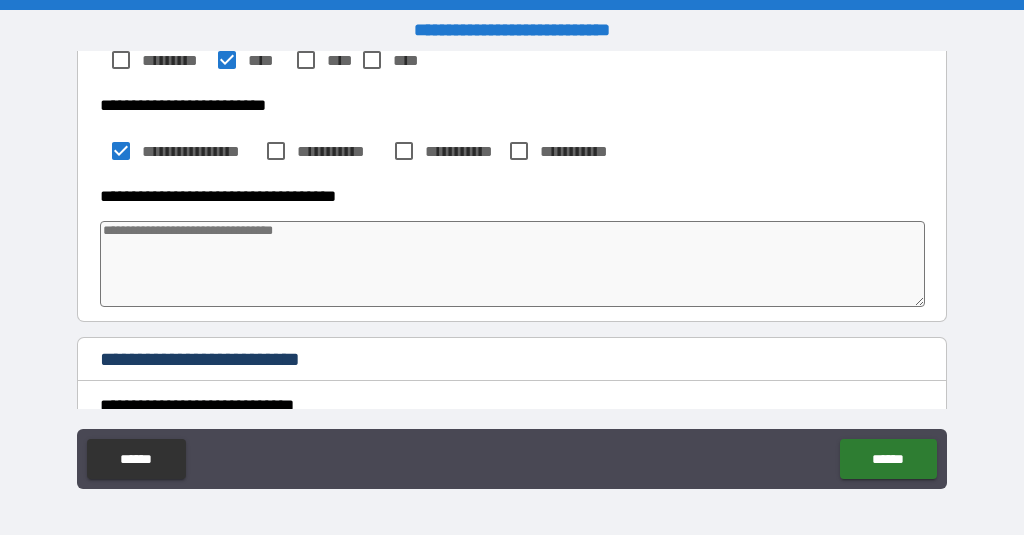 scroll, scrollTop: 1316, scrollLeft: 0, axis: vertical 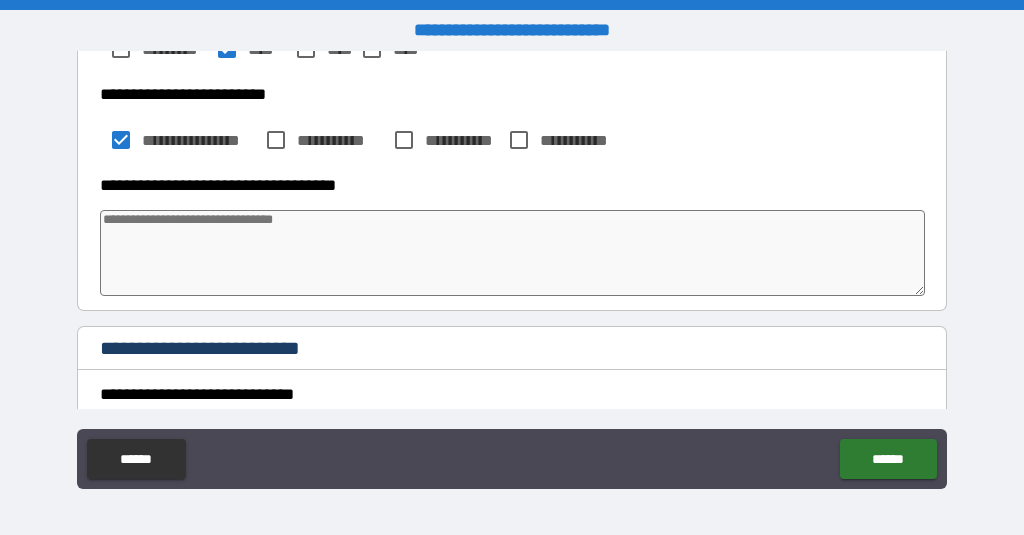 click at bounding box center (513, 253) 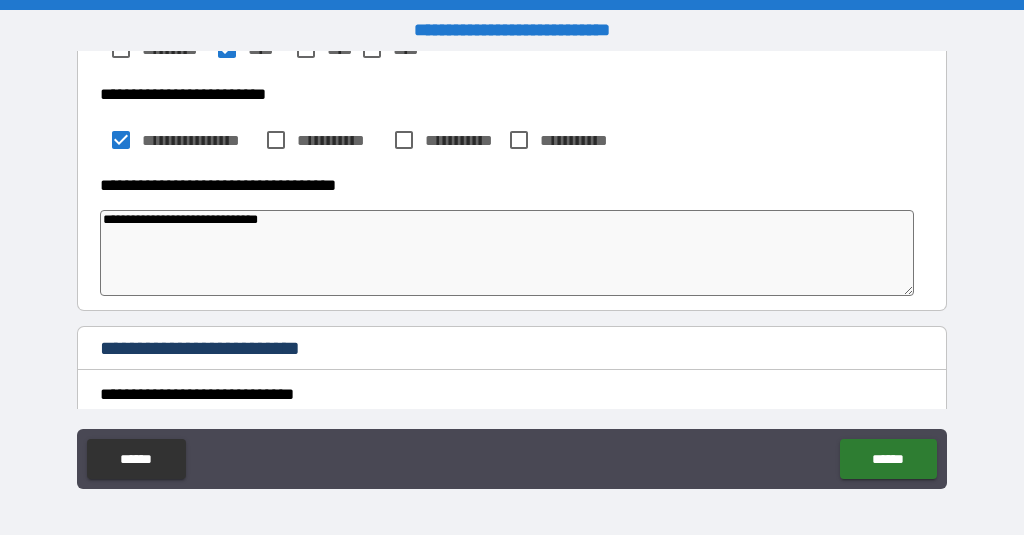 click on "**********" at bounding box center [507, 253] 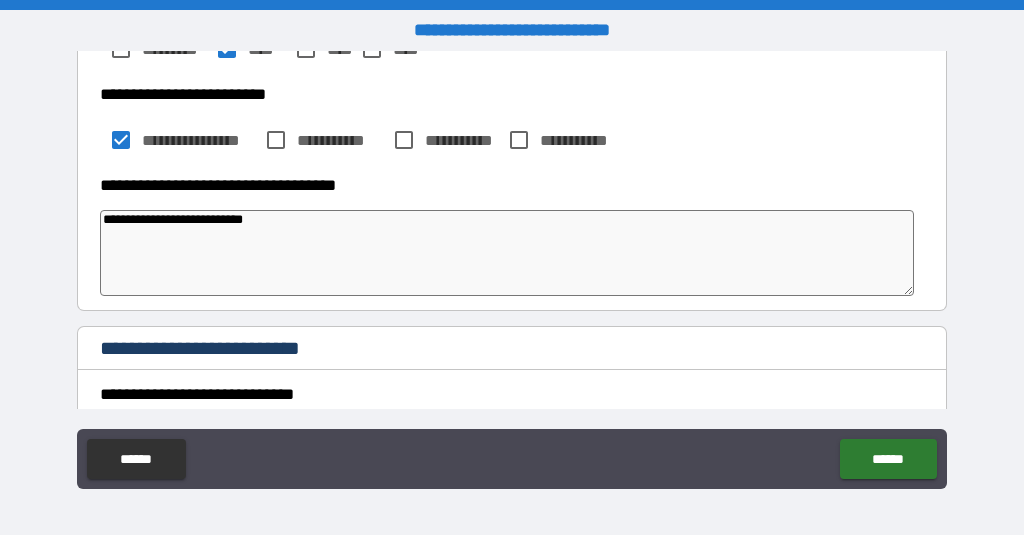 click on "**********" at bounding box center [507, 253] 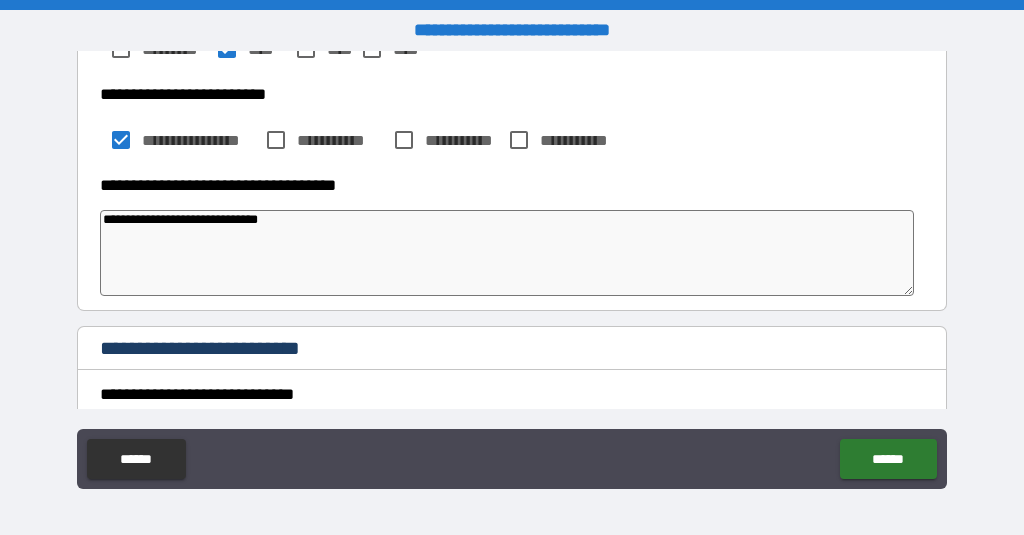 click on "**********" at bounding box center [507, 253] 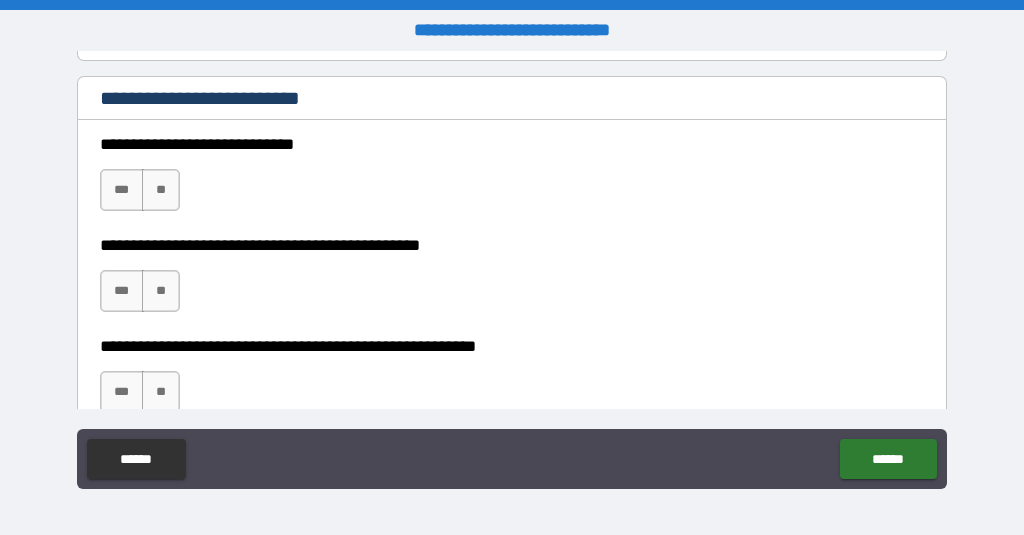 scroll, scrollTop: 1613, scrollLeft: 0, axis: vertical 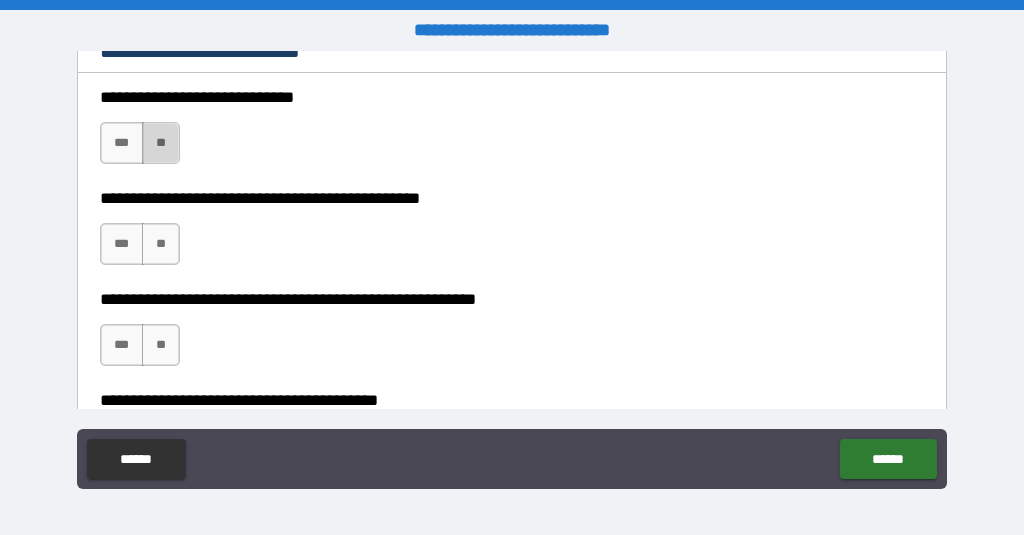 click on "**" at bounding box center (161, 143) 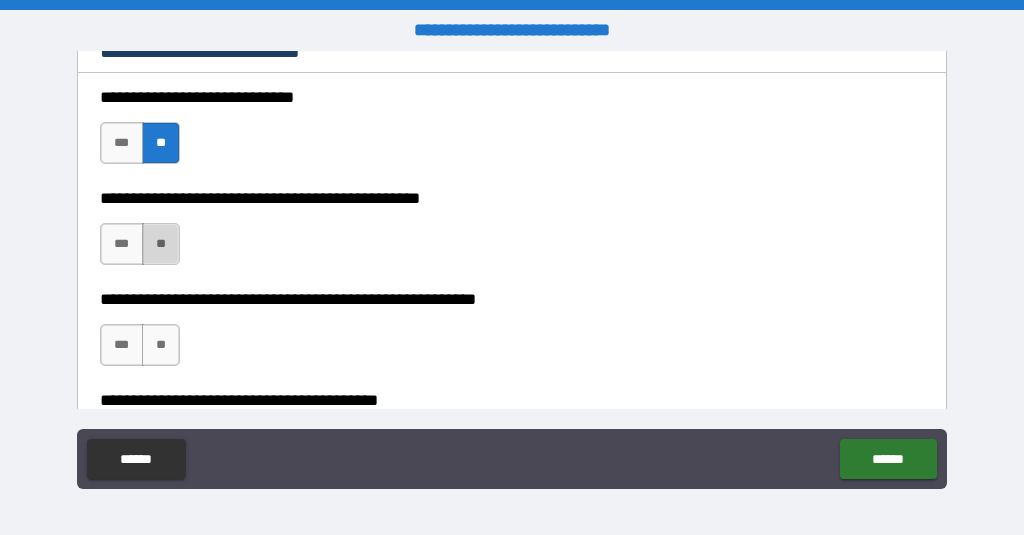 click on "**" at bounding box center (161, 244) 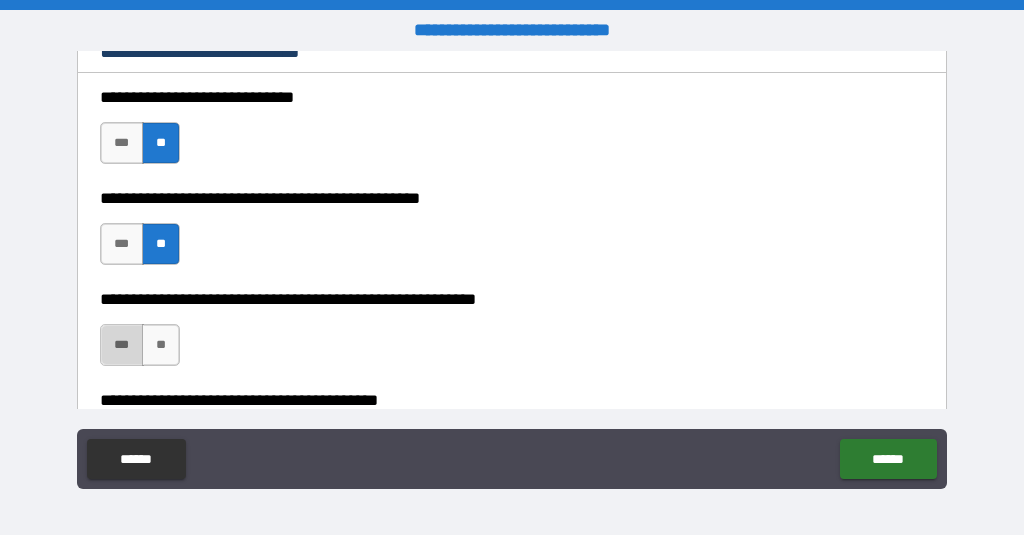 click on "***" at bounding box center [122, 345] 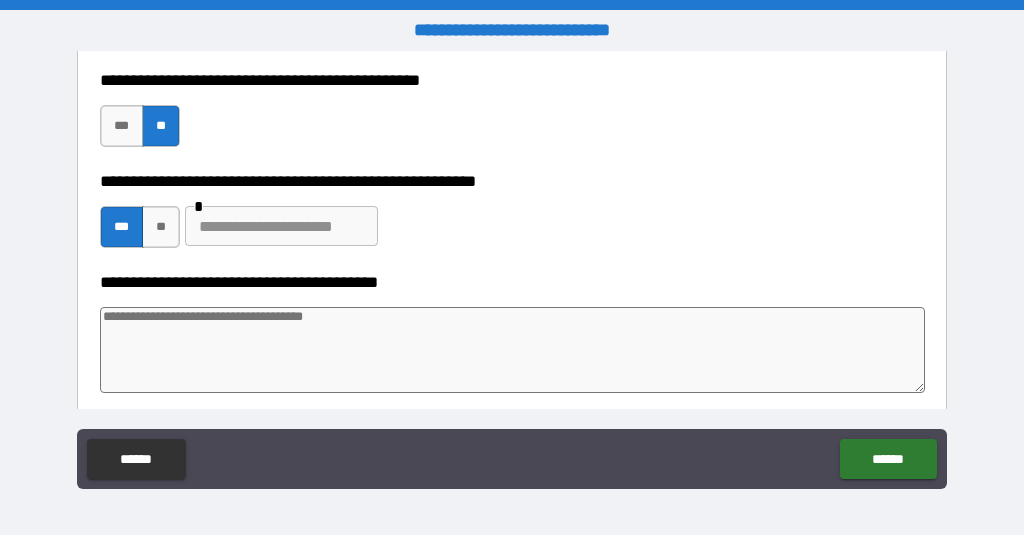 scroll, scrollTop: 1732, scrollLeft: 0, axis: vertical 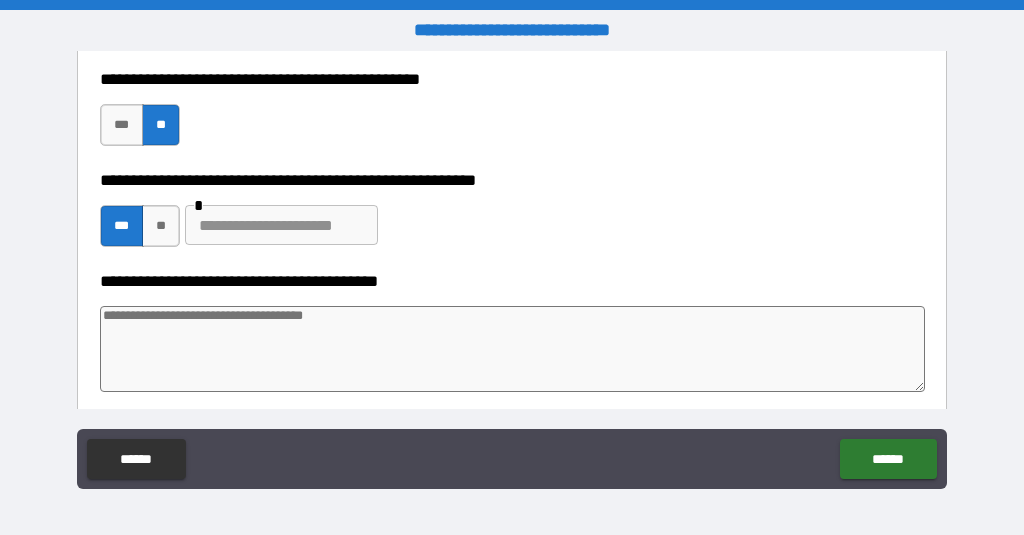click at bounding box center [513, 349] 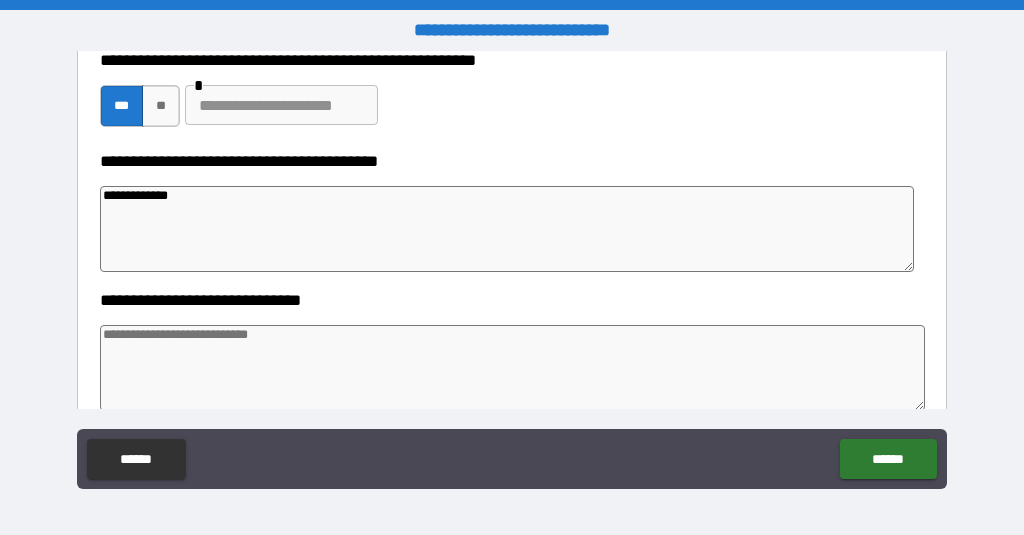 scroll, scrollTop: 1894, scrollLeft: 0, axis: vertical 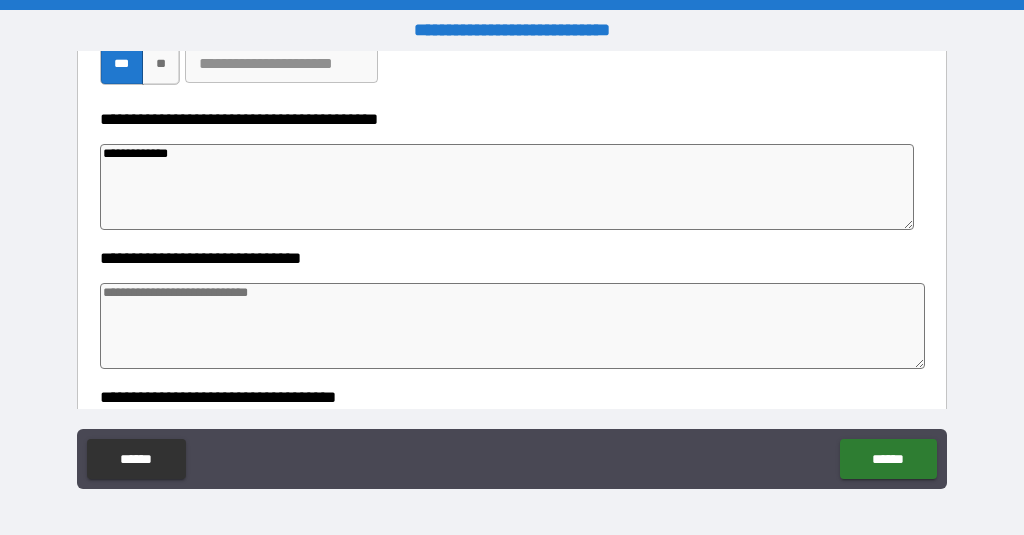 click at bounding box center (513, 326) 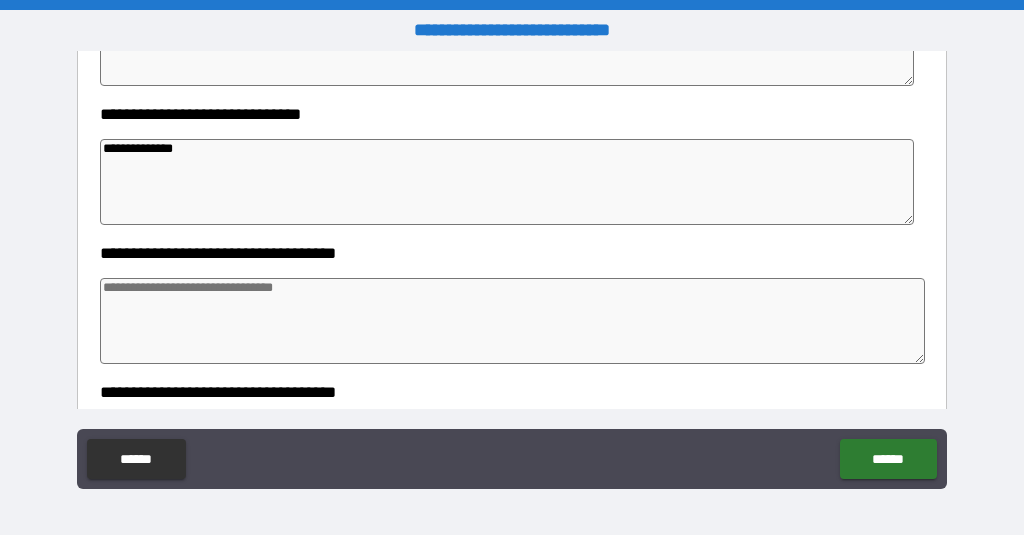 scroll, scrollTop: 2117, scrollLeft: 0, axis: vertical 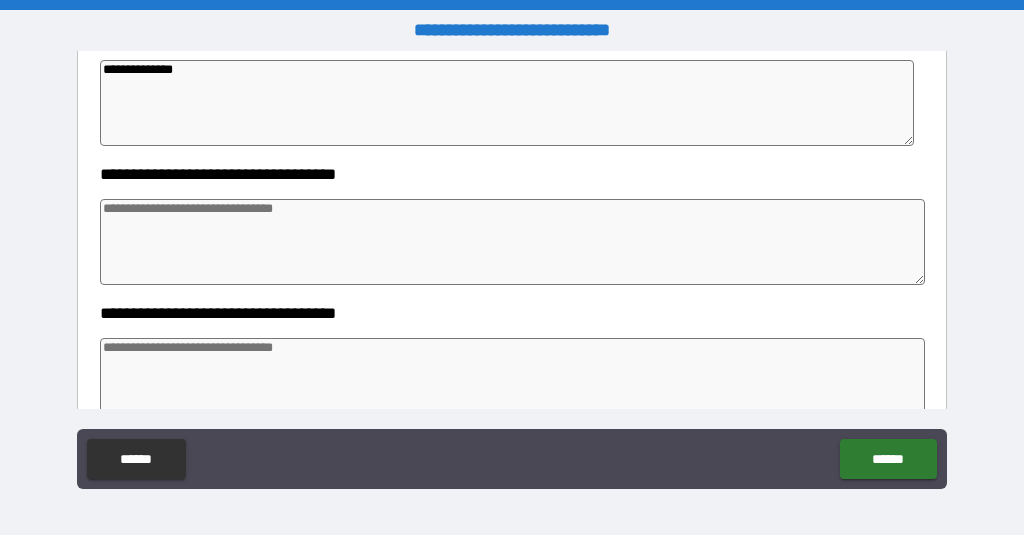 click at bounding box center (513, 242) 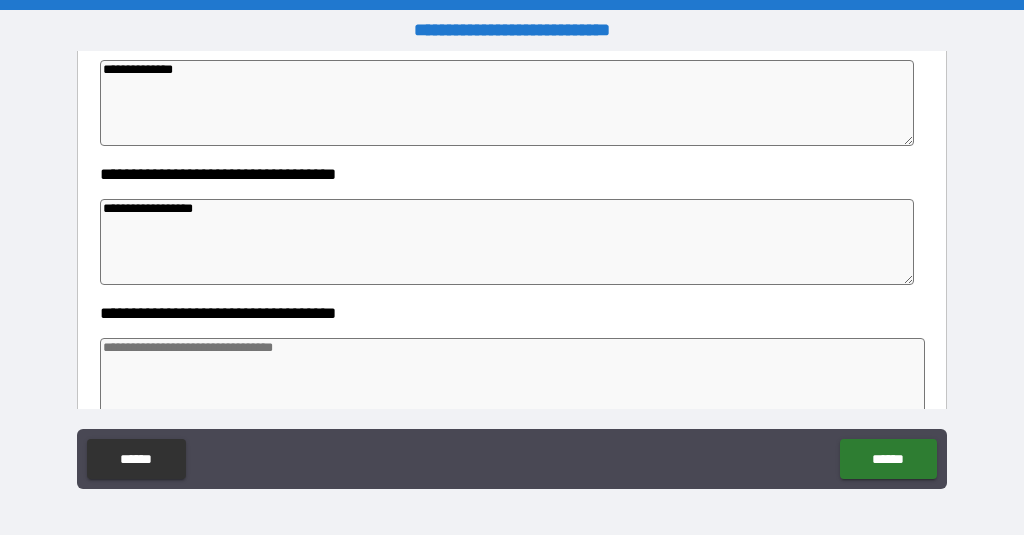 click at bounding box center [513, 381] 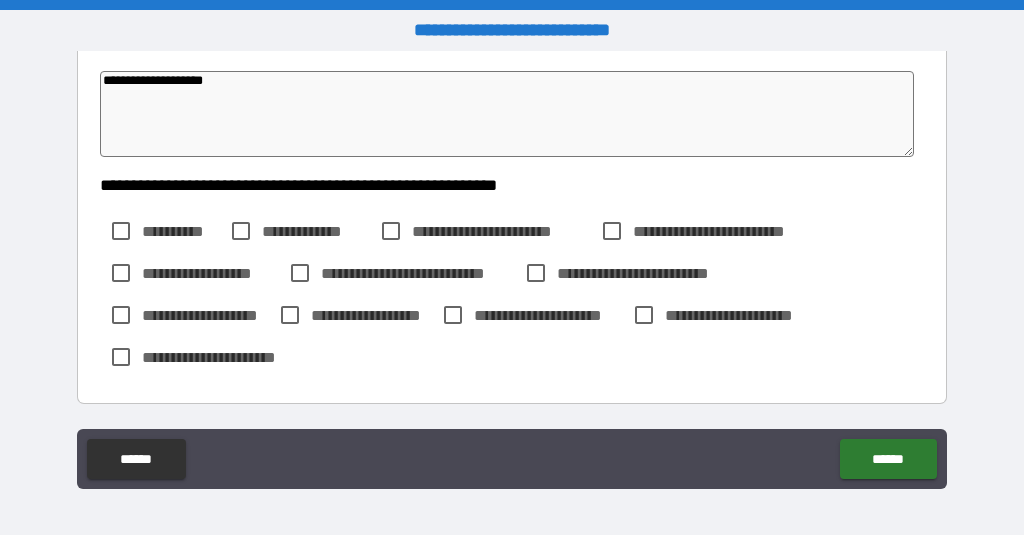 scroll, scrollTop: 2384, scrollLeft: 0, axis: vertical 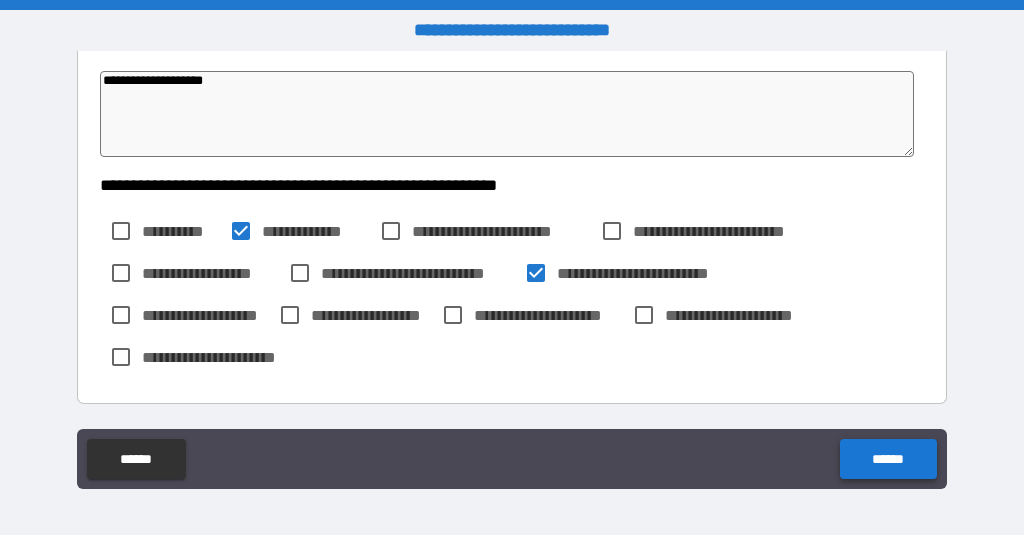 click on "******" at bounding box center (888, 459) 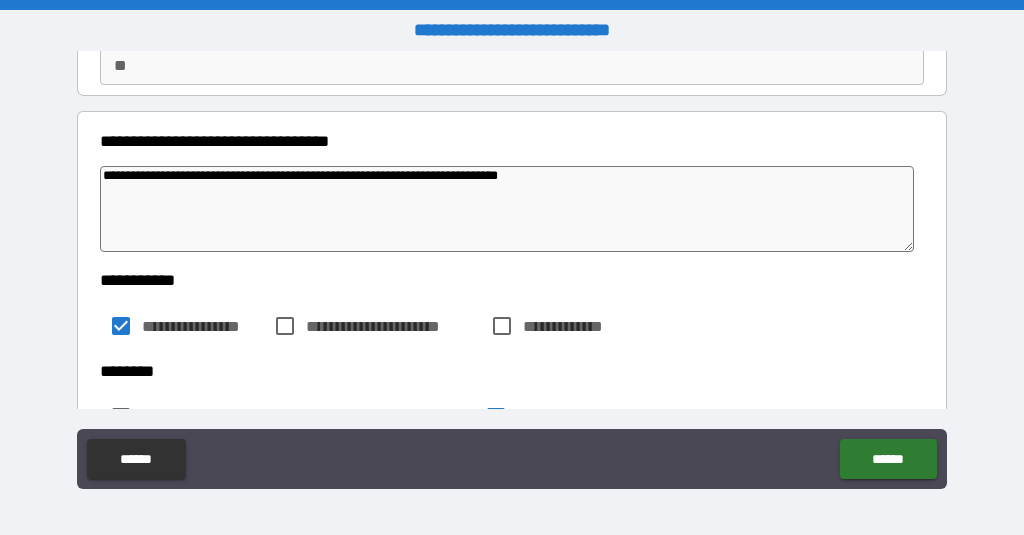 scroll, scrollTop: 226, scrollLeft: 0, axis: vertical 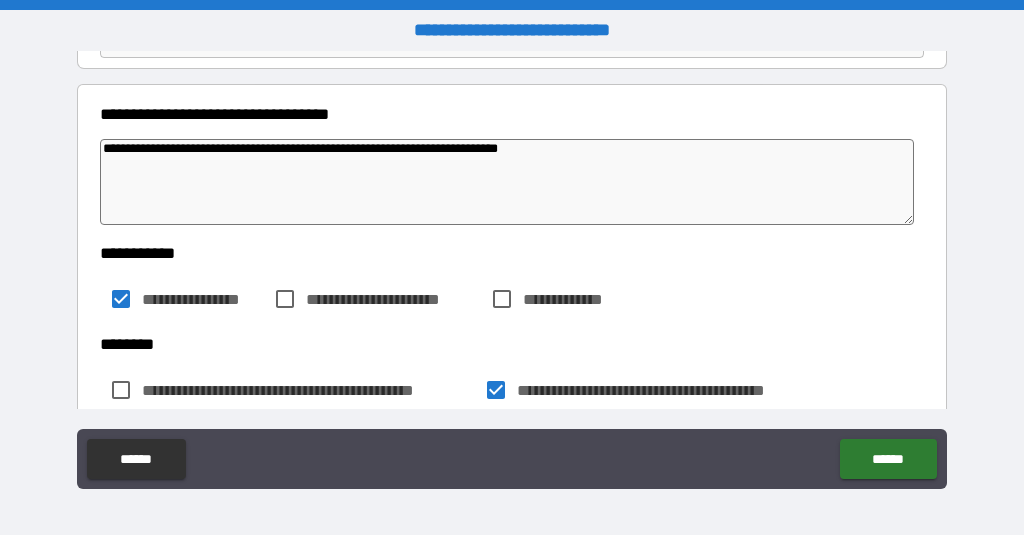 click on "**********" at bounding box center (507, 182) 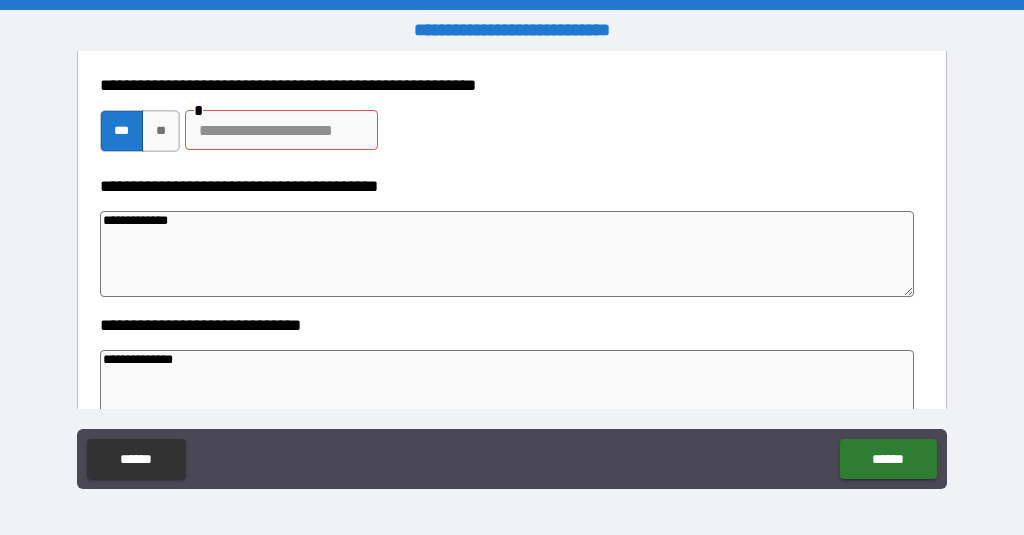 scroll, scrollTop: 1828, scrollLeft: 0, axis: vertical 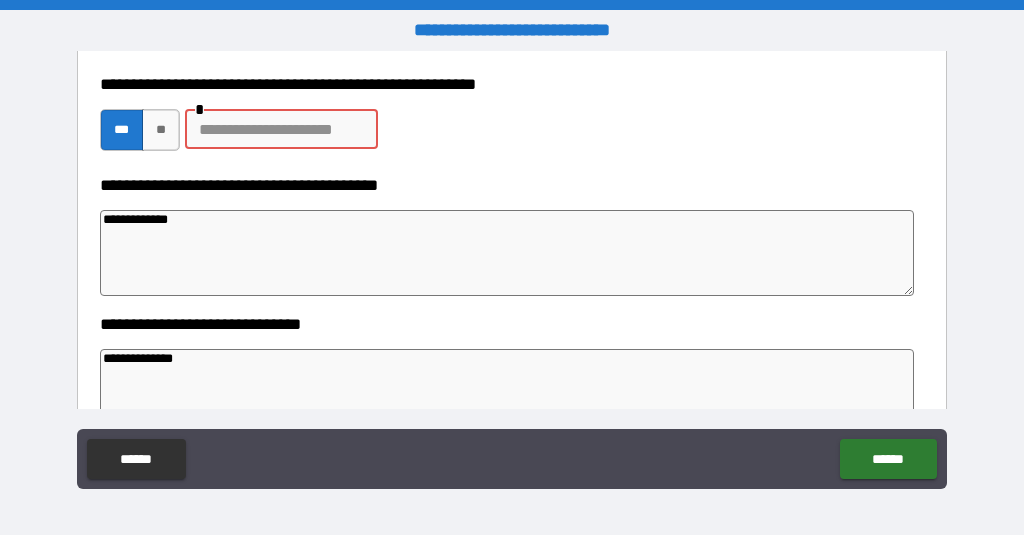 click at bounding box center [281, 129] 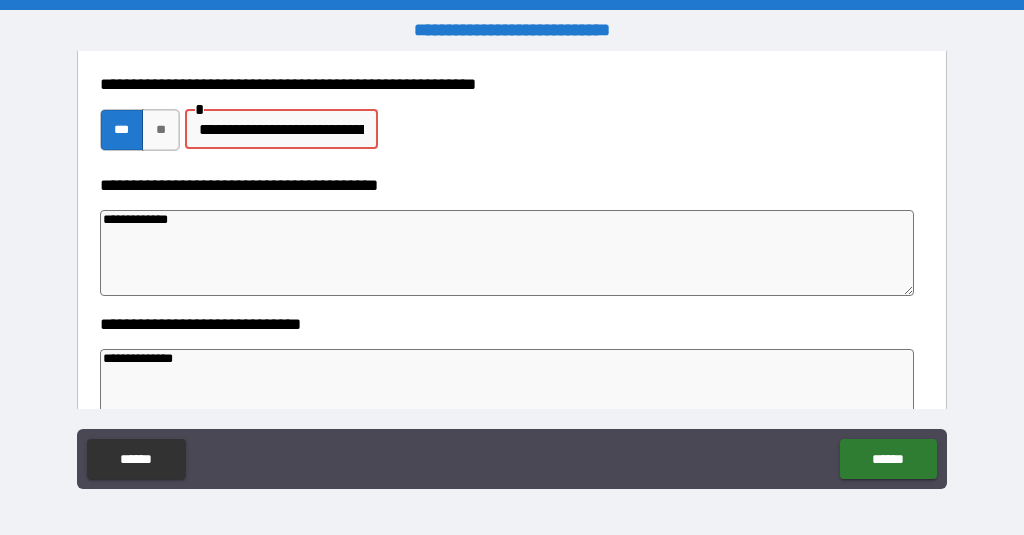 click on "**********" at bounding box center [281, 129] 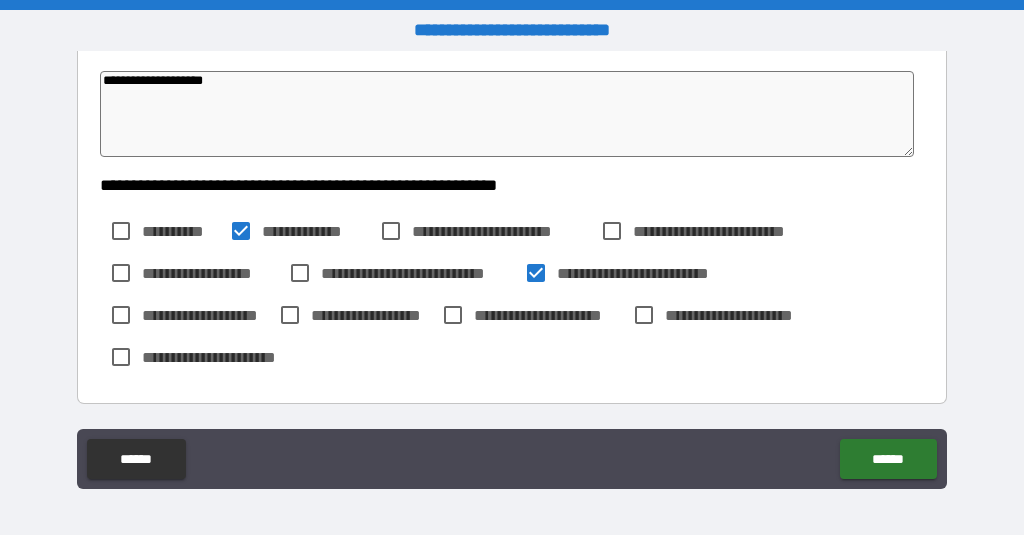 scroll, scrollTop: 2384, scrollLeft: 0, axis: vertical 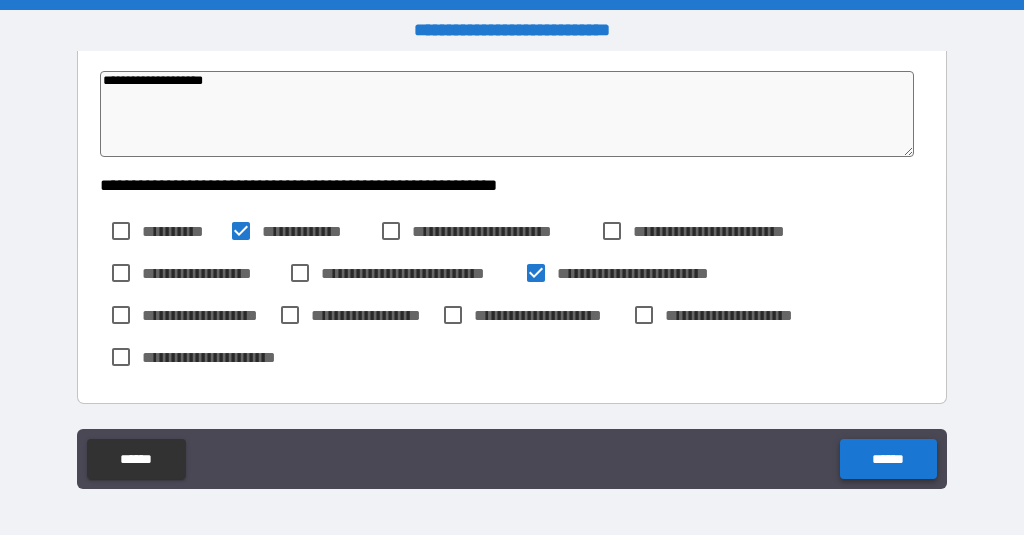 click on "******" at bounding box center [888, 459] 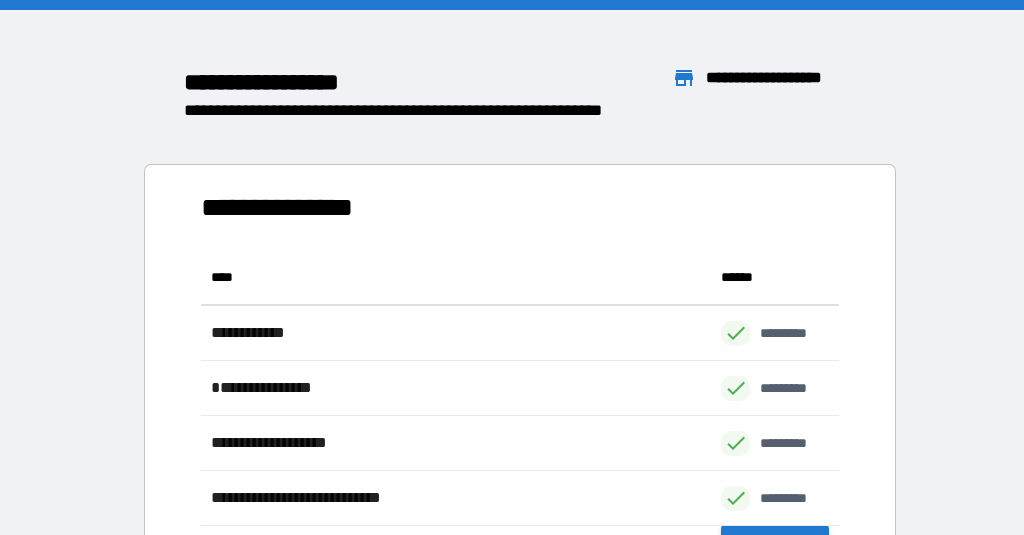 scroll, scrollTop: 1, scrollLeft: 1, axis: both 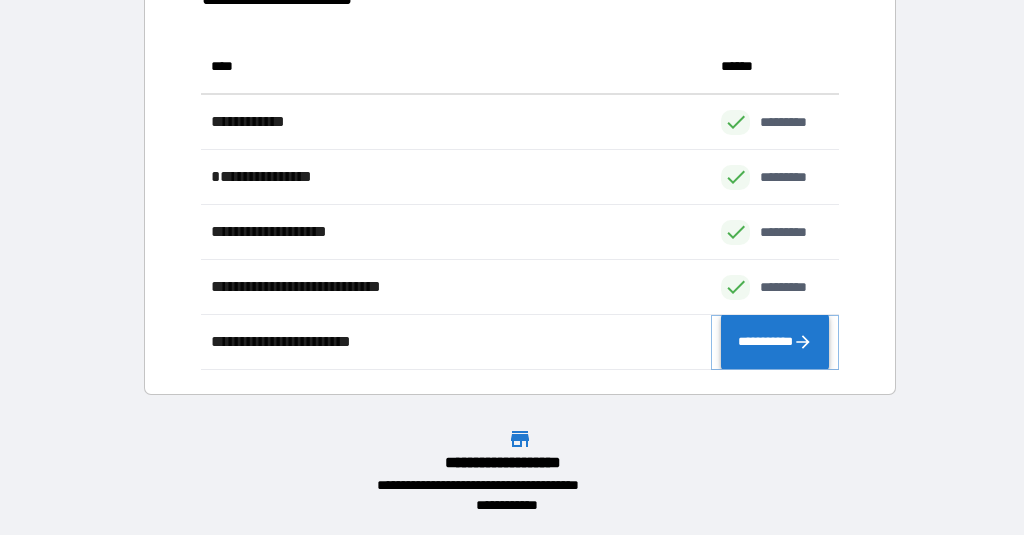 click on "**********" at bounding box center [775, 342] 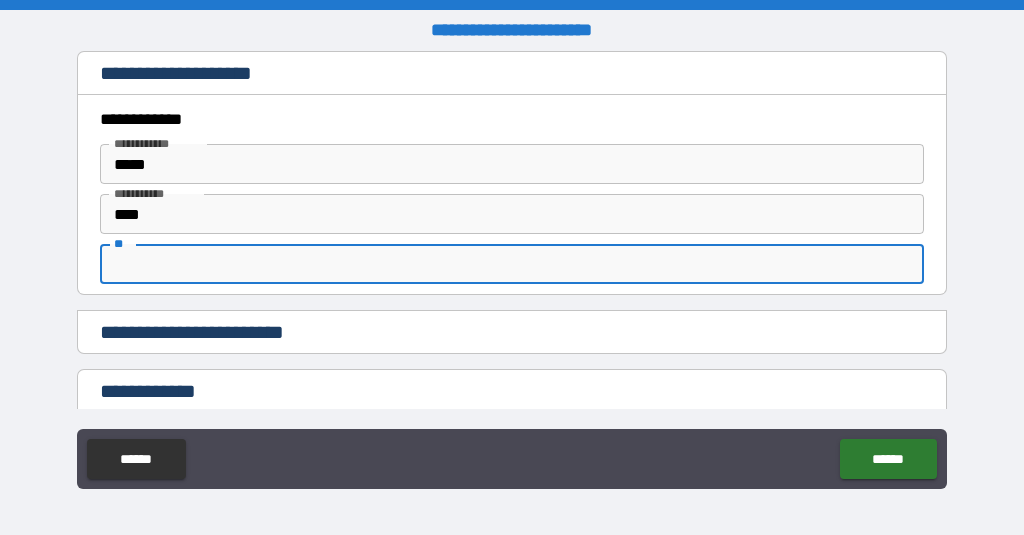 click on "**" at bounding box center [512, 264] 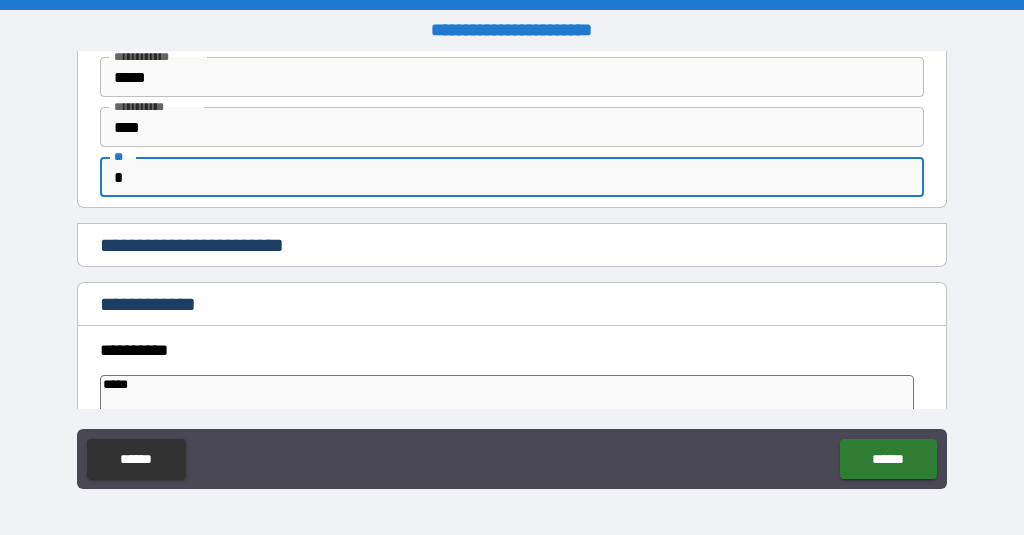 scroll, scrollTop: 94, scrollLeft: 0, axis: vertical 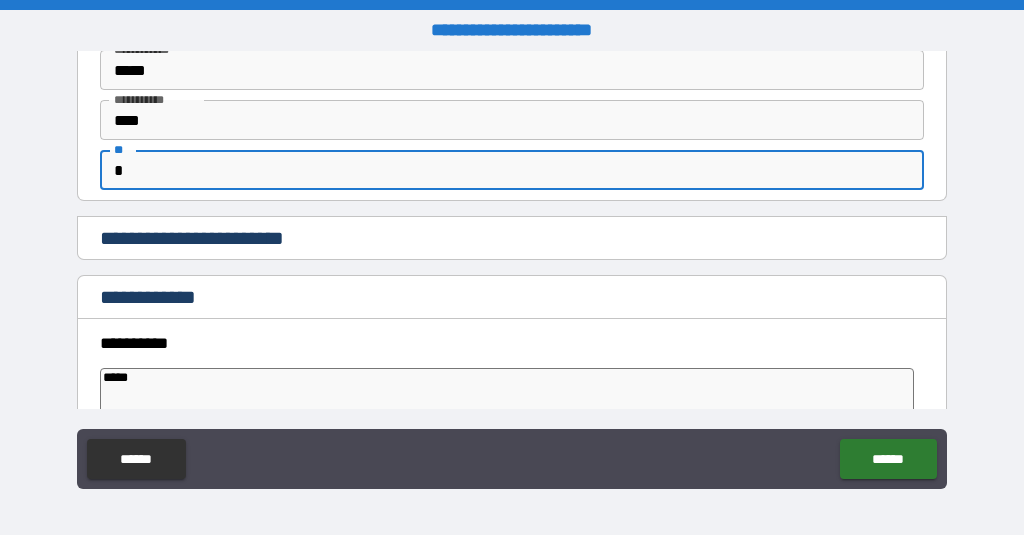 click on "**********" at bounding box center [512, 240] 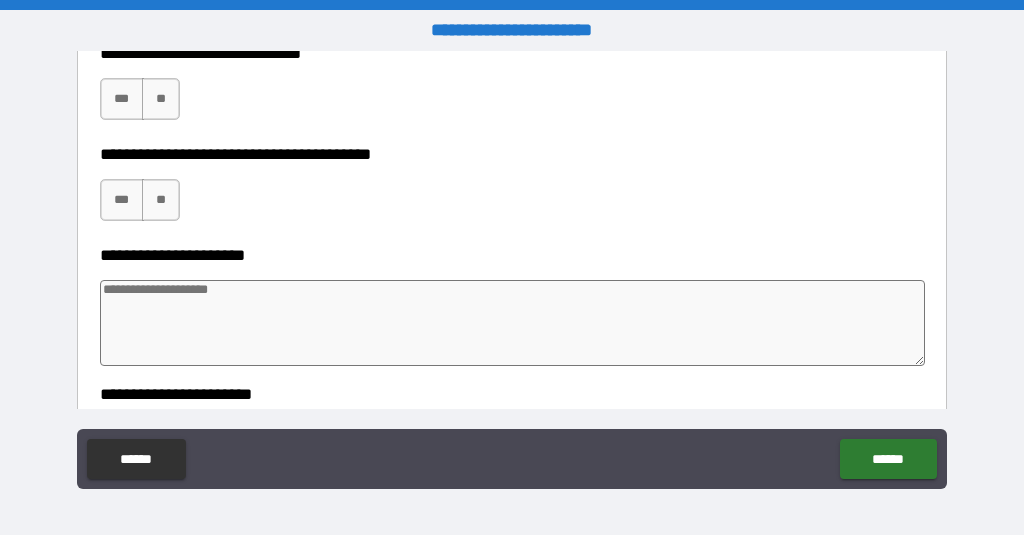 scroll, scrollTop: 703, scrollLeft: 0, axis: vertical 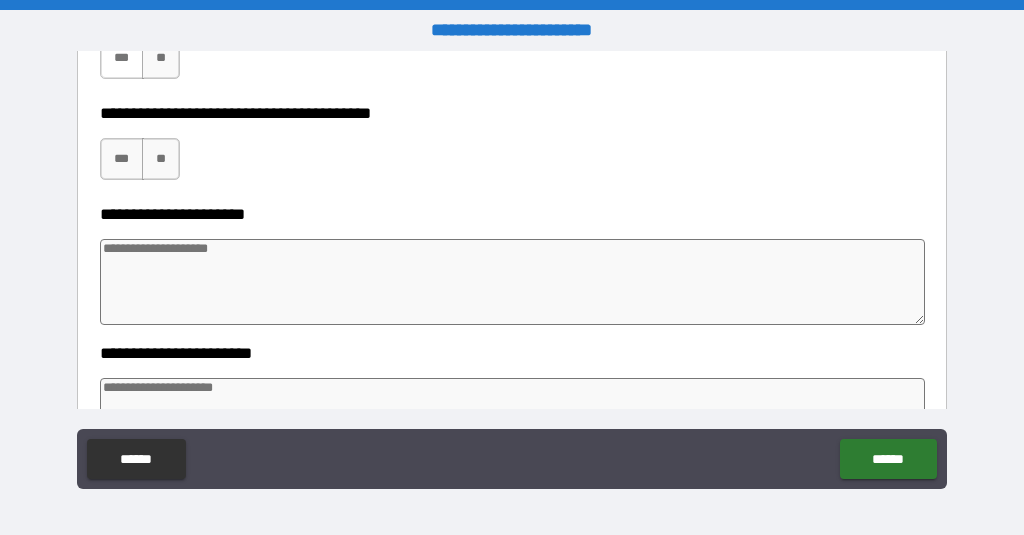 click on "***" at bounding box center (122, 58) 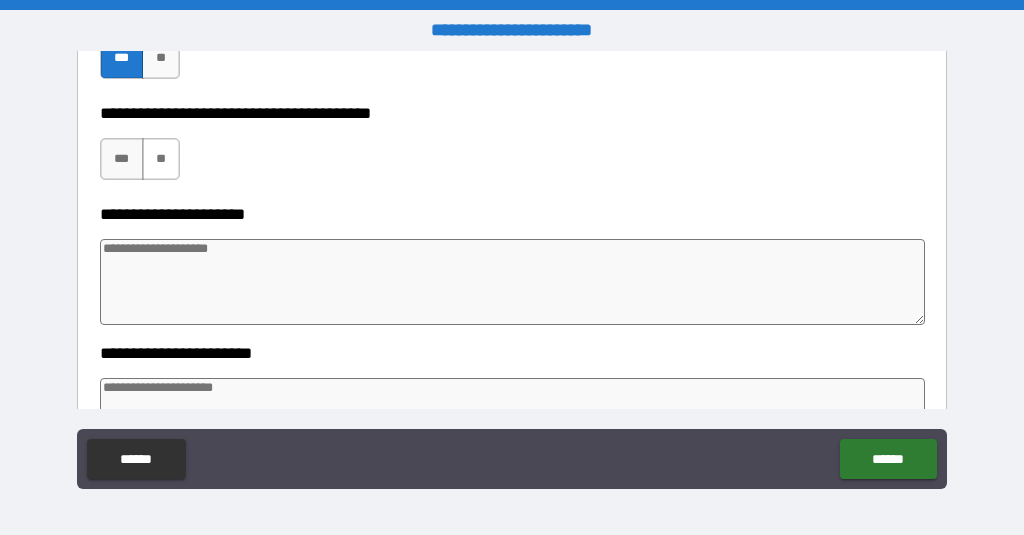 click on "**" at bounding box center (161, 159) 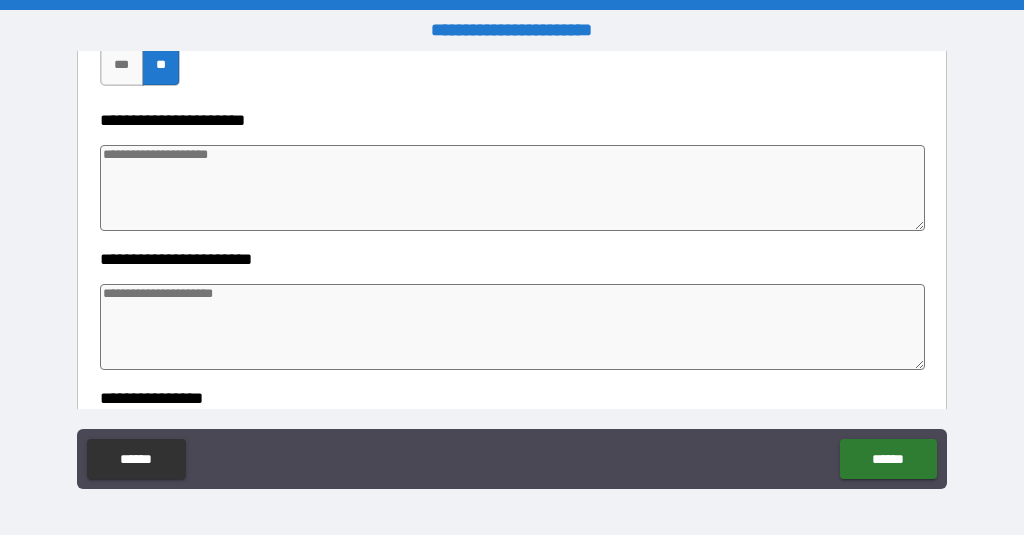 scroll, scrollTop: 803, scrollLeft: 0, axis: vertical 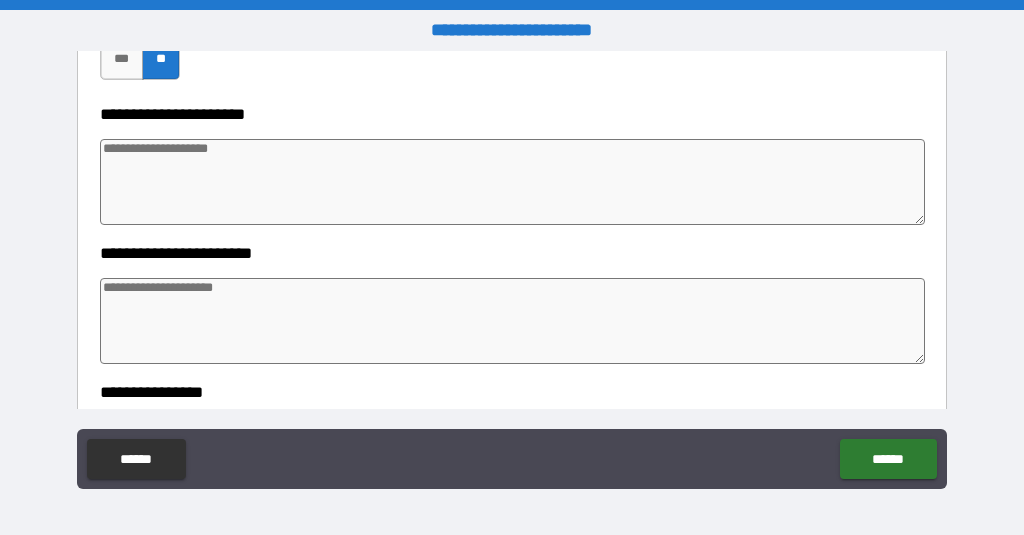 click at bounding box center (513, 321) 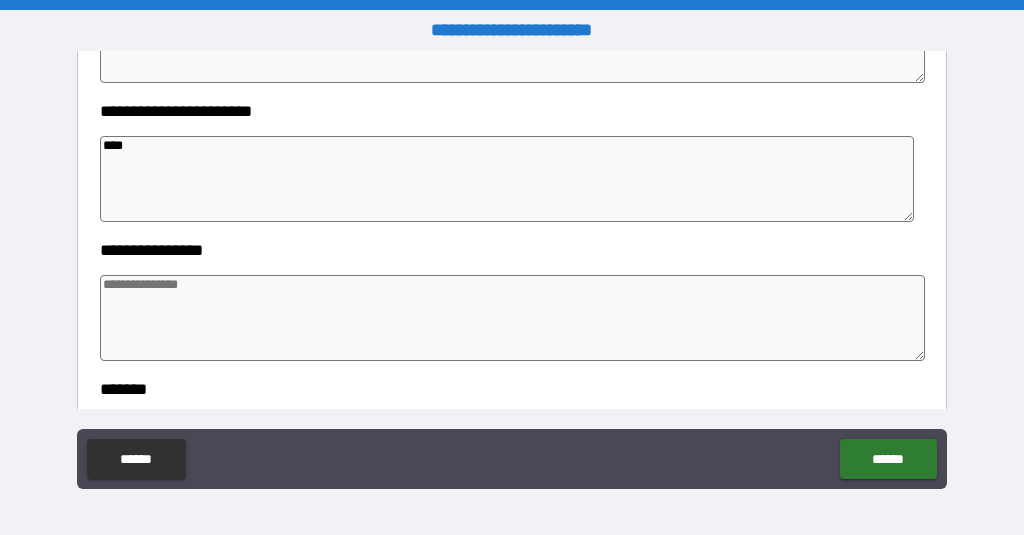 scroll, scrollTop: 959, scrollLeft: 0, axis: vertical 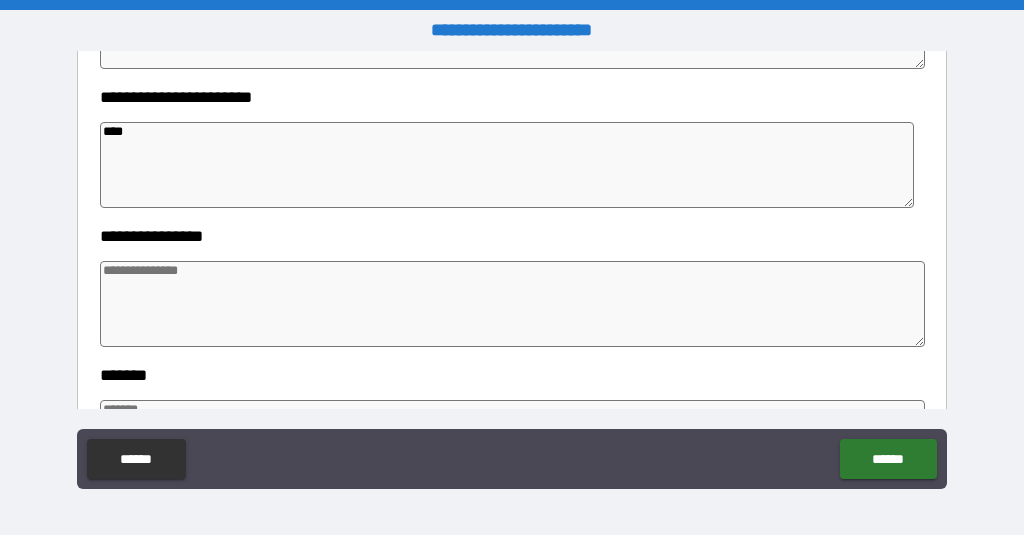 click at bounding box center (513, 304) 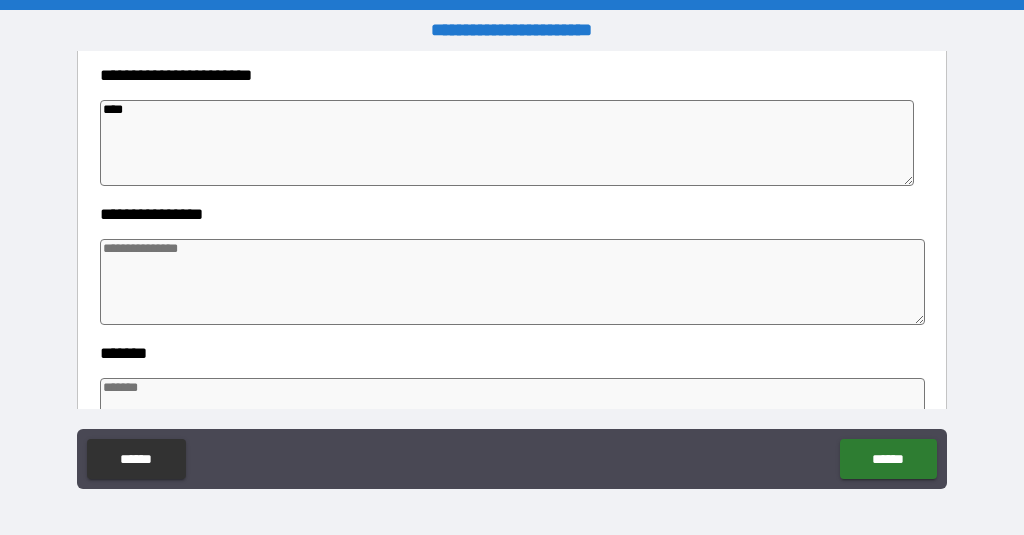 scroll, scrollTop: 976, scrollLeft: 0, axis: vertical 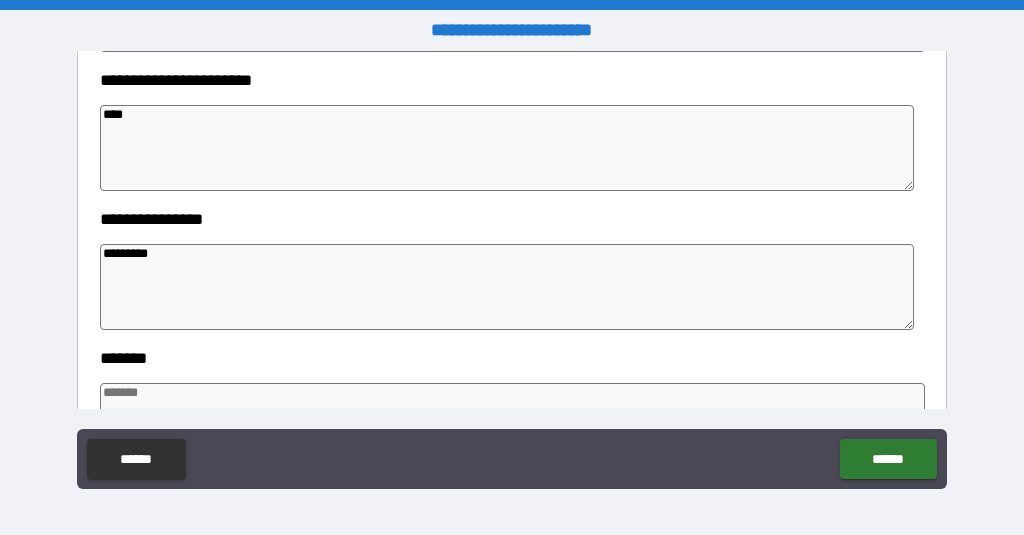 click at bounding box center [513, 426] 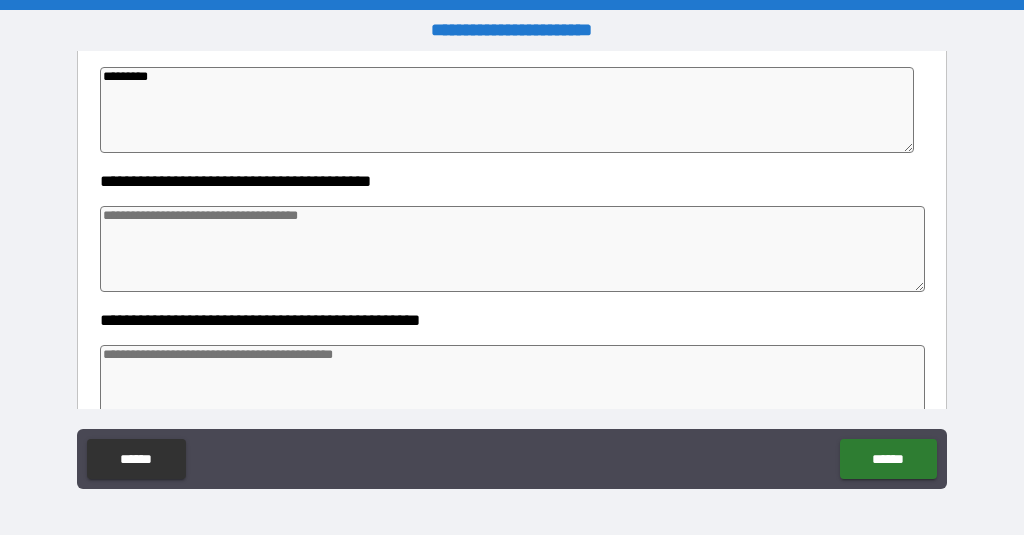 scroll, scrollTop: 1314, scrollLeft: 0, axis: vertical 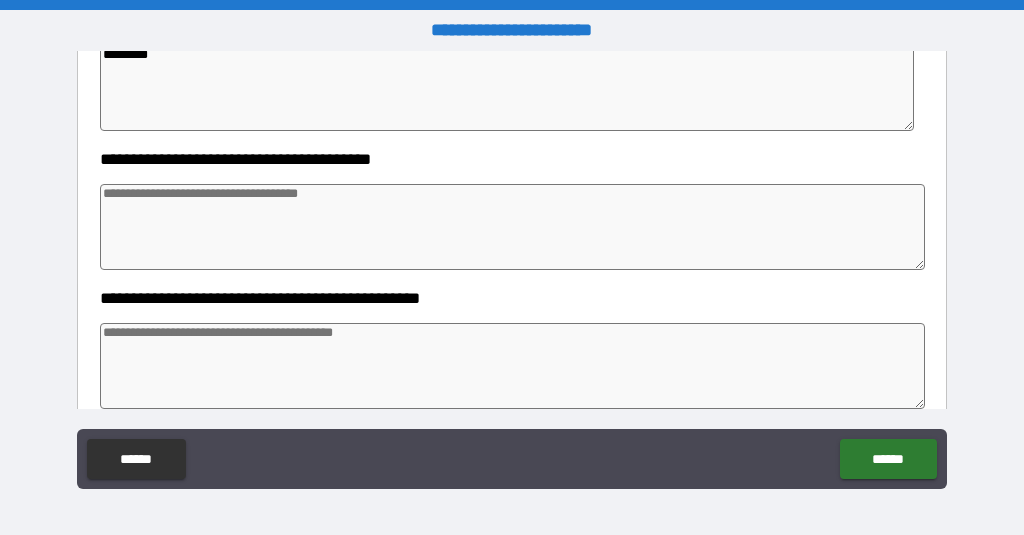 click at bounding box center (513, 227) 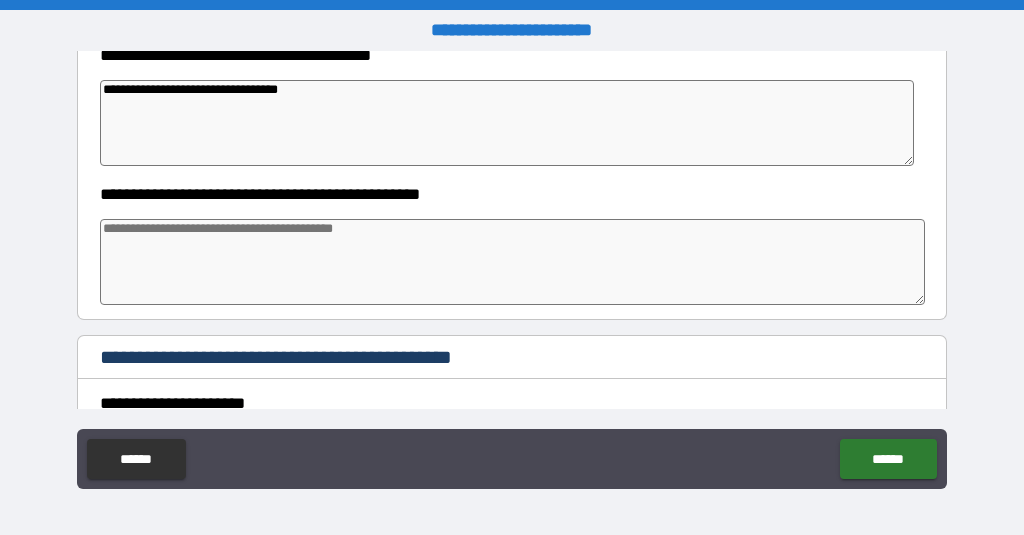 scroll, scrollTop: 1419, scrollLeft: 0, axis: vertical 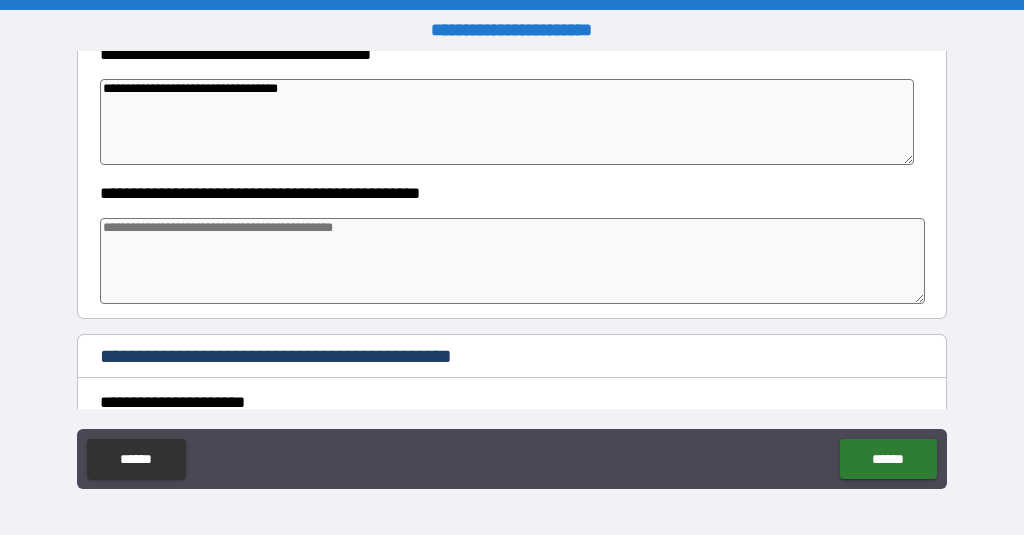 click at bounding box center (513, 261) 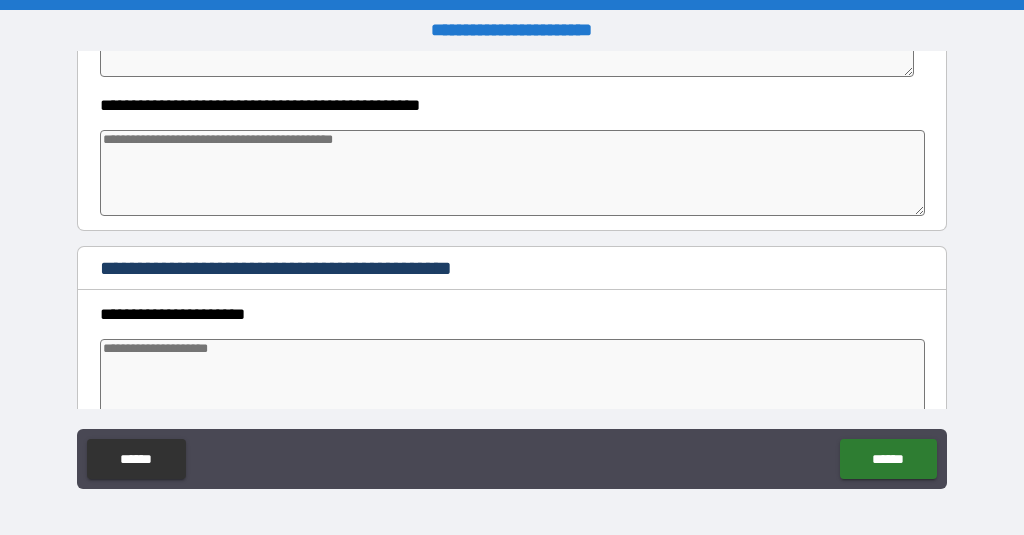 scroll, scrollTop: 1506, scrollLeft: 0, axis: vertical 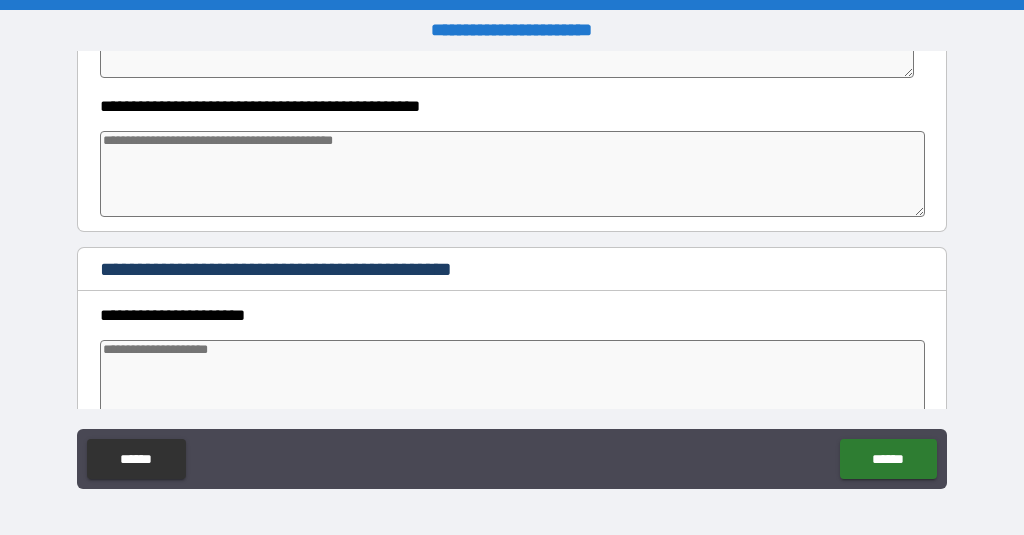 click at bounding box center (513, 174) 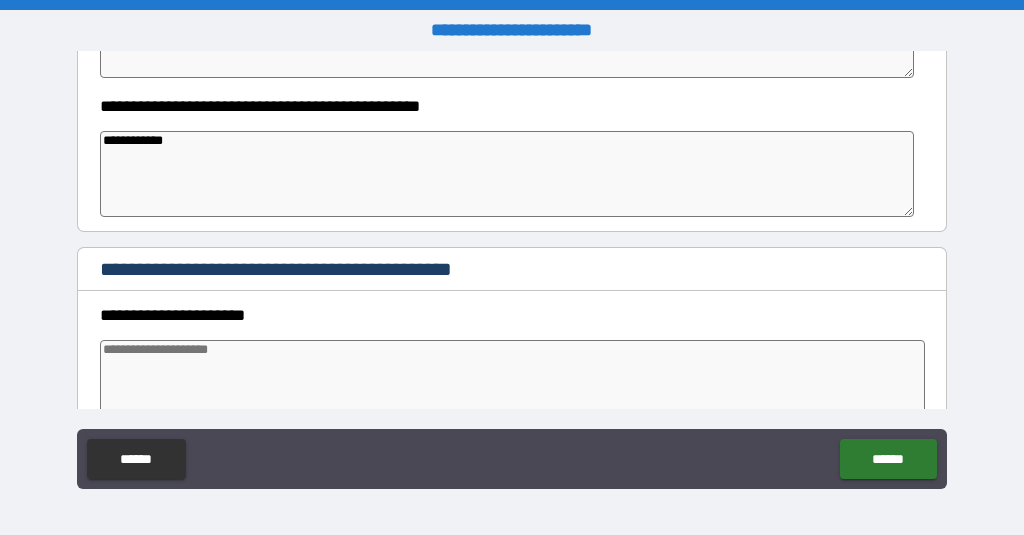 click at bounding box center (513, 383) 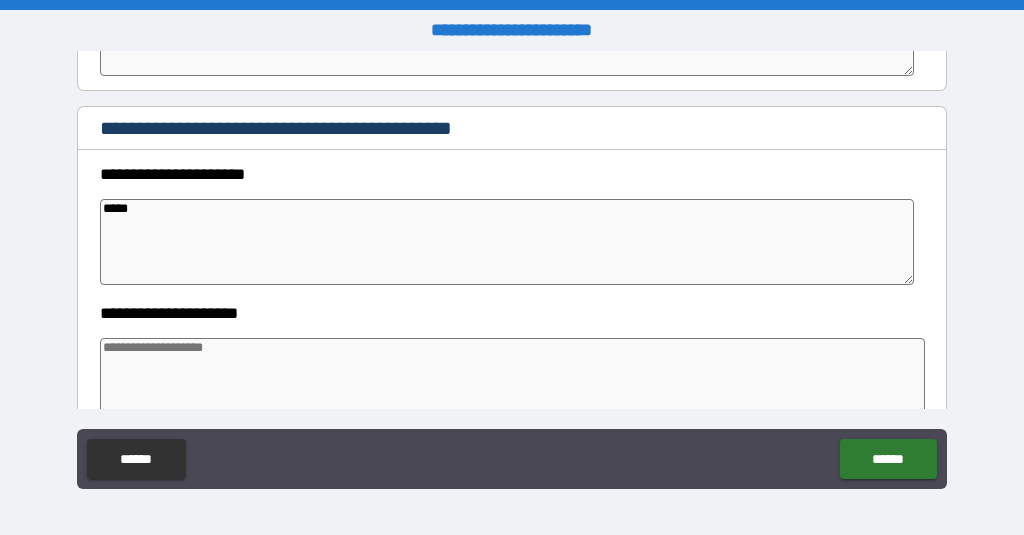 scroll, scrollTop: 1663, scrollLeft: 0, axis: vertical 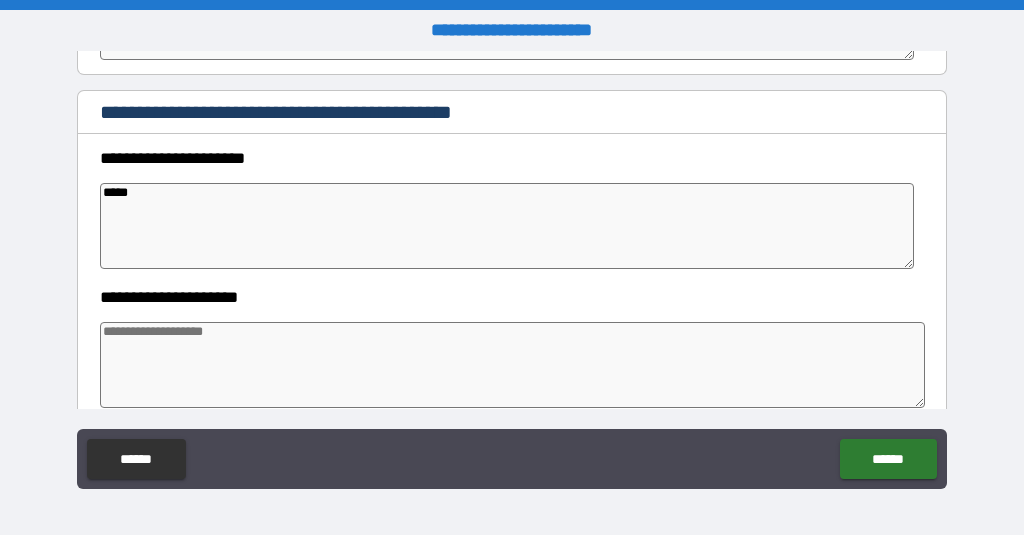click at bounding box center (513, 365) 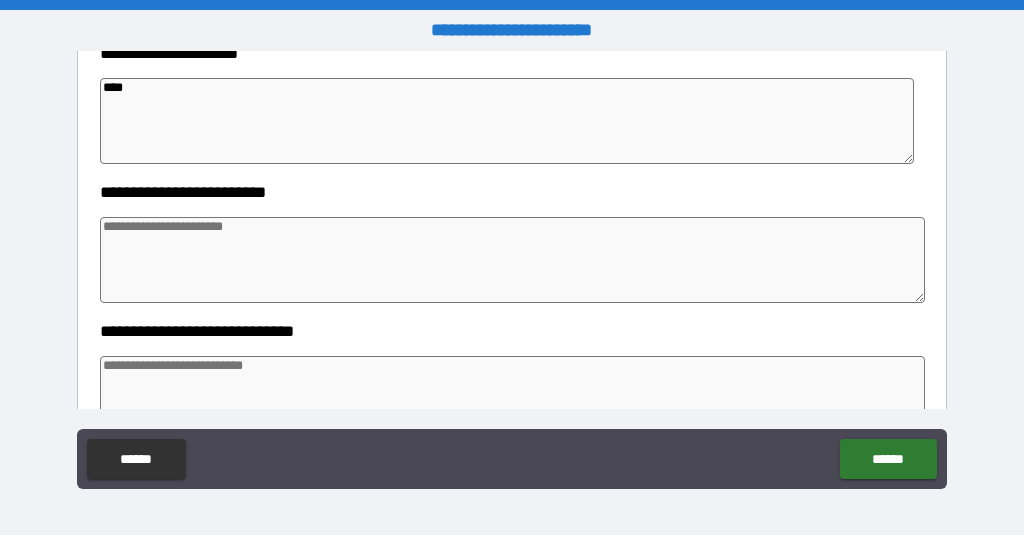 scroll, scrollTop: 1910, scrollLeft: 0, axis: vertical 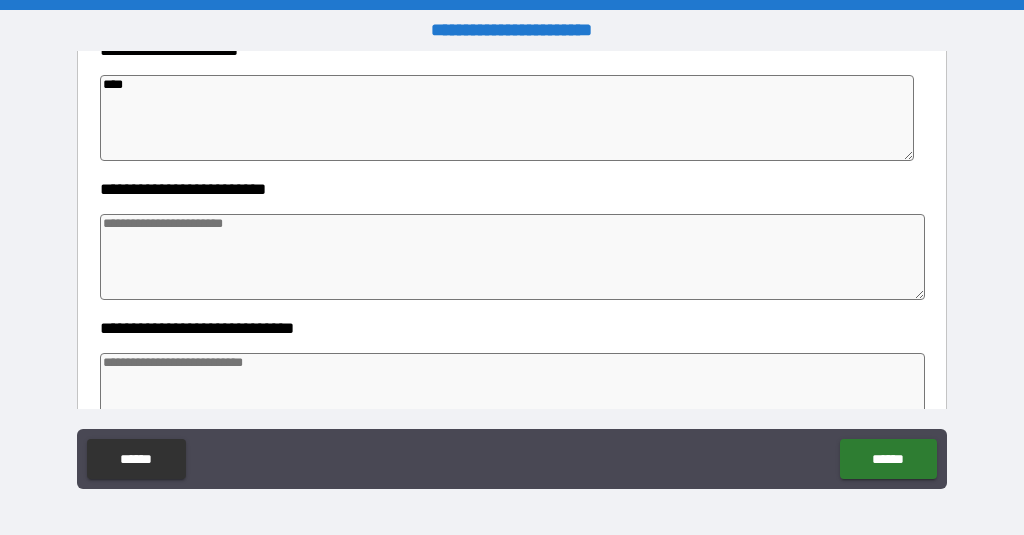 click at bounding box center [513, 257] 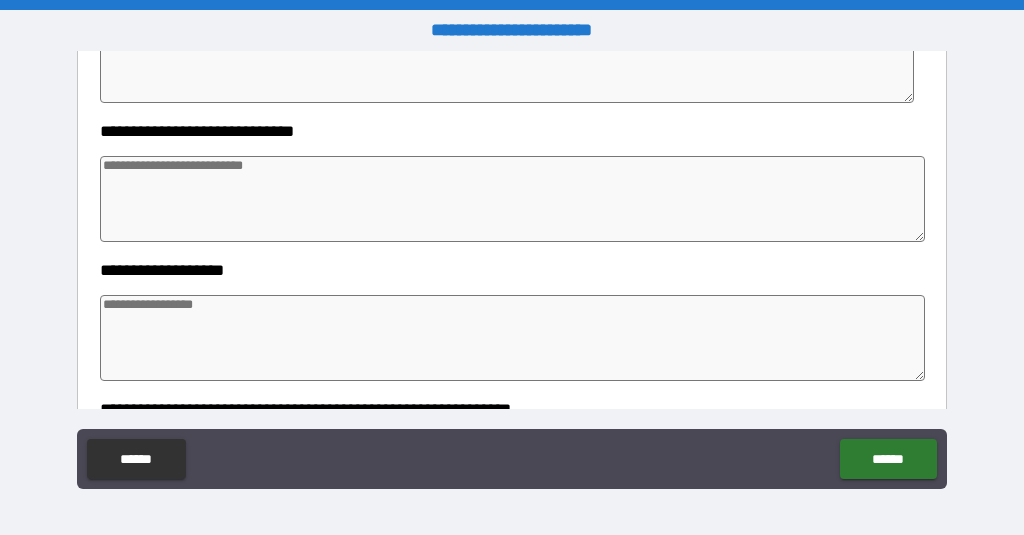 scroll, scrollTop: 2126, scrollLeft: 0, axis: vertical 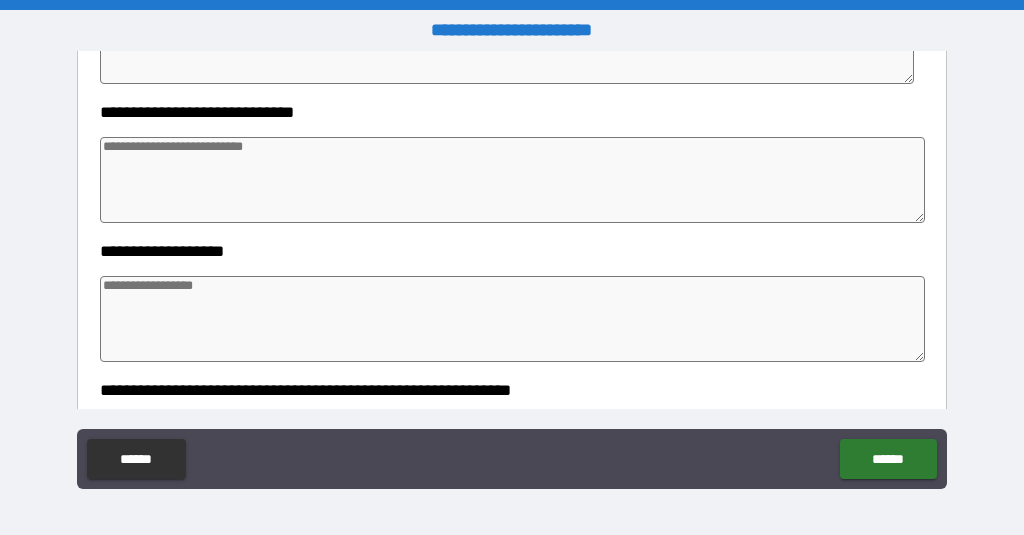 click at bounding box center [513, 180] 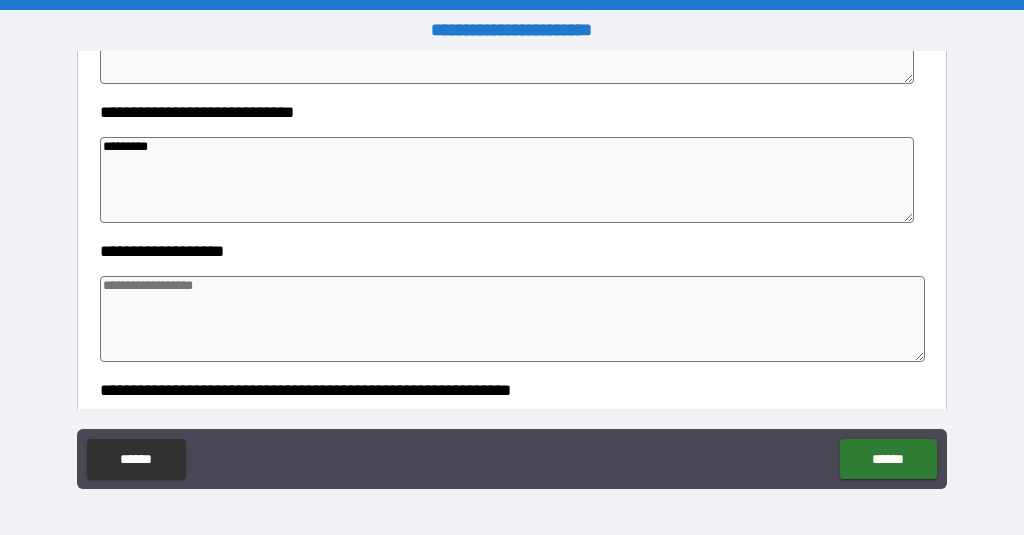 click at bounding box center [513, 319] 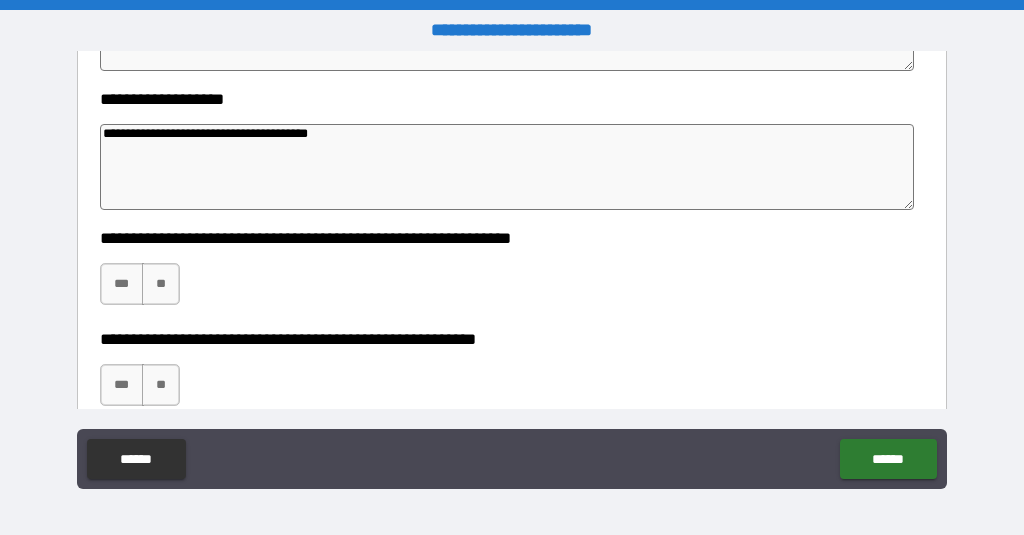 scroll, scrollTop: 2290, scrollLeft: 0, axis: vertical 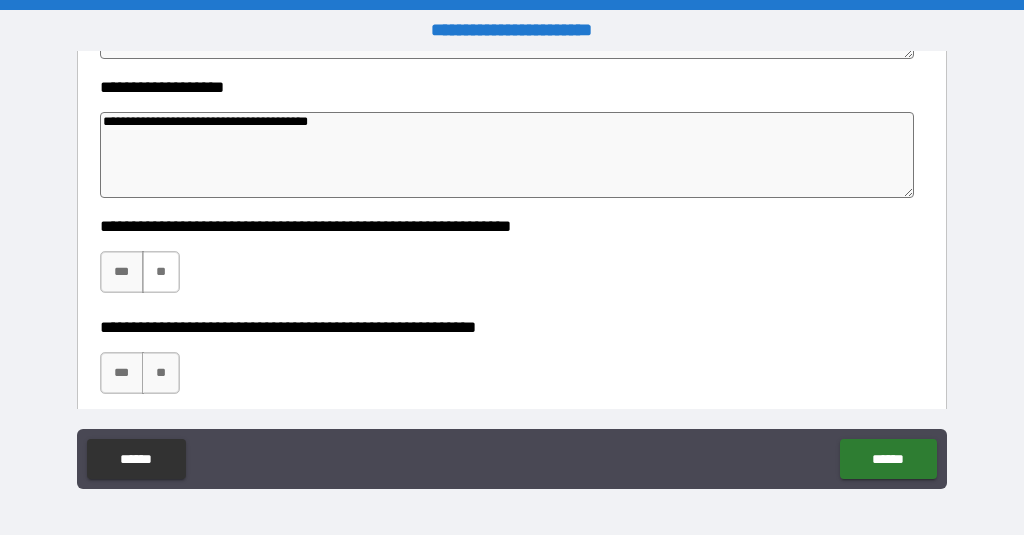 click on "**" at bounding box center (161, 272) 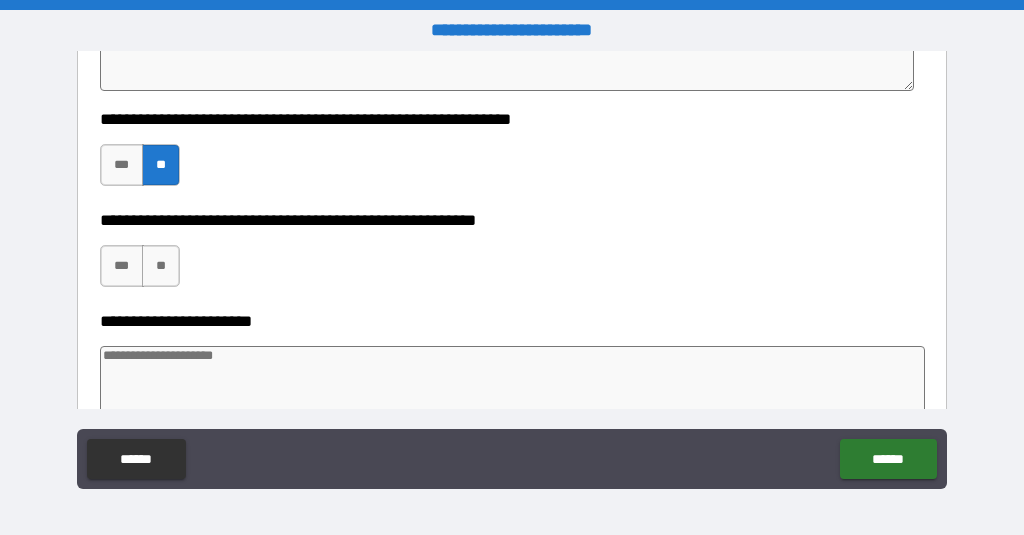 scroll, scrollTop: 2403, scrollLeft: 0, axis: vertical 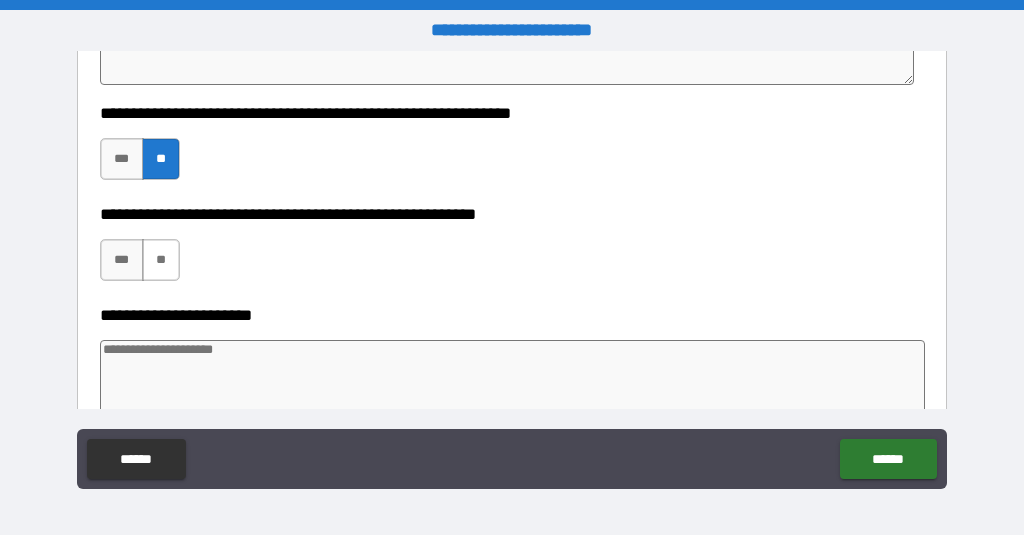 click on "**" at bounding box center [161, 260] 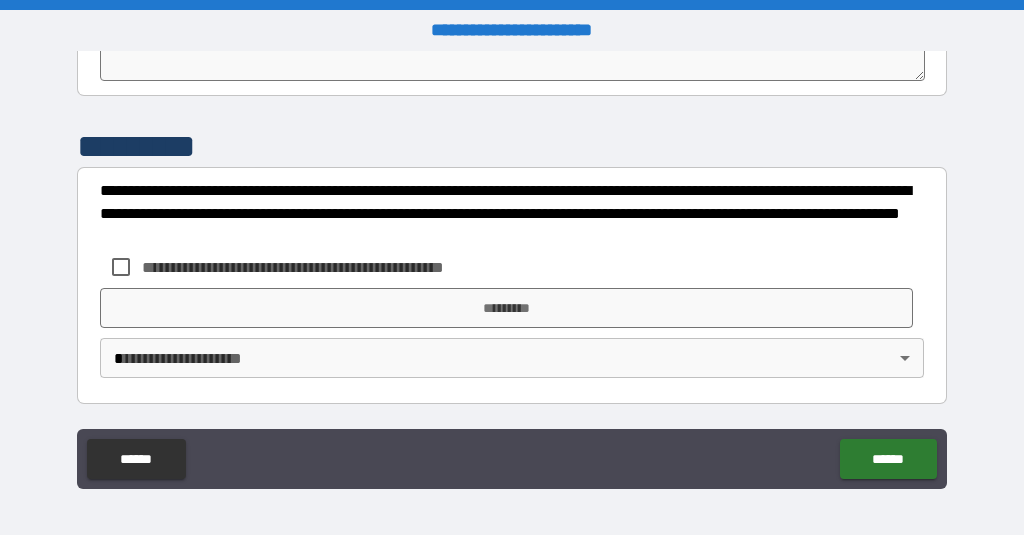 scroll, scrollTop: 3930, scrollLeft: 0, axis: vertical 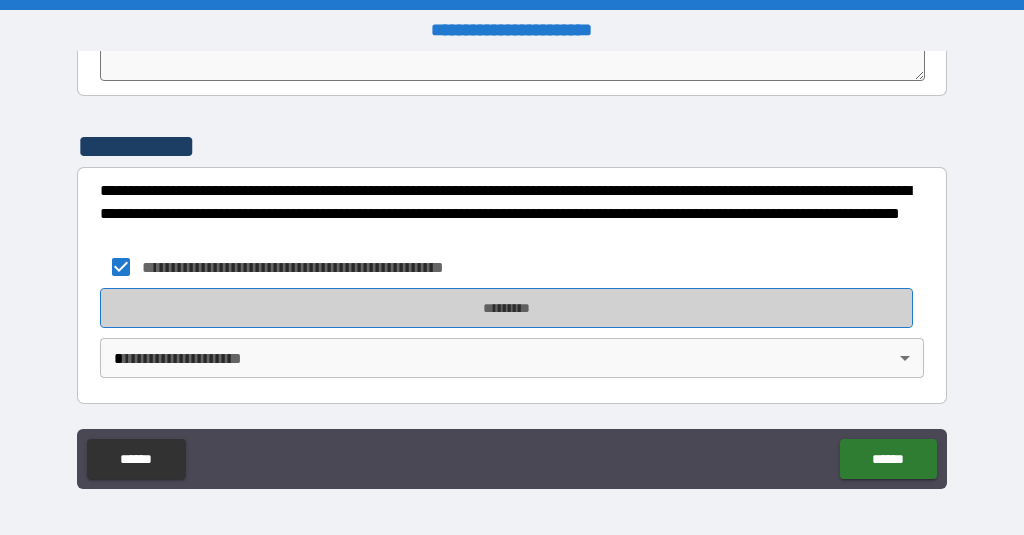 click on "*********" at bounding box center [507, 308] 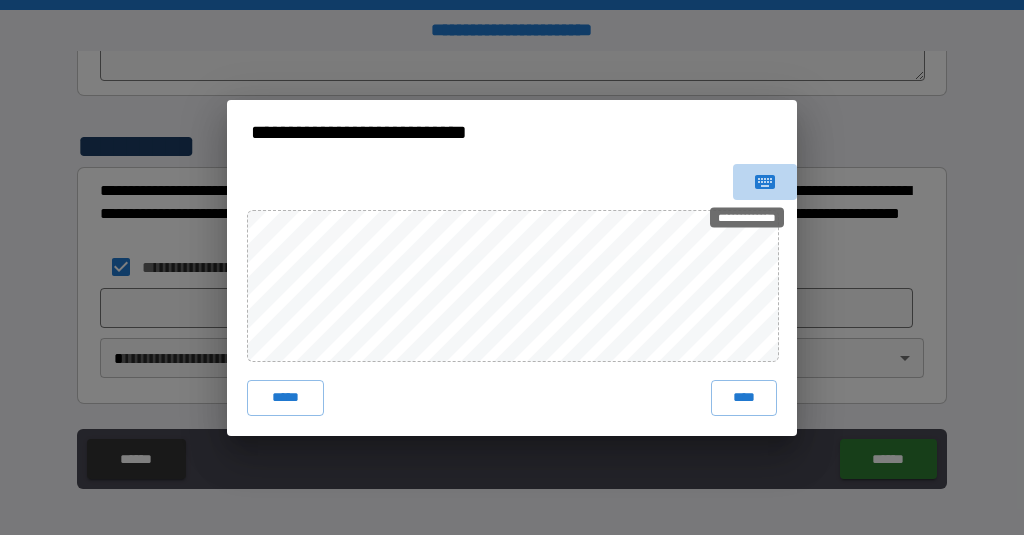 click 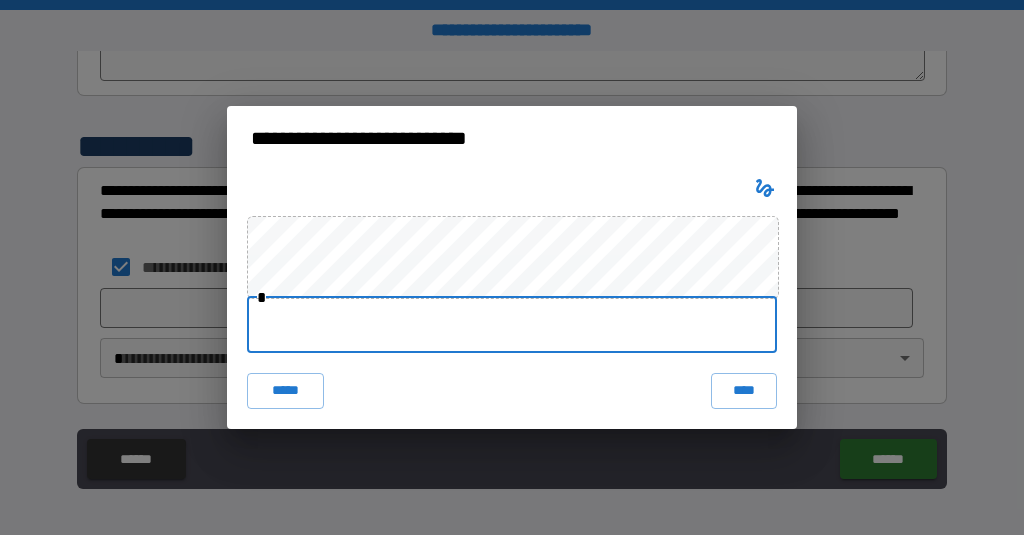 click at bounding box center (512, 325) 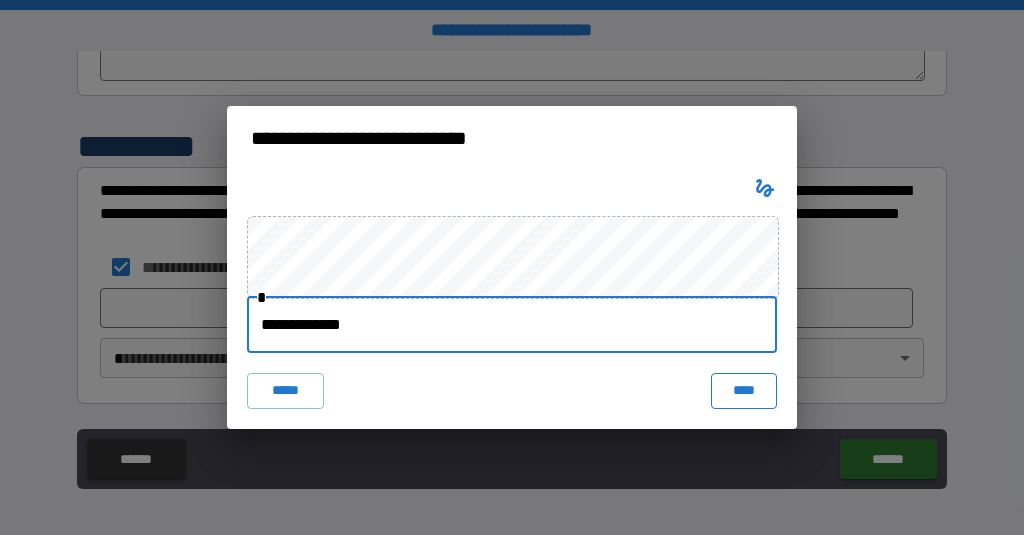click on "****" at bounding box center [744, 391] 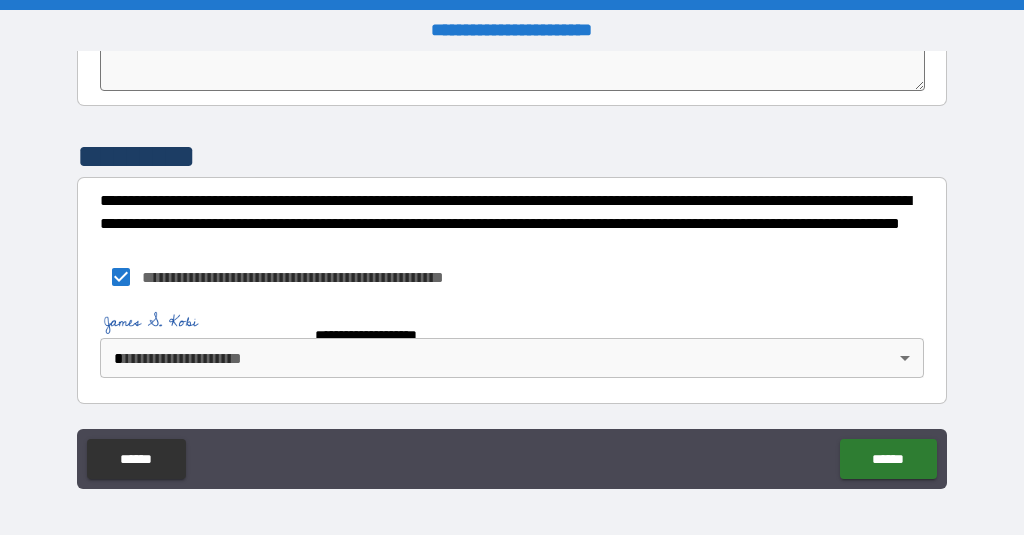 scroll, scrollTop: 3920, scrollLeft: 0, axis: vertical 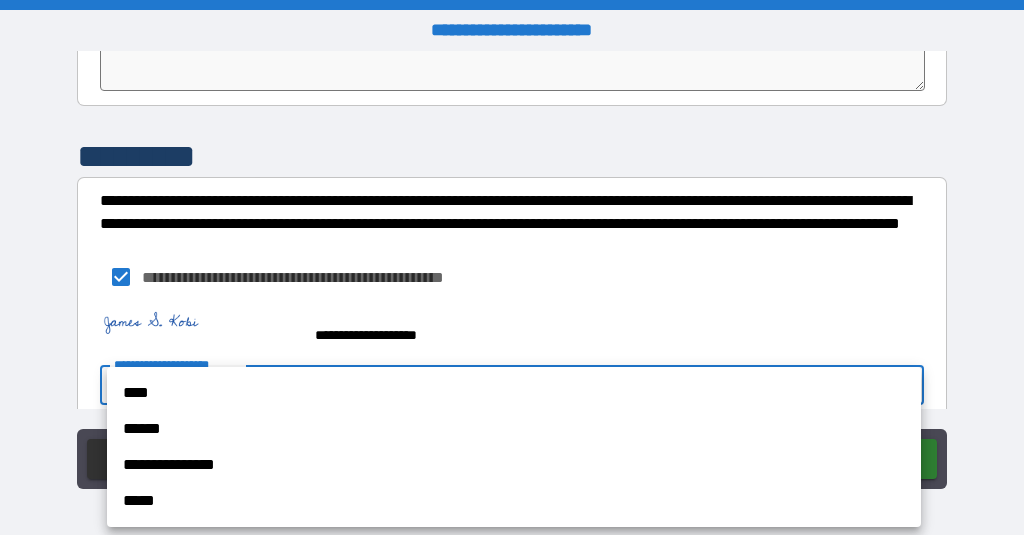 click on "**********" at bounding box center [512, 267] 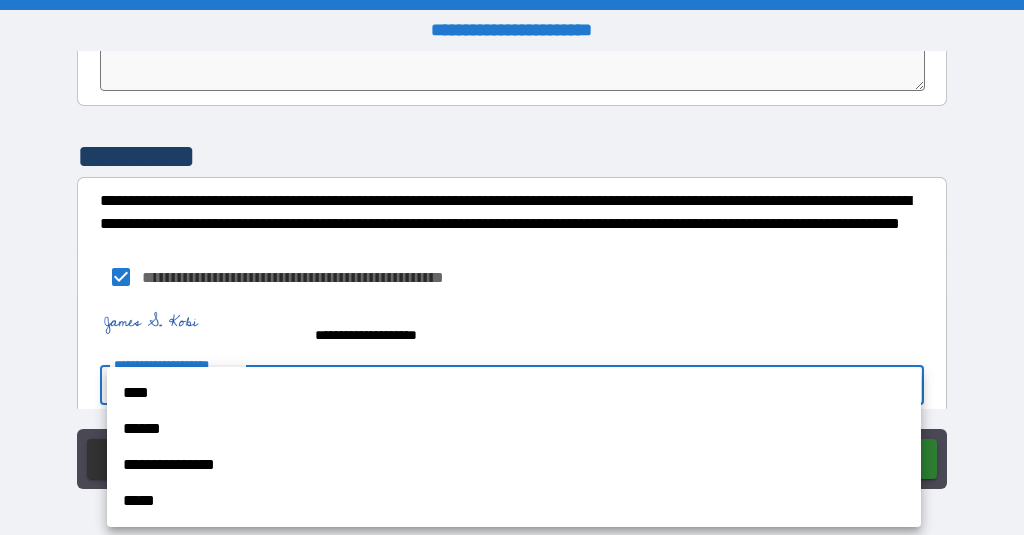 click on "****" at bounding box center [514, 393] 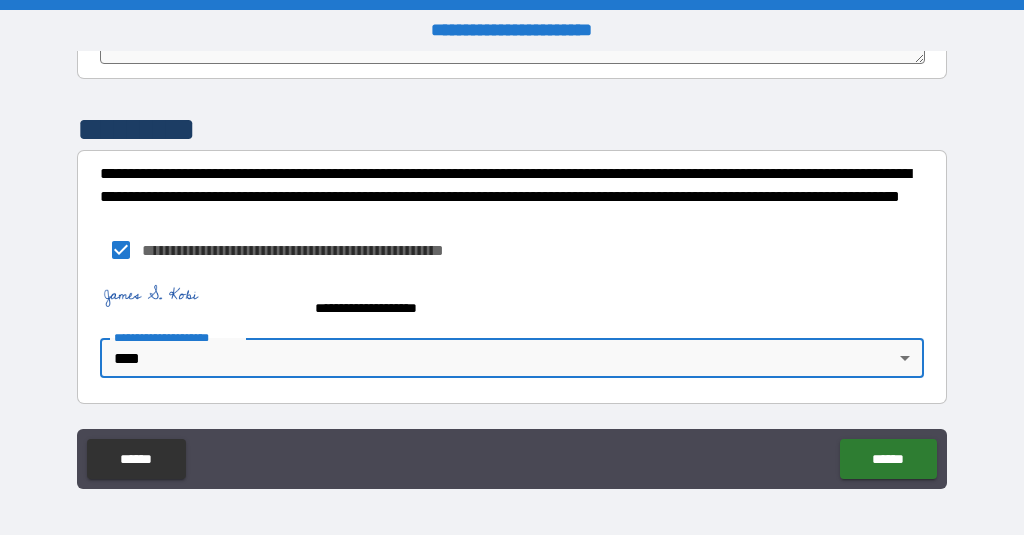 scroll, scrollTop: 3947, scrollLeft: 0, axis: vertical 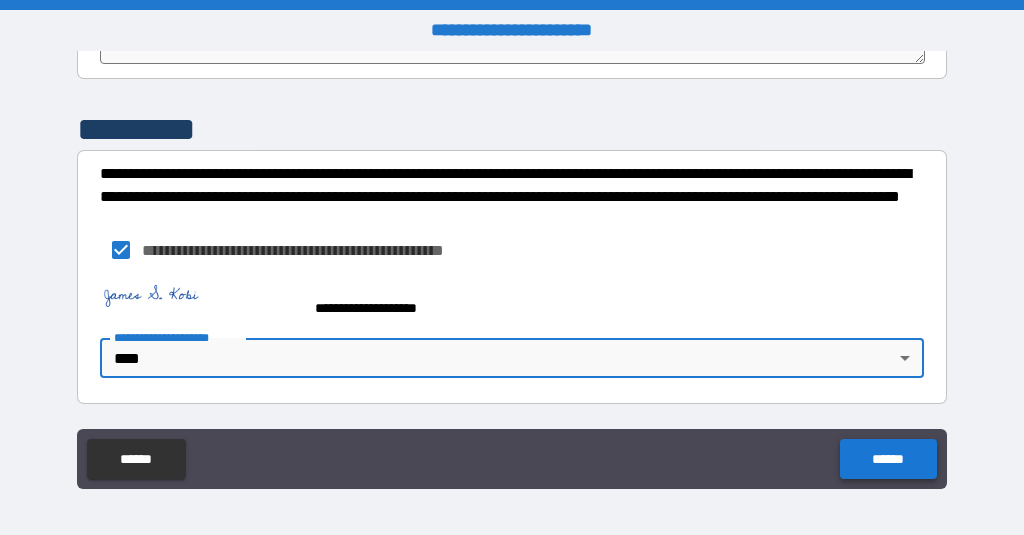 click on "******" at bounding box center [888, 459] 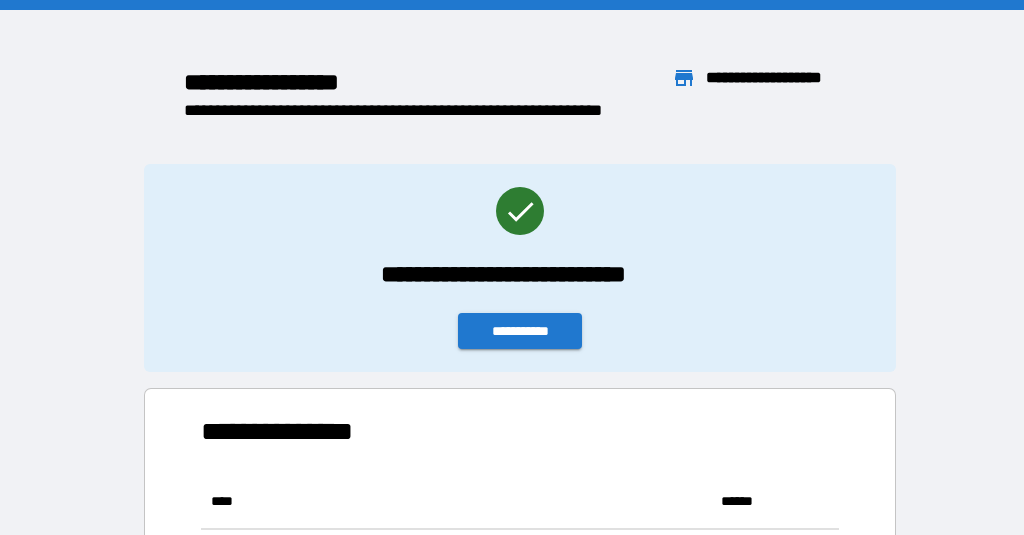 scroll, scrollTop: 1, scrollLeft: 1, axis: both 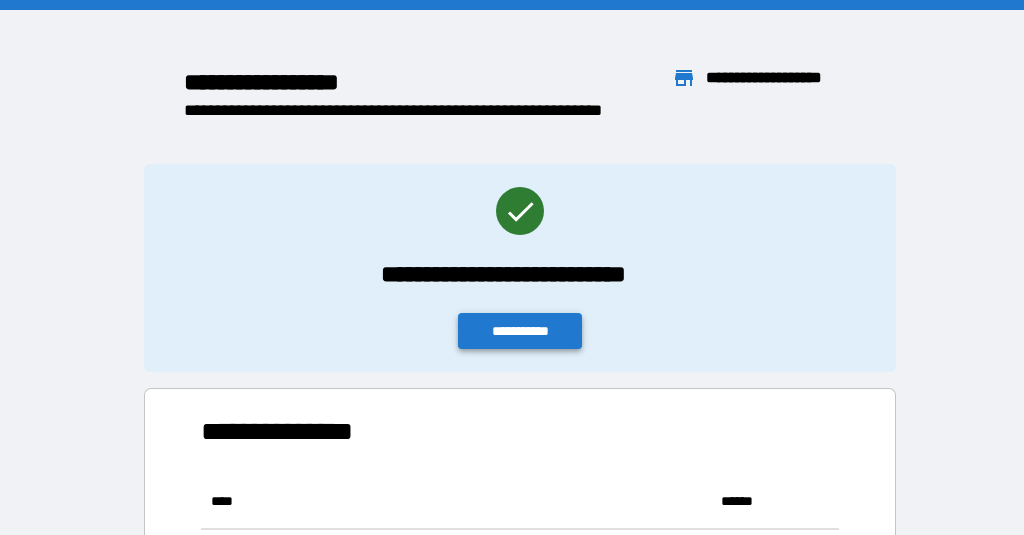 click on "**********" at bounding box center [520, 331] 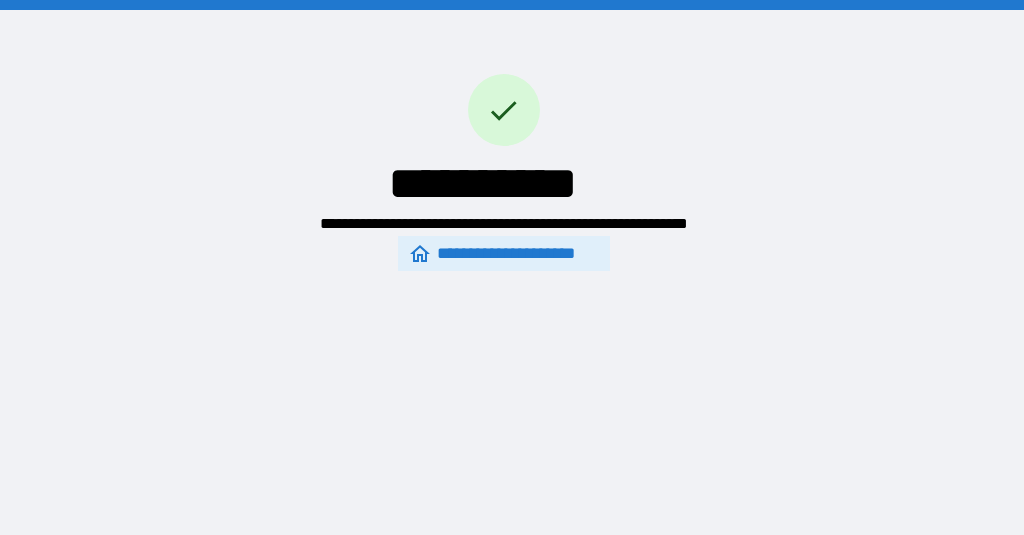 click on "**********" at bounding box center [504, 253] 